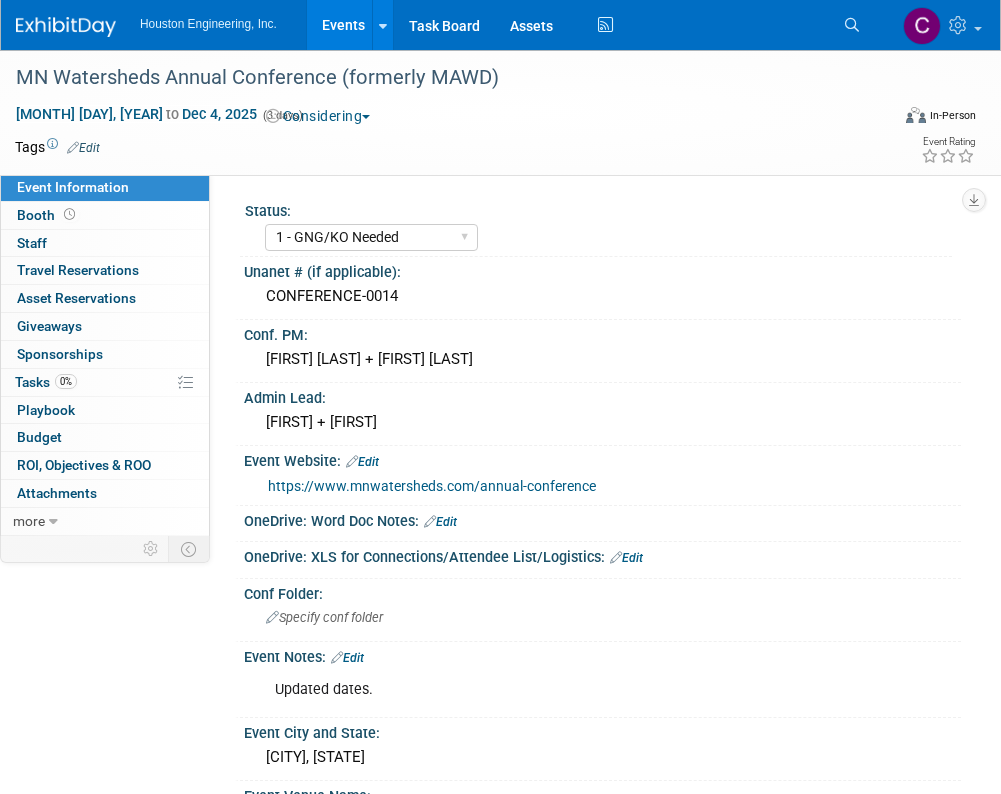 select on "1 - GNG/KO Needed" 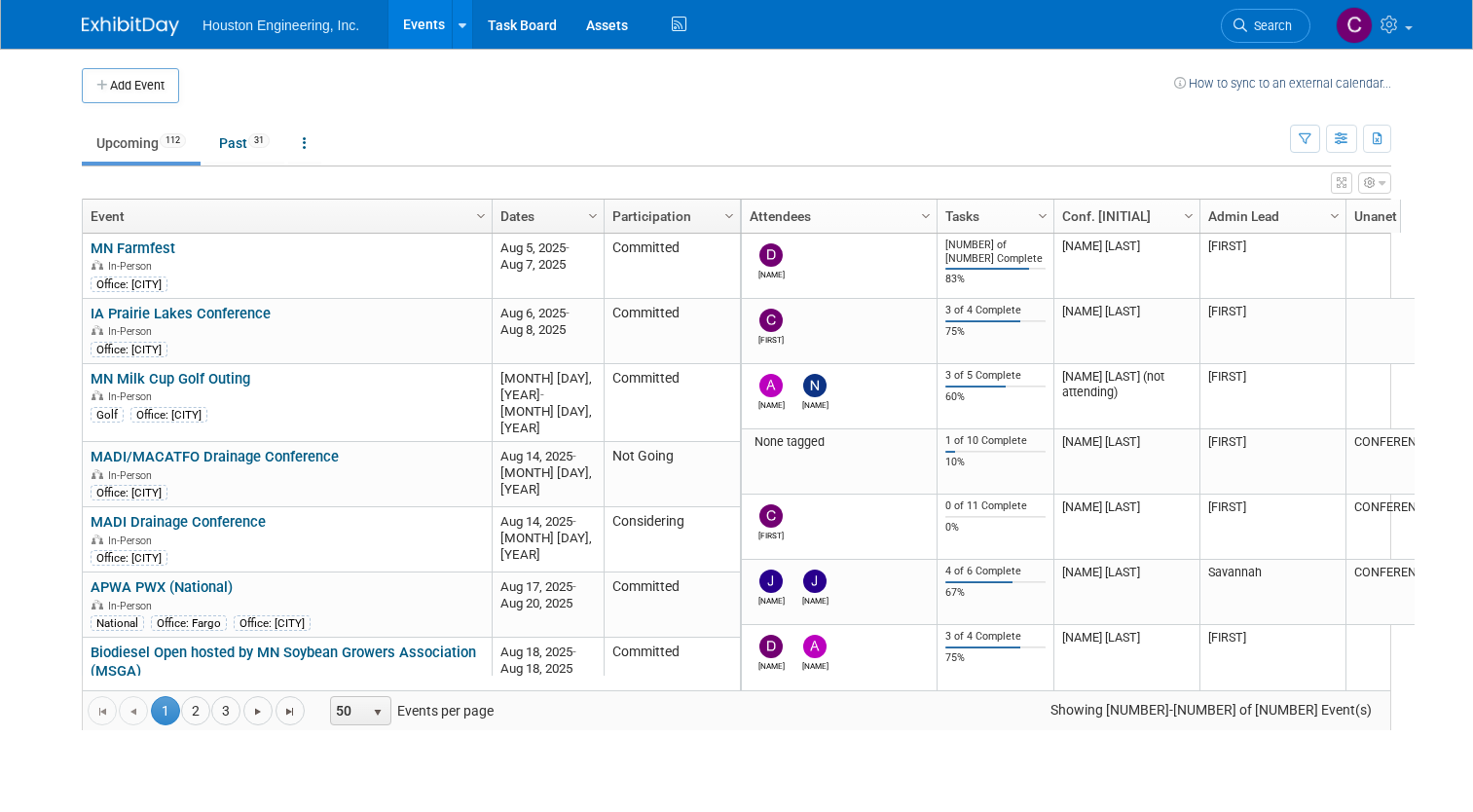 scroll, scrollTop: 0, scrollLeft: 0, axis: both 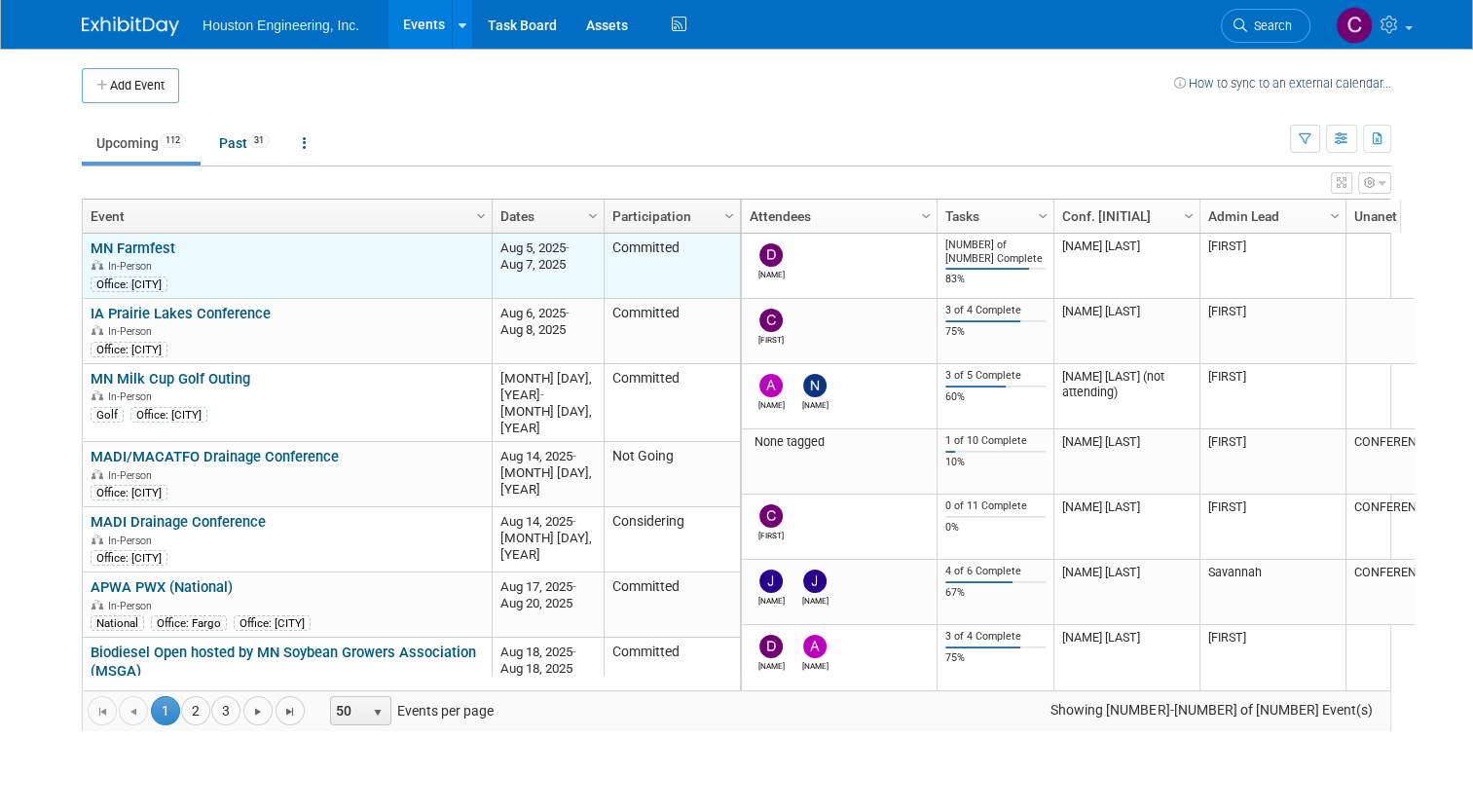 click on "MN Farmfest" at bounding box center (132, 248) 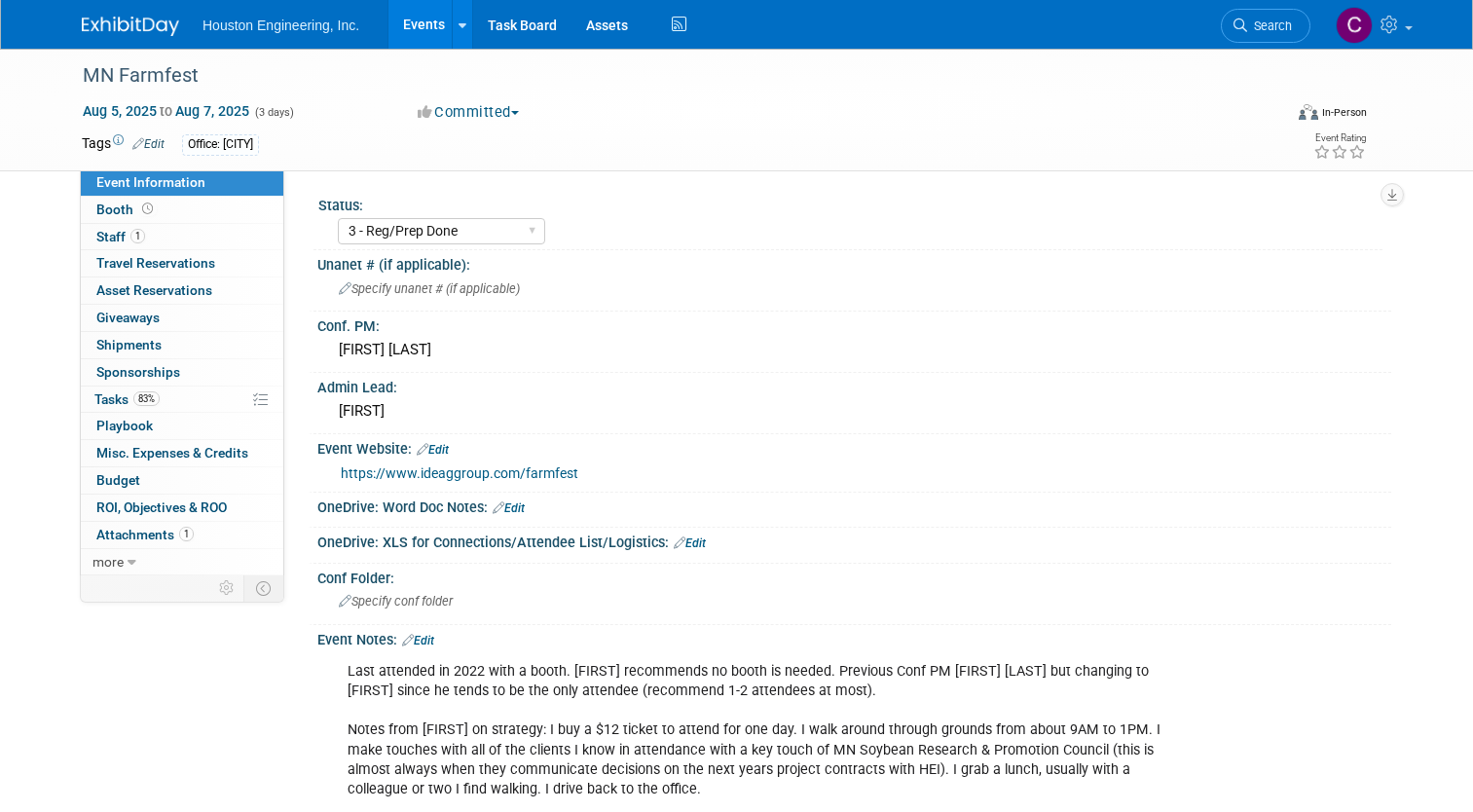 select on "3 - Reg/Prep Done" 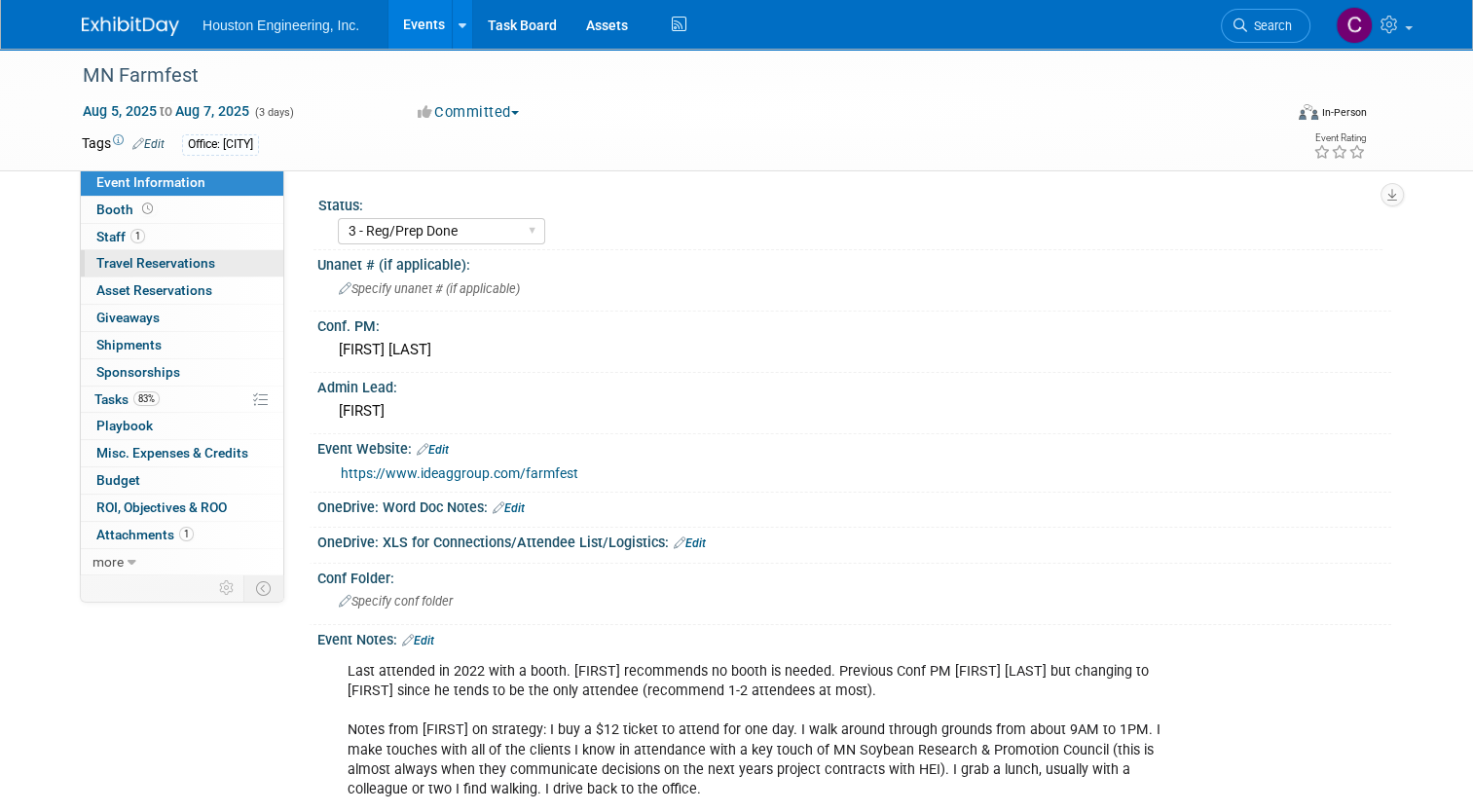 scroll, scrollTop: 0, scrollLeft: 0, axis: both 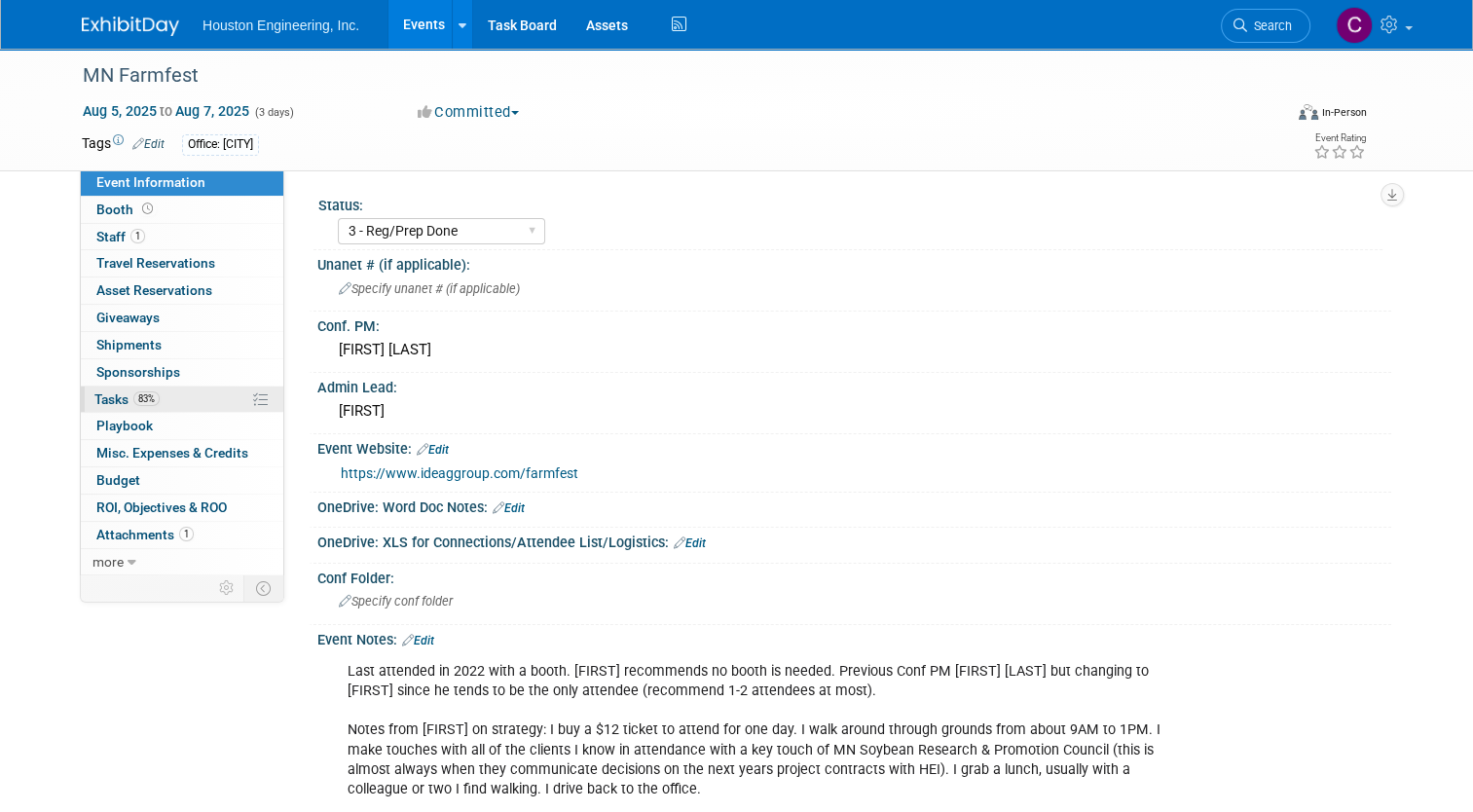 click on "83%
Tasks 83%" at bounding box center (182, 399) 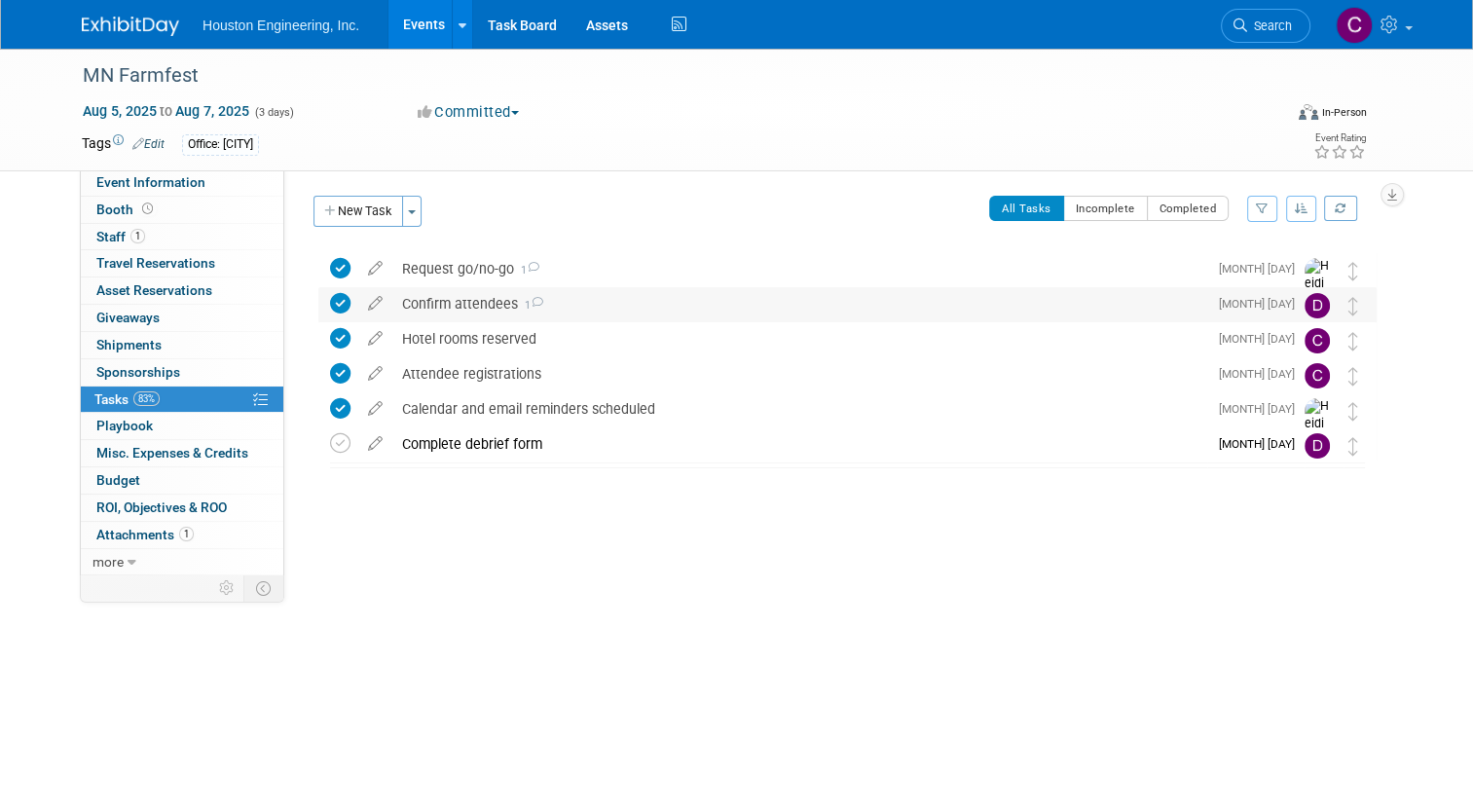 click on "Confirm attendees
1" at bounding box center (799, 304) 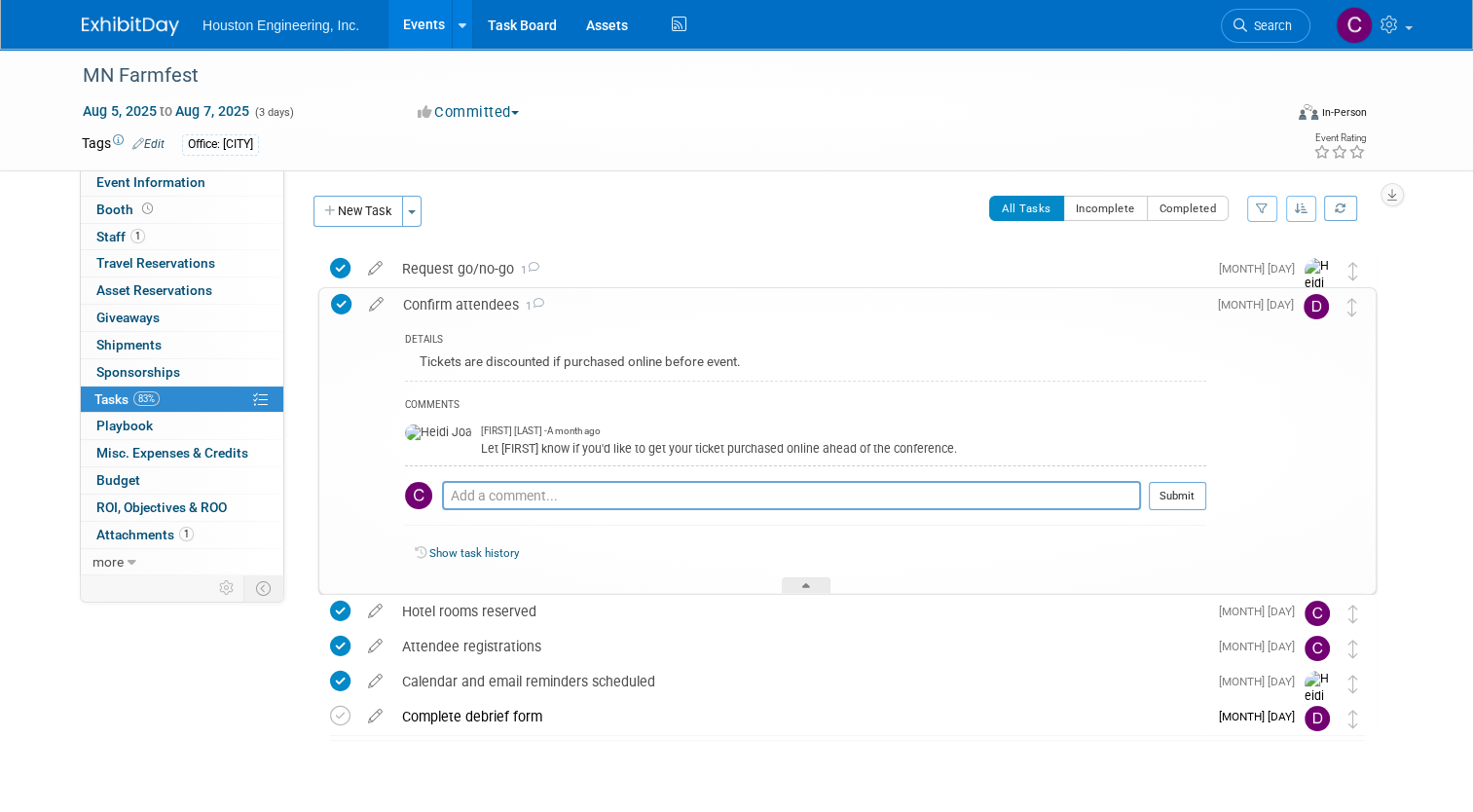 click on "Confirm attendees
1" at bounding box center (799, 305) 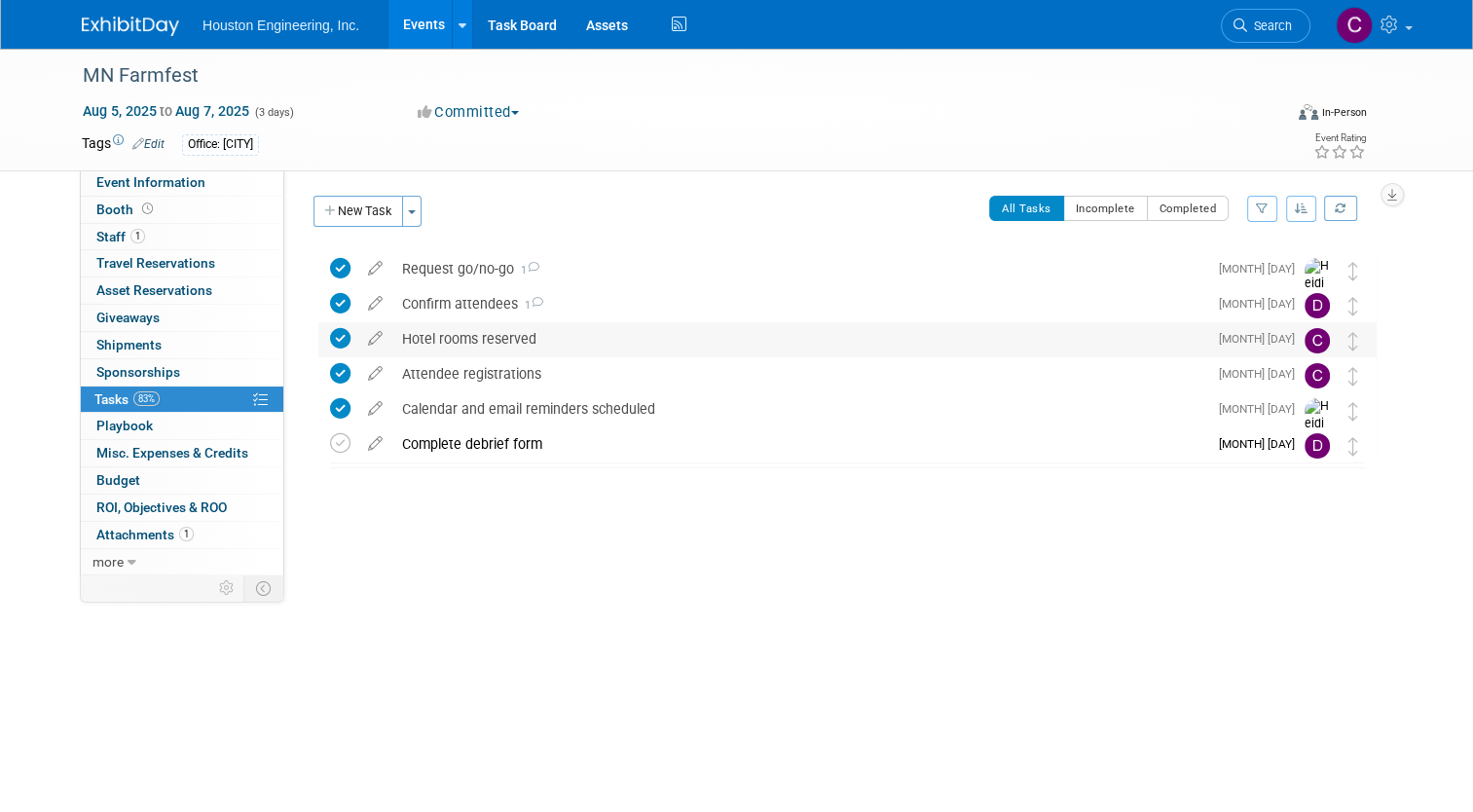 click on "Hotel rooms reserved" at bounding box center (799, 339) 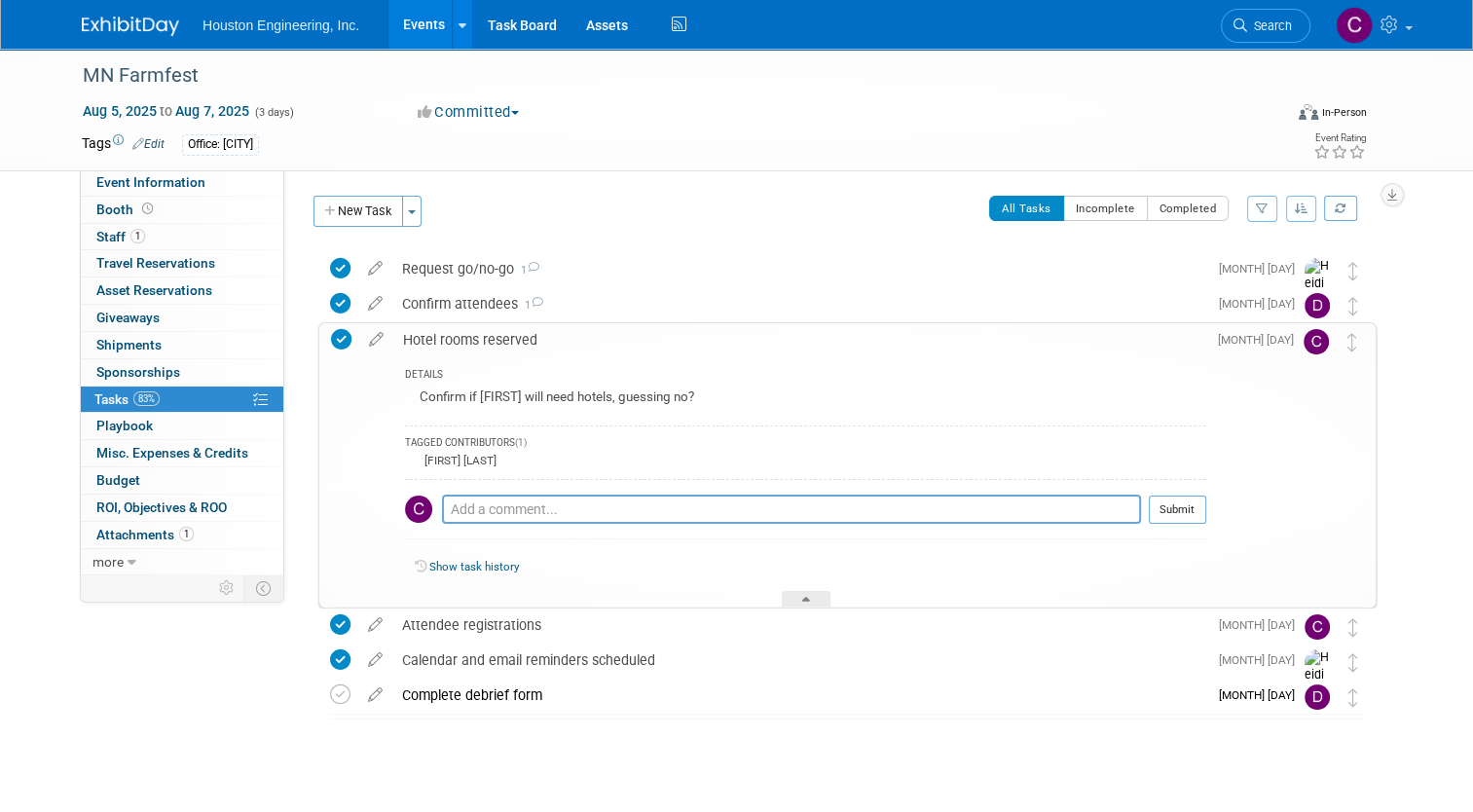 click on "Hotel rooms reserved" at bounding box center [799, 340] 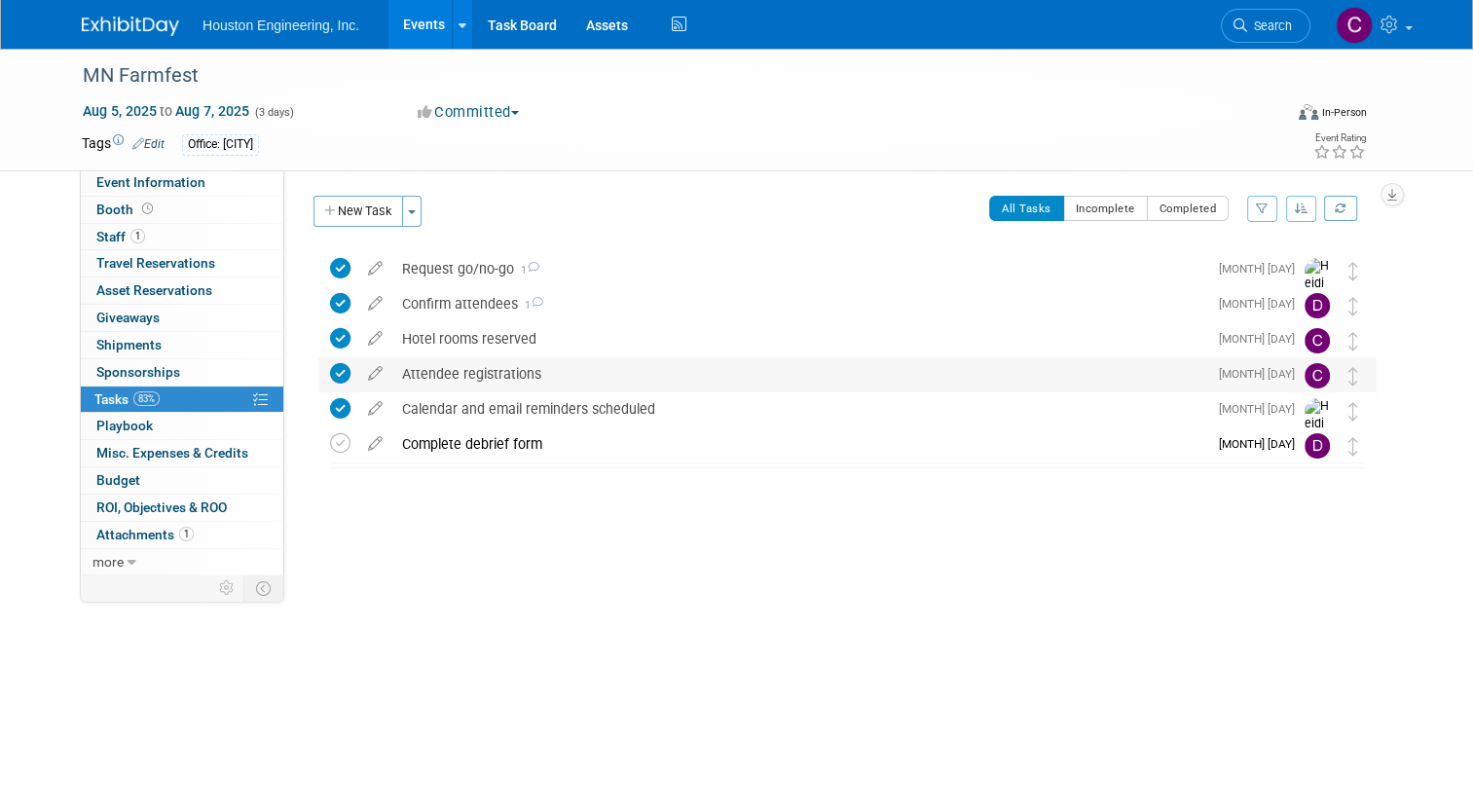 click on "Attendee registrations" at bounding box center (799, 374) 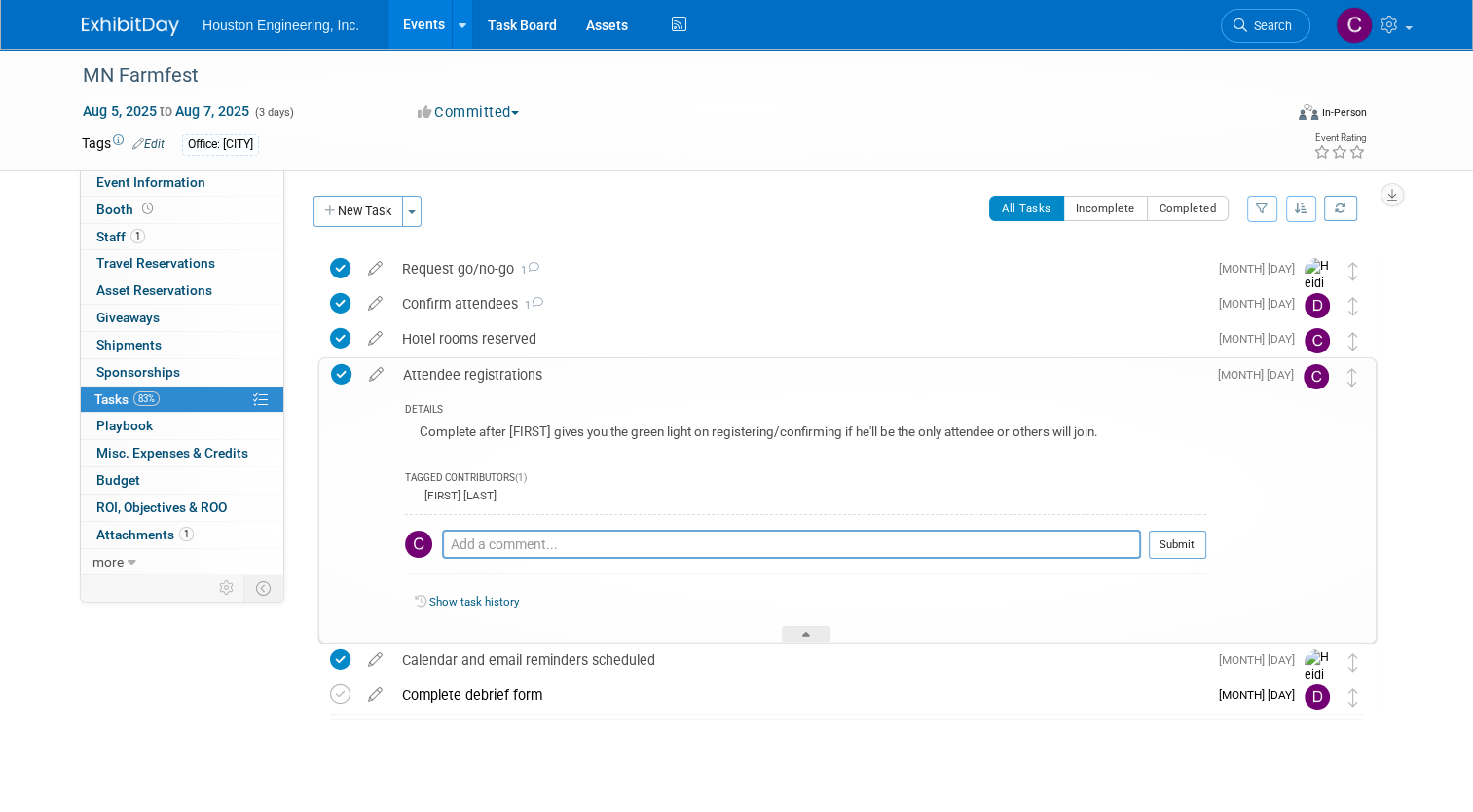 click on "Attendee registrations" at bounding box center (799, 375) 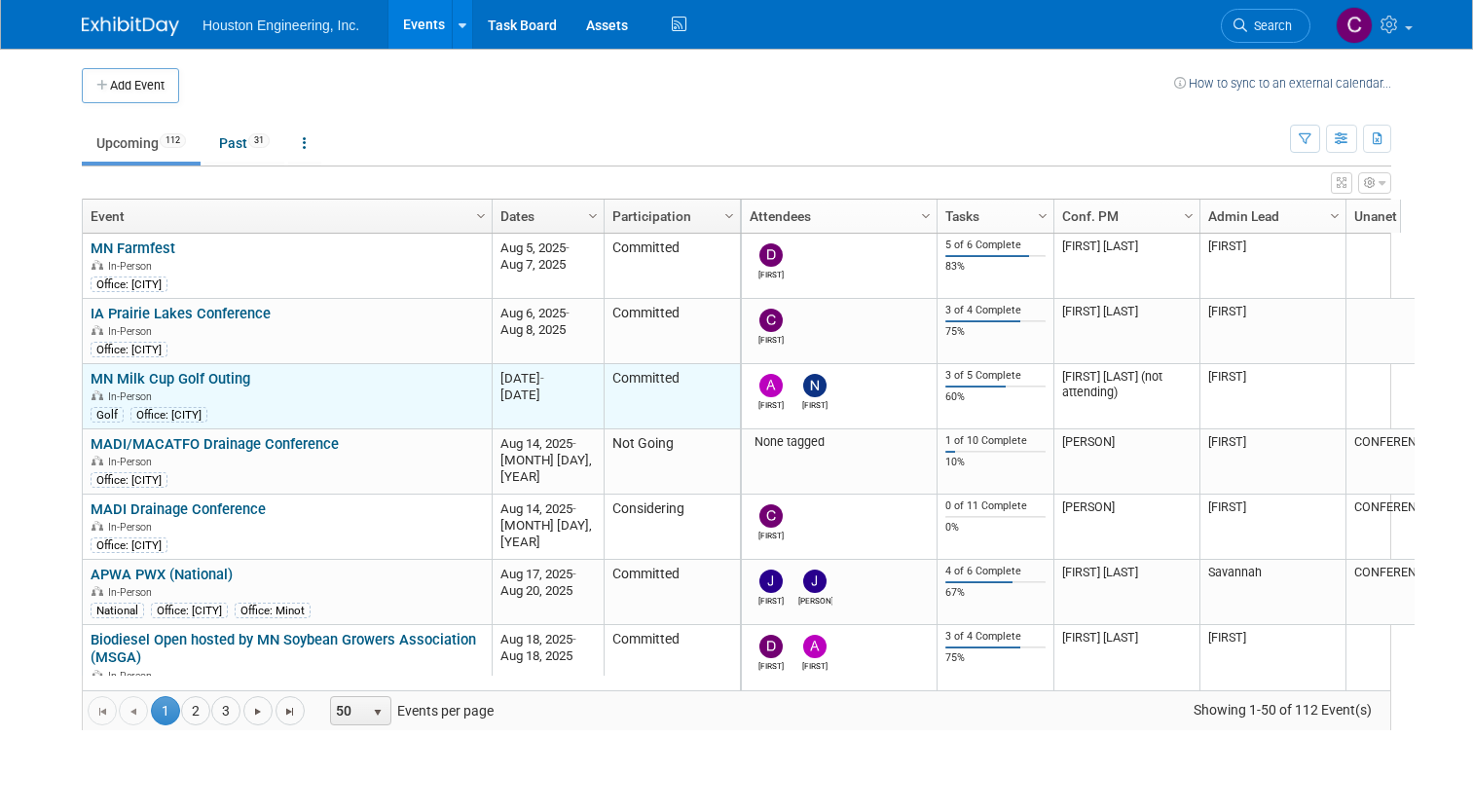 scroll, scrollTop: 0, scrollLeft: 0, axis: both 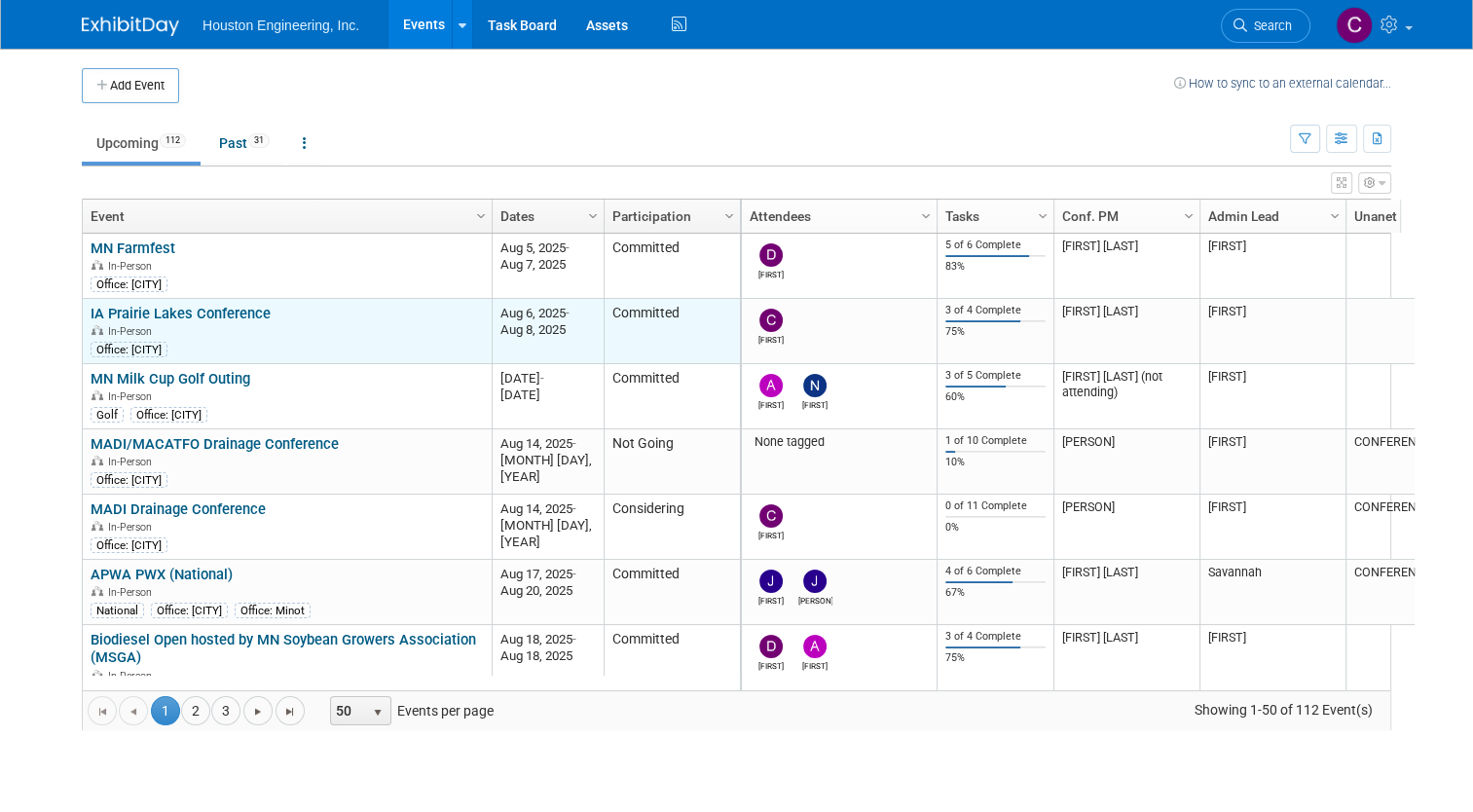 click on "IA Prairie Lakes Conference" at bounding box center [180, 314] 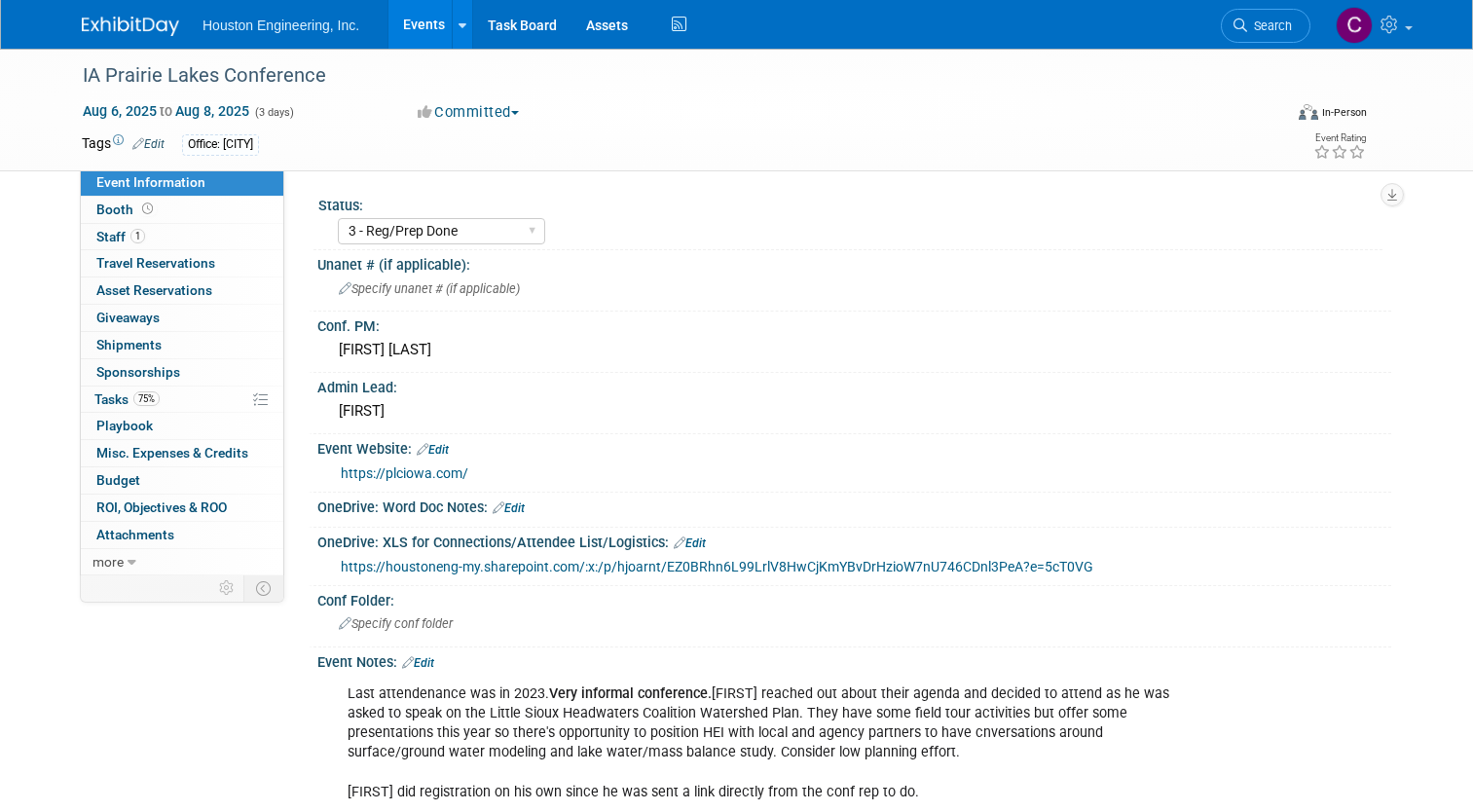 select on "3 - Reg/Prep Done" 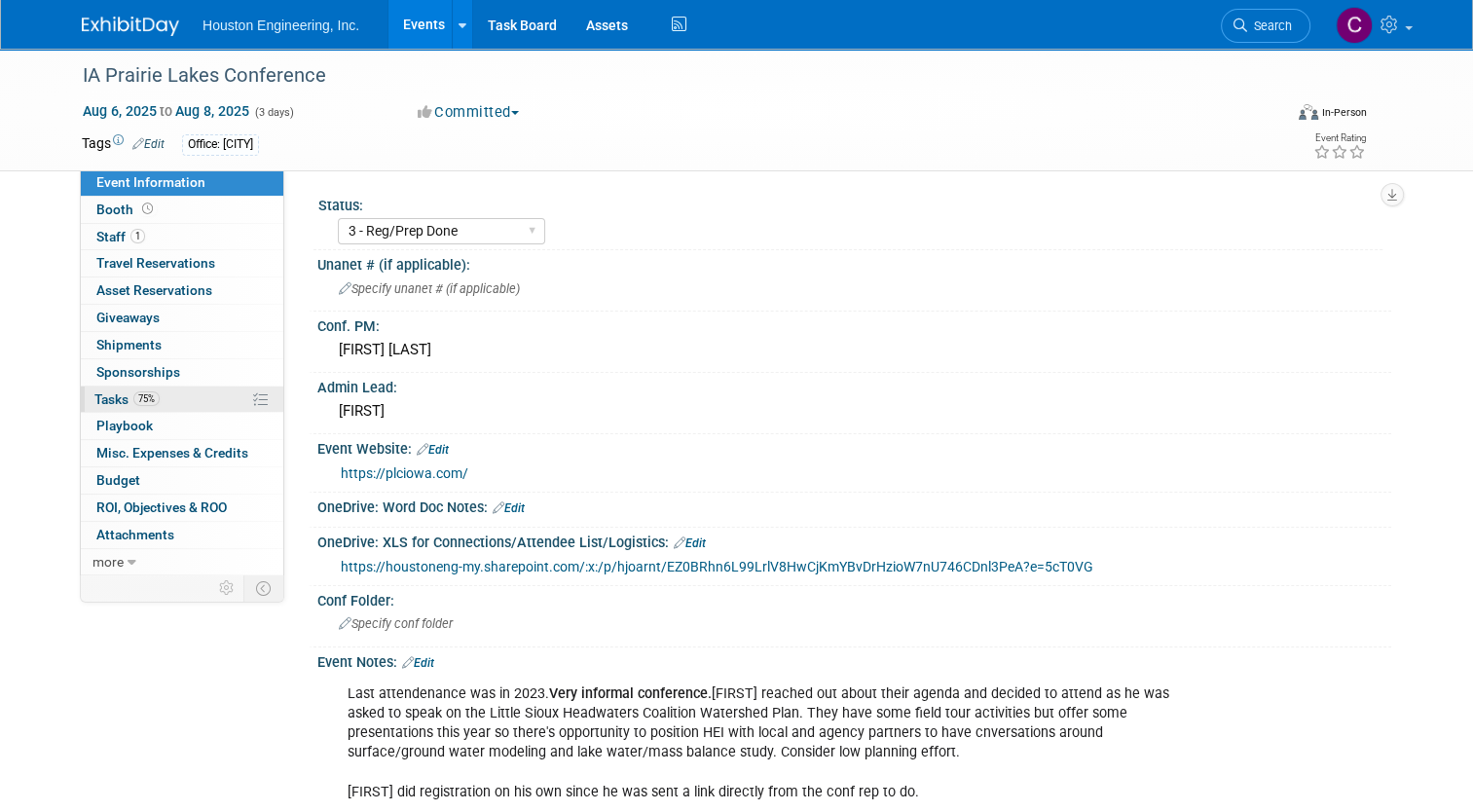 scroll, scrollTop: 0, scrollLeft: 0, axis: both 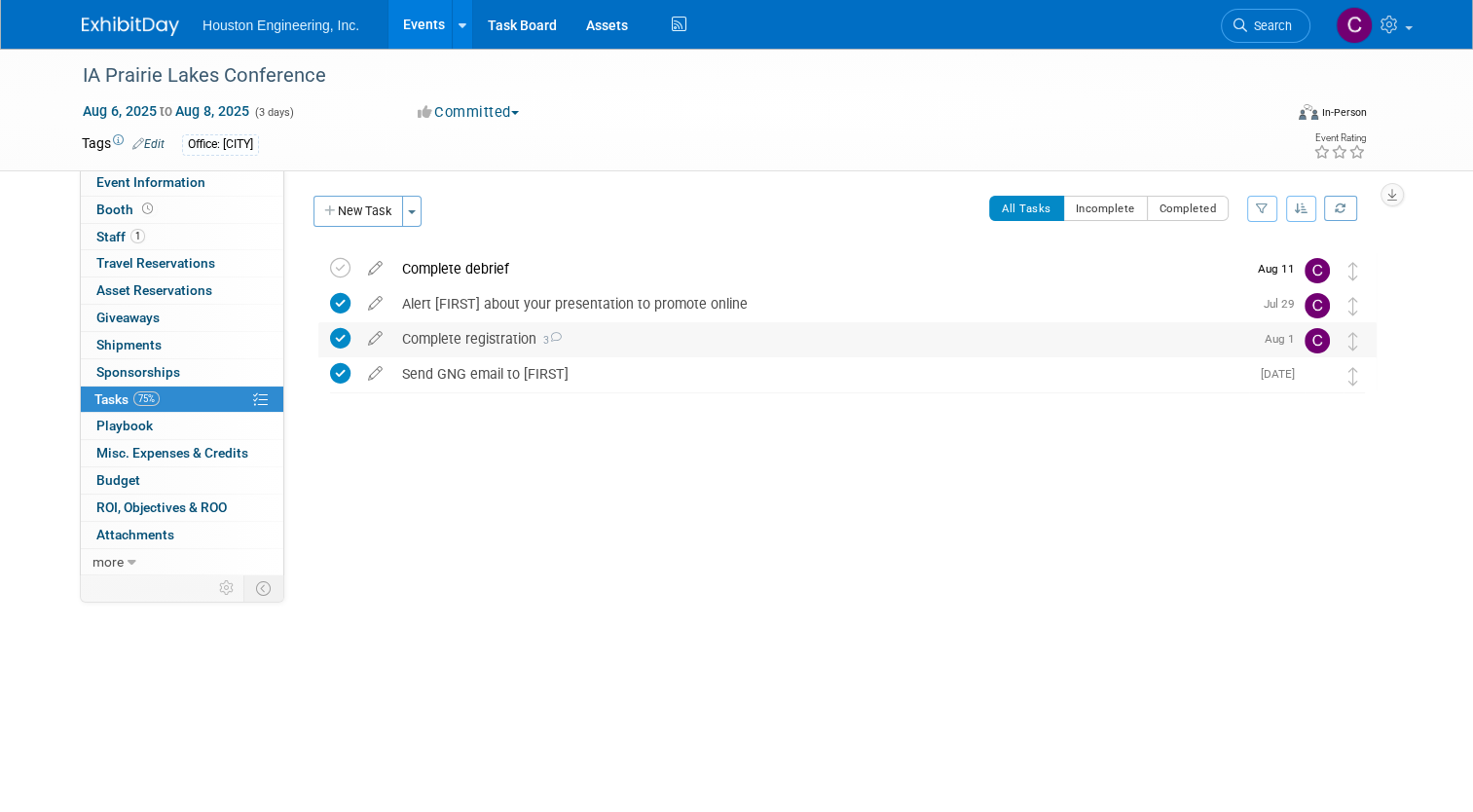 click on "Complete registration
3" at bounding box center [823, 339] 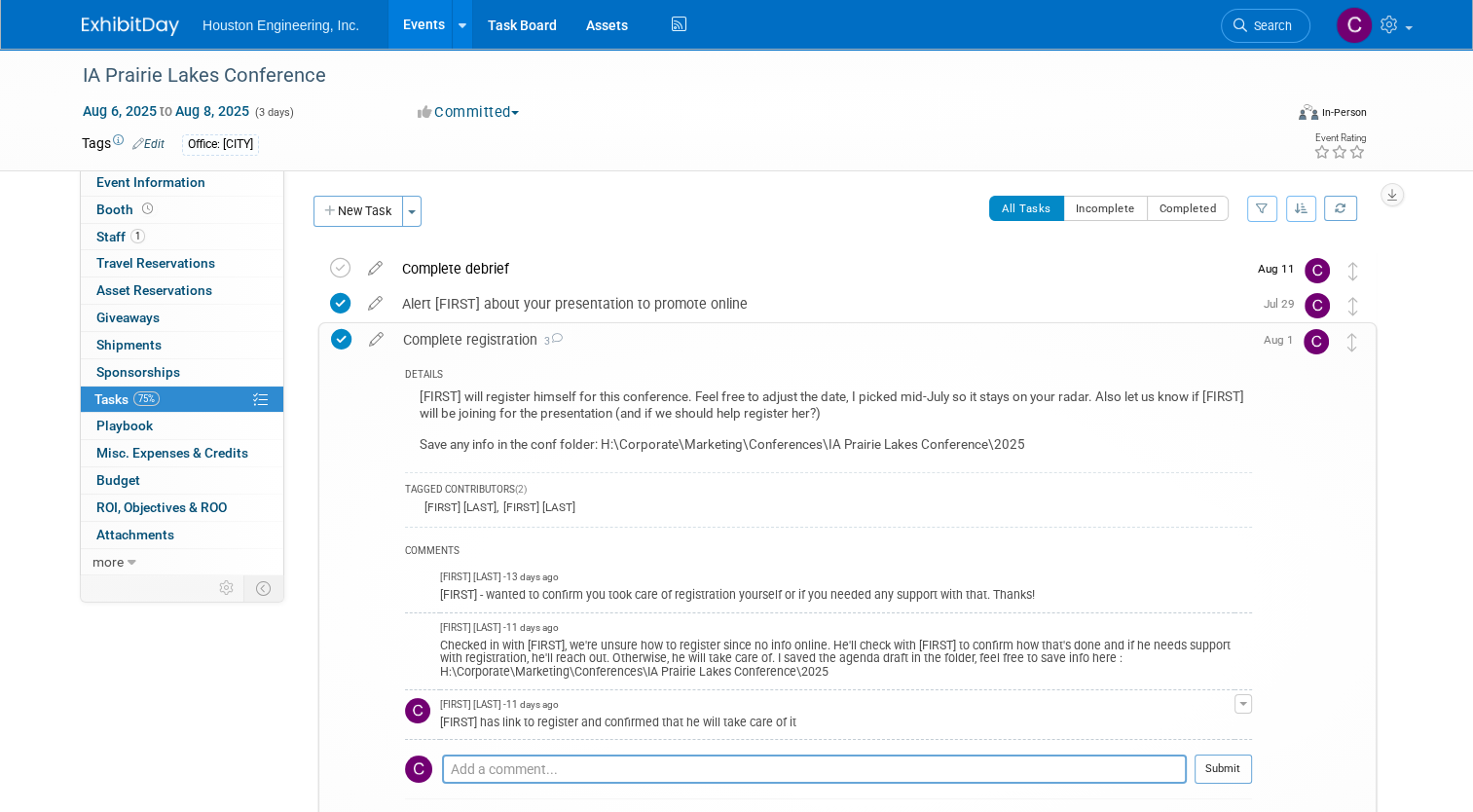 click on "Complete registration
3" at bounding box center [823, 340] 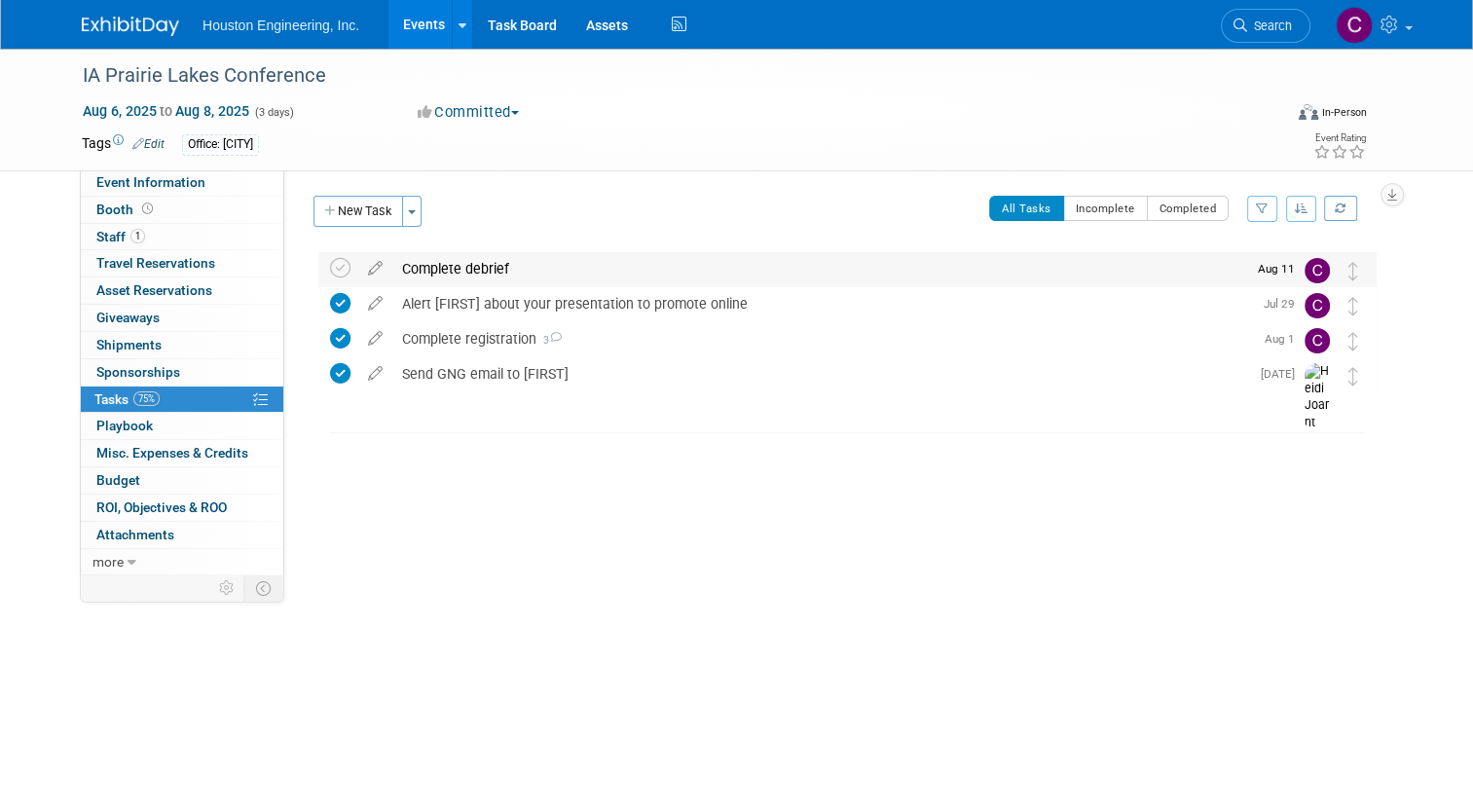click on "Complete debrief" at bounding box center (819, 269) 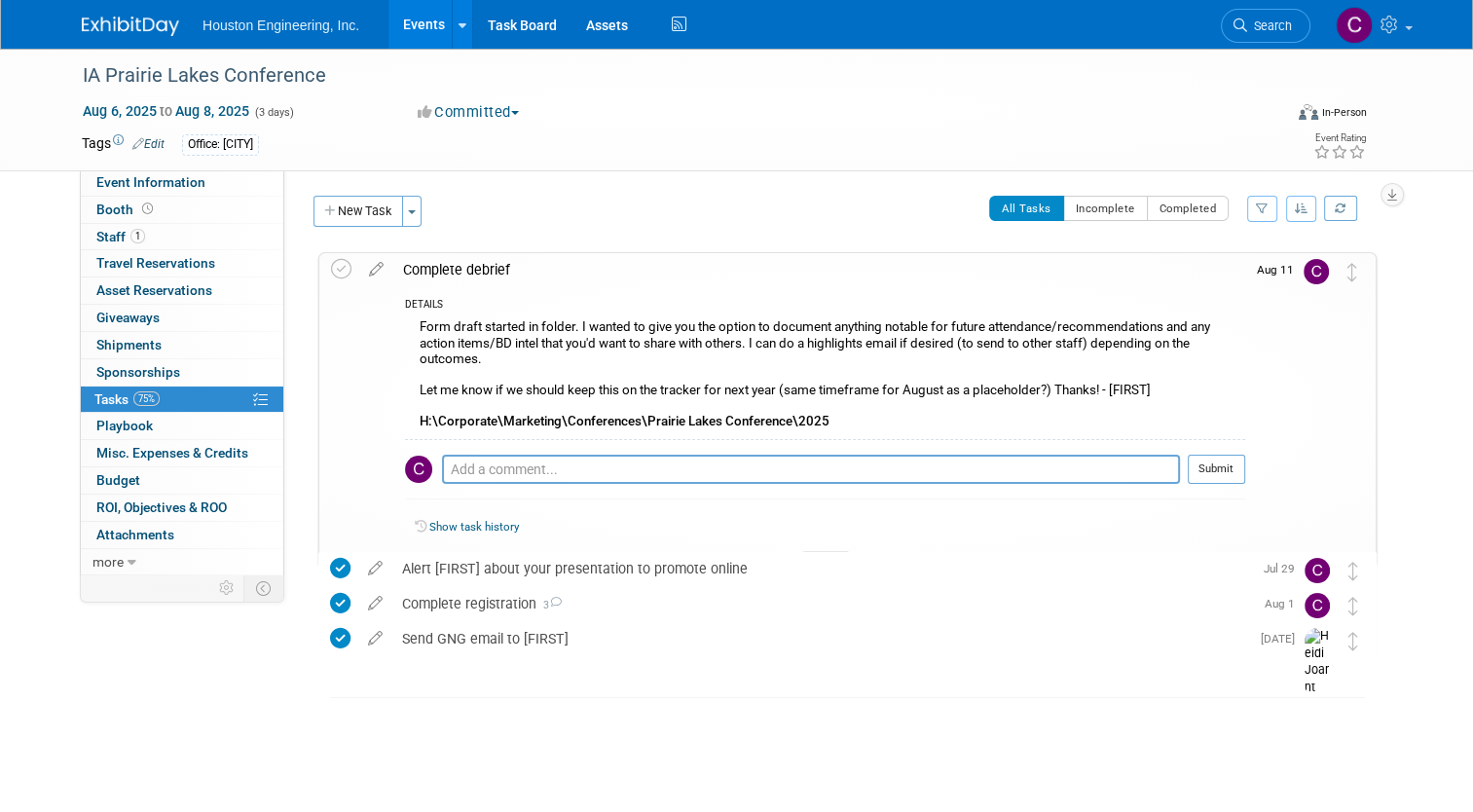 click on "Complete debrief" at bounding box center [819, 270] 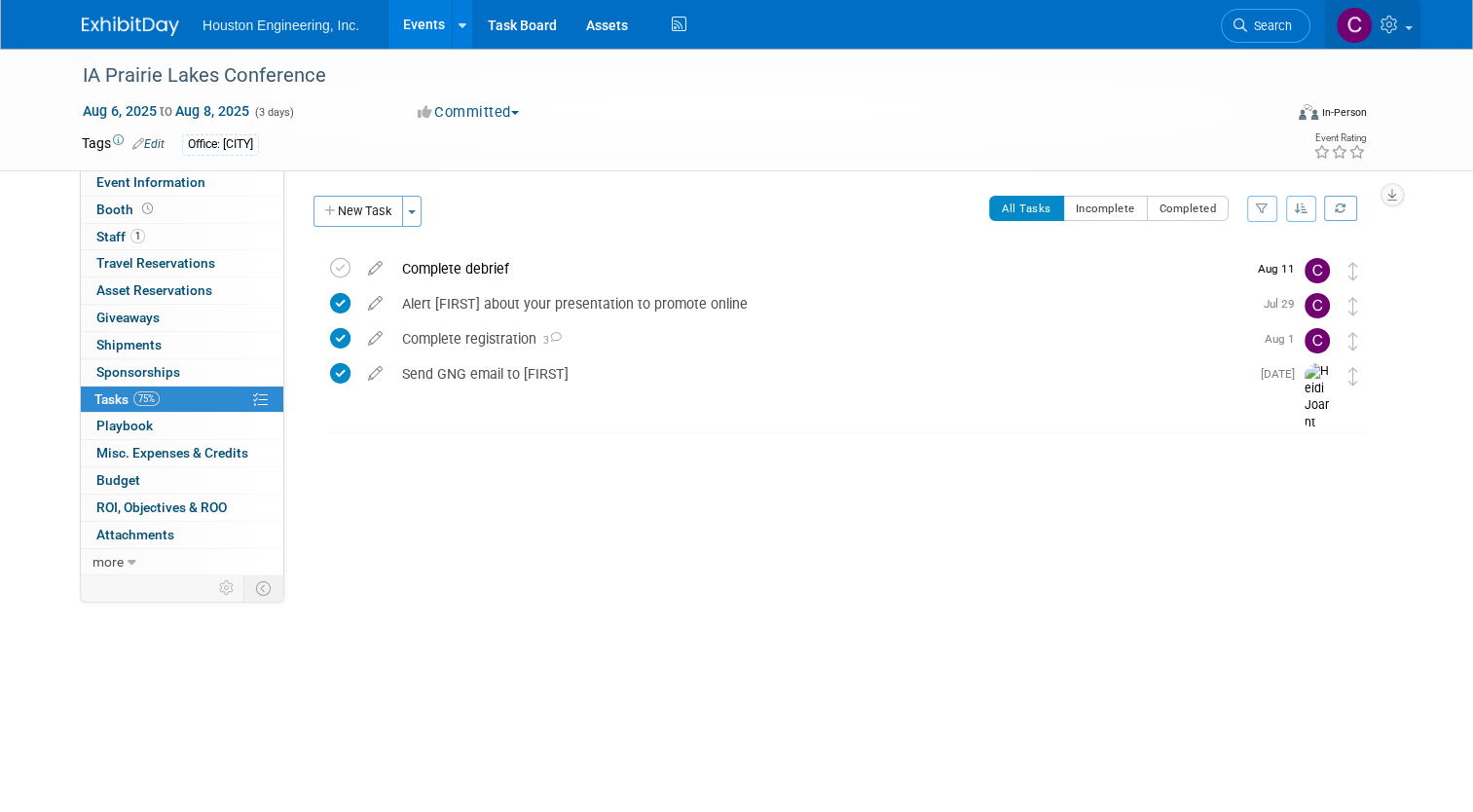 click at bounding box center (1354, 25) 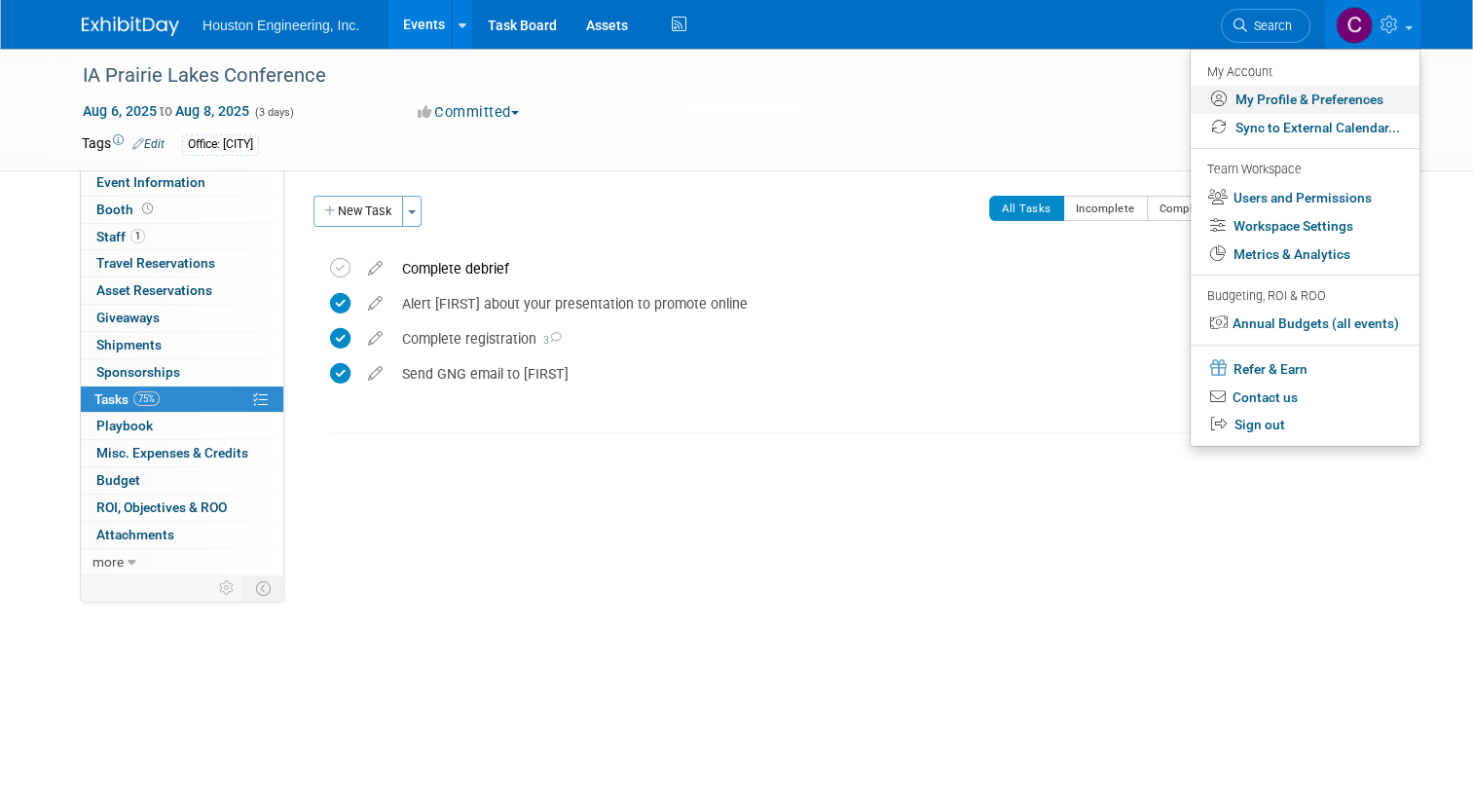 click on "My Profile & Preferences" at bounding box center (1305, 99) 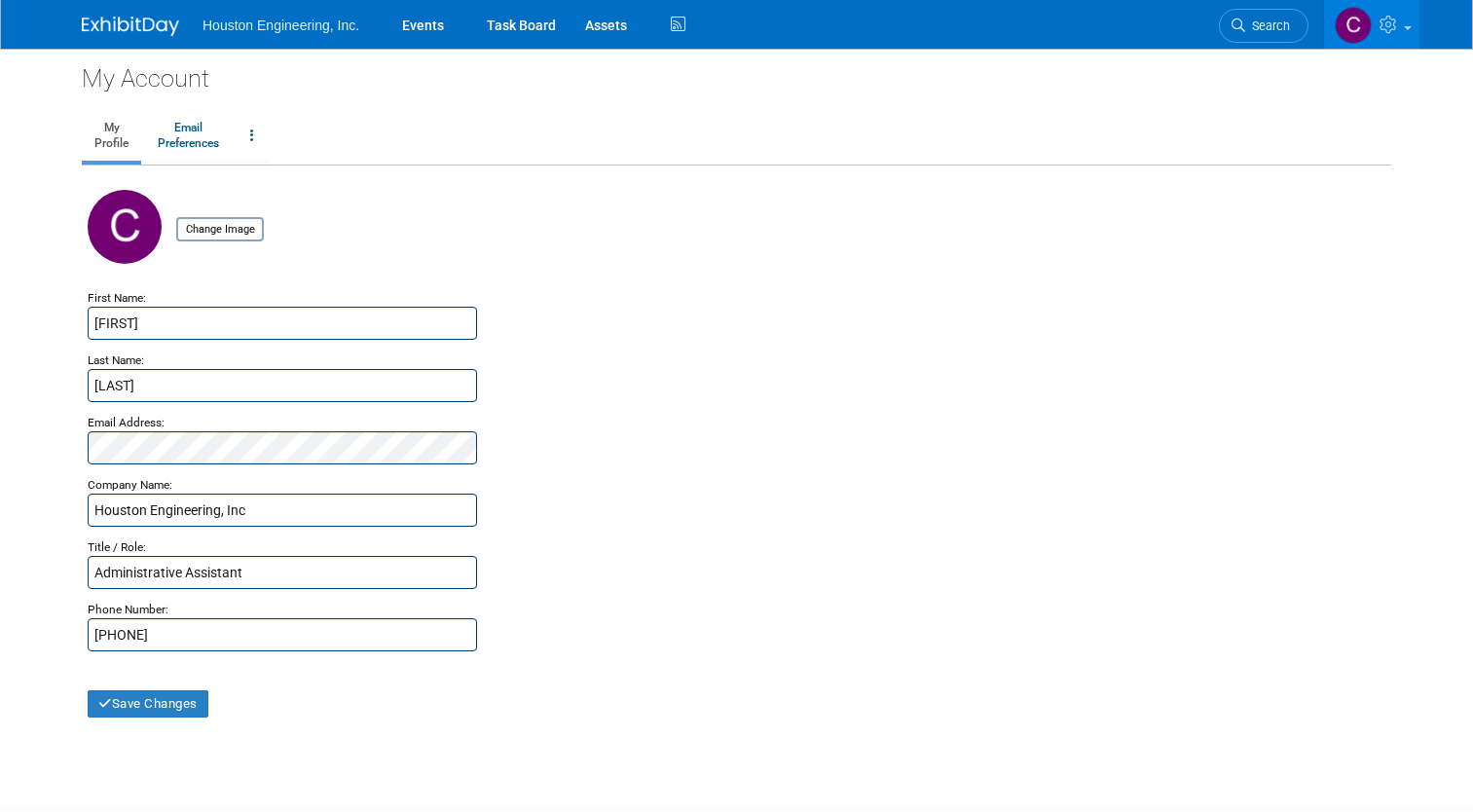 scroll, scrollTop: 0, scrollLeft: 0, axis: both 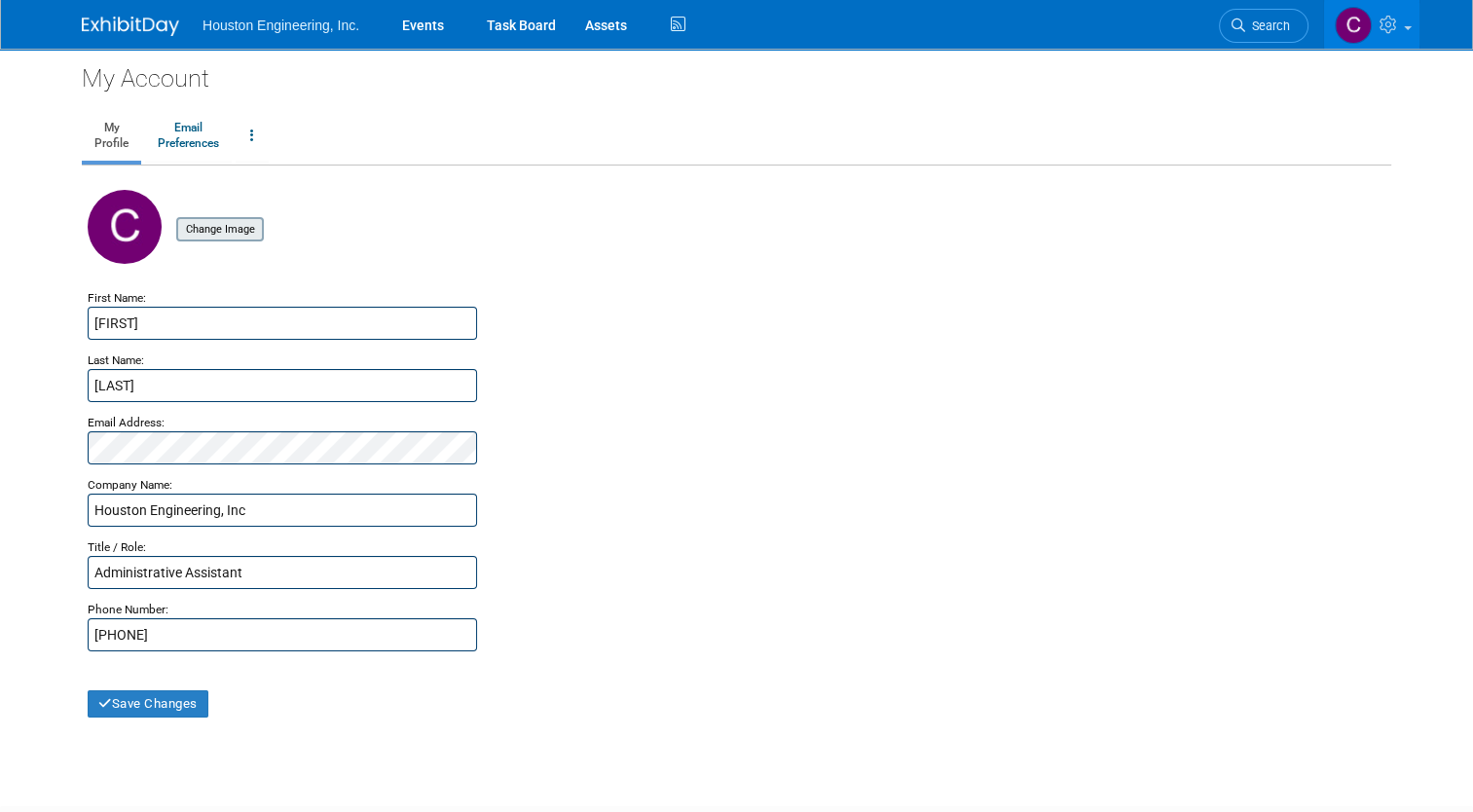 click on "Change Image" at bounding box center (220, 230) 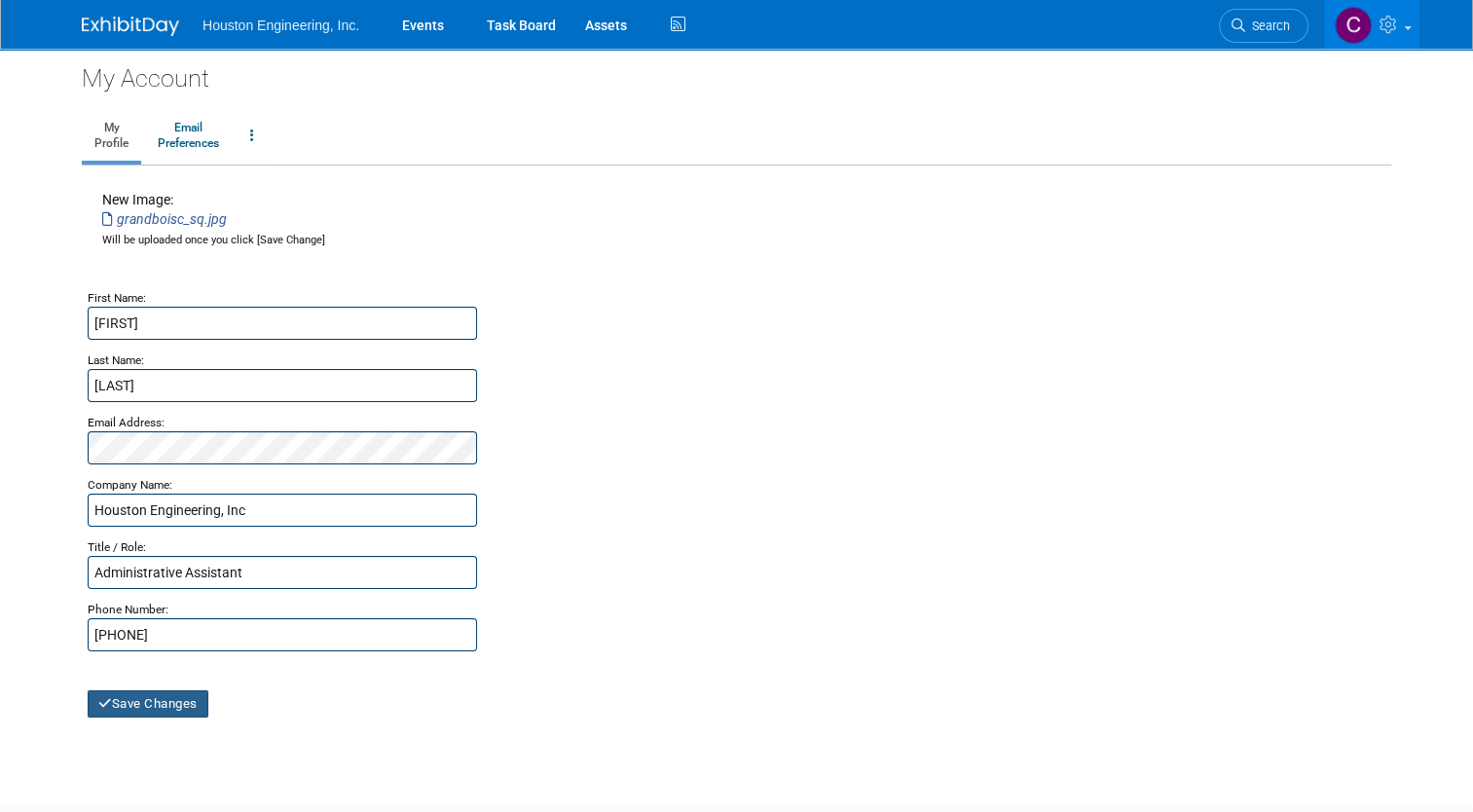 click on "Save Changes" at bounding box center (148, 704) 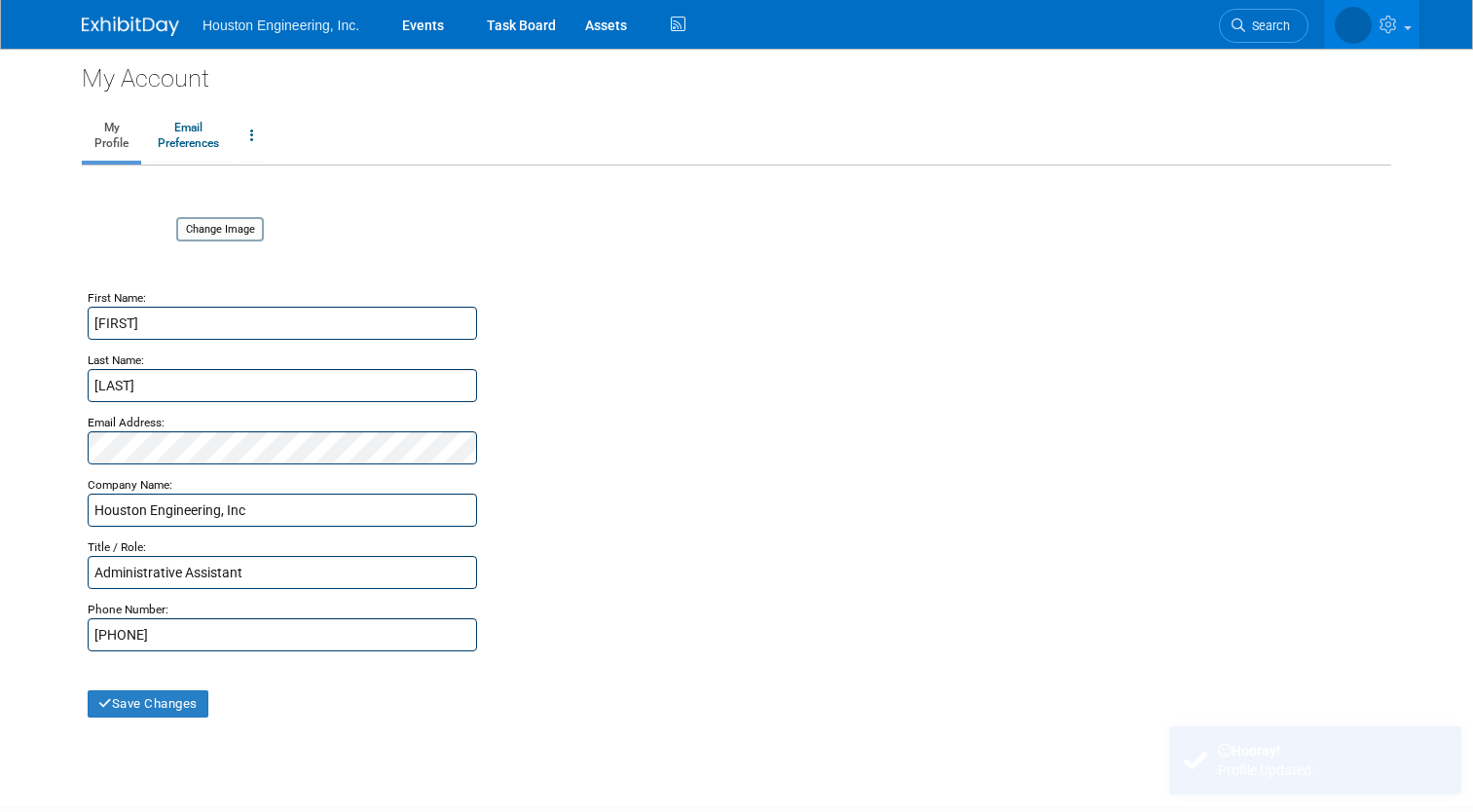scroll, scrollTop: 0, scrollLeft: 0, axis: both 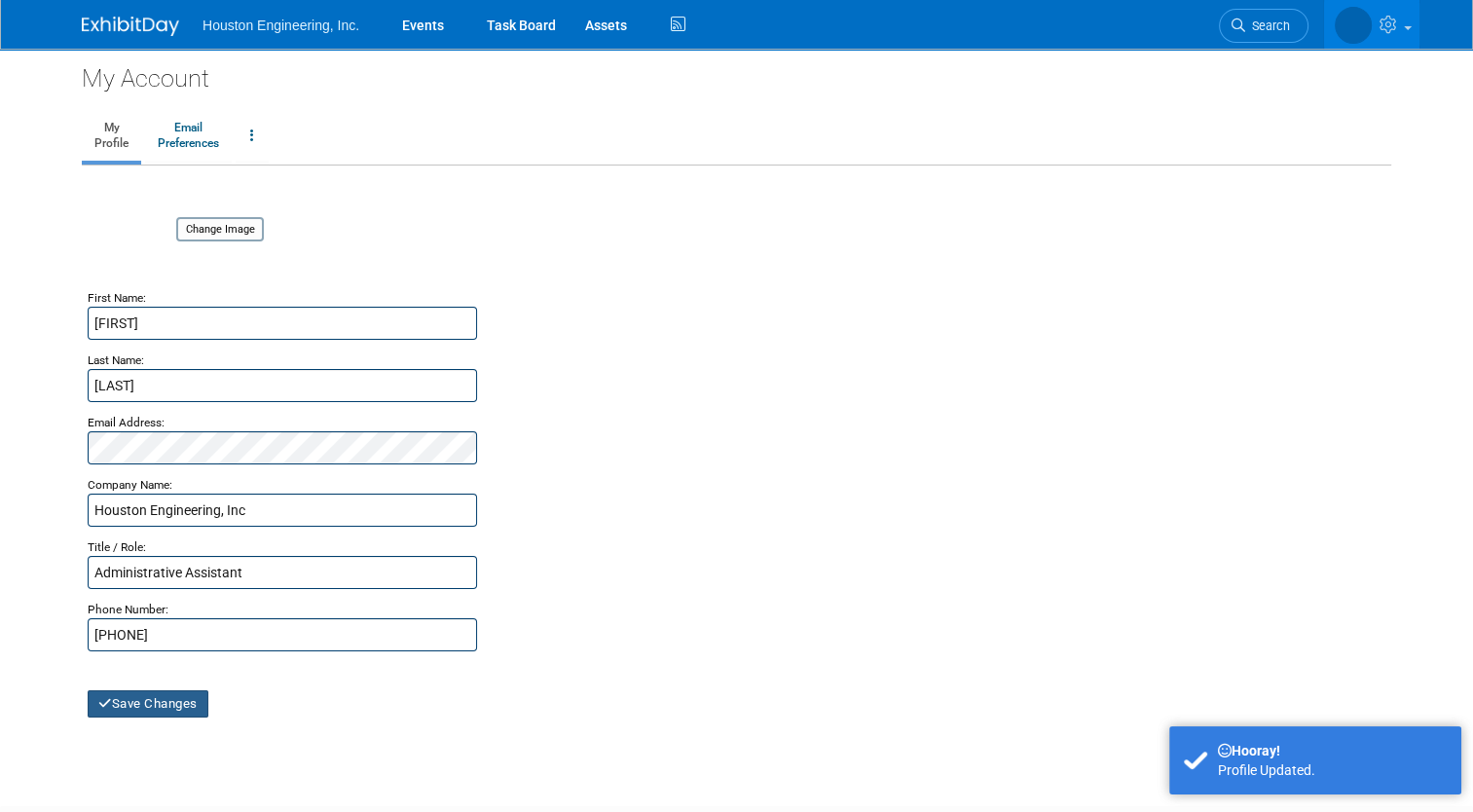 click on "Save Changes" at bounding box center (148, 704) 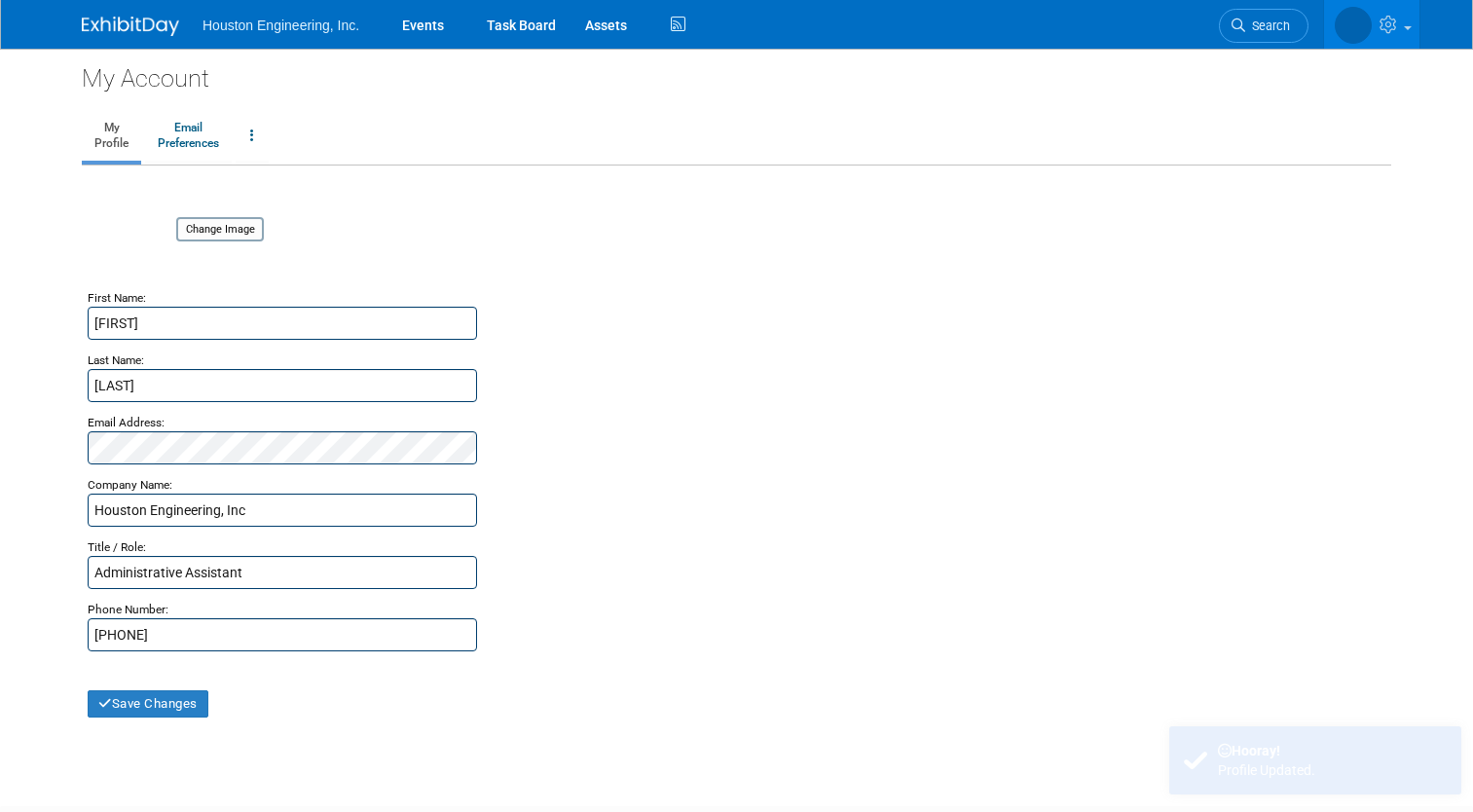 scroll, scrollTop: 0, scrollLeft: 0, axis: both 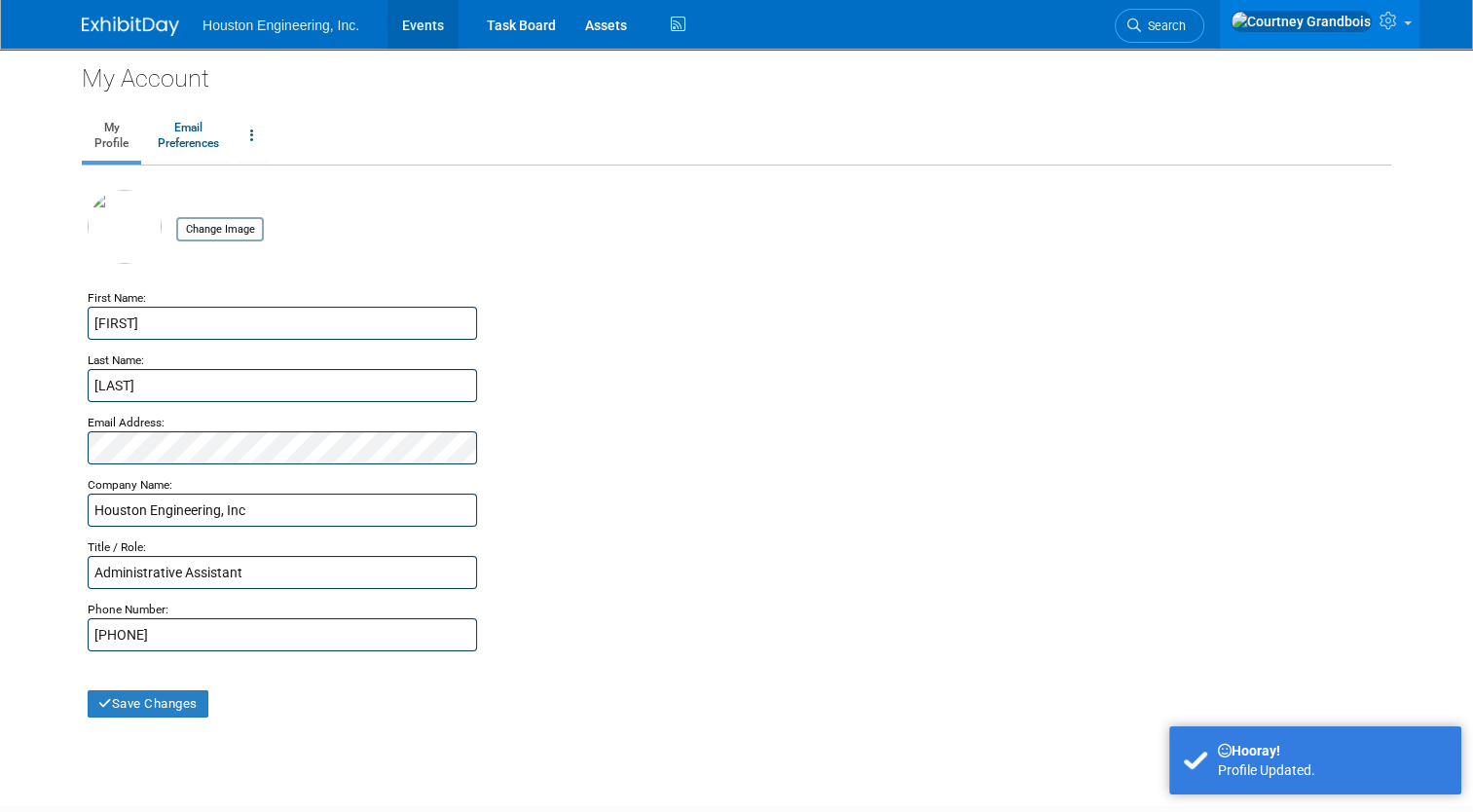click on "Events" at bounding box center [423, 24] 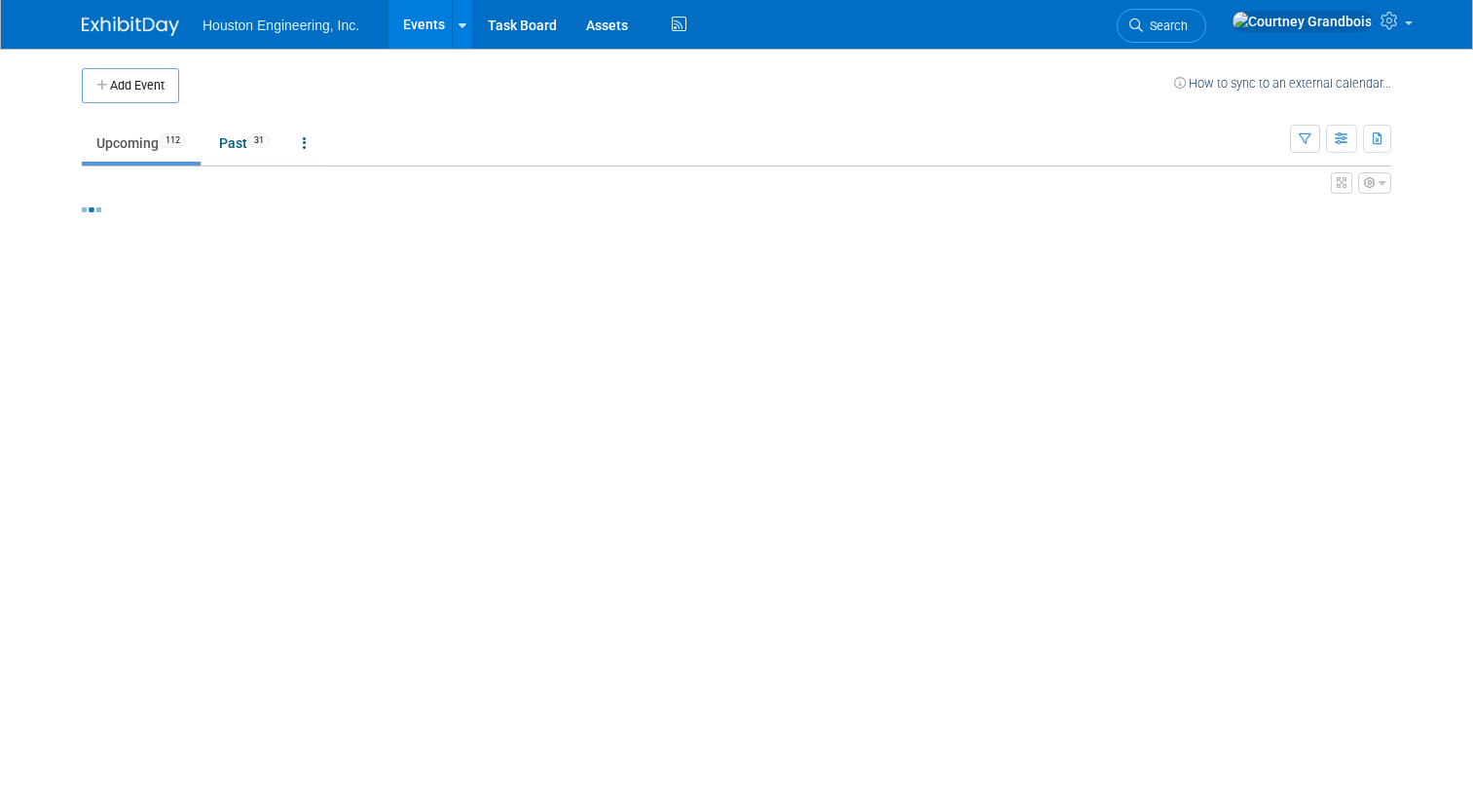 scroll, scrollTop: 0, scrollLeft: 0, axis: both 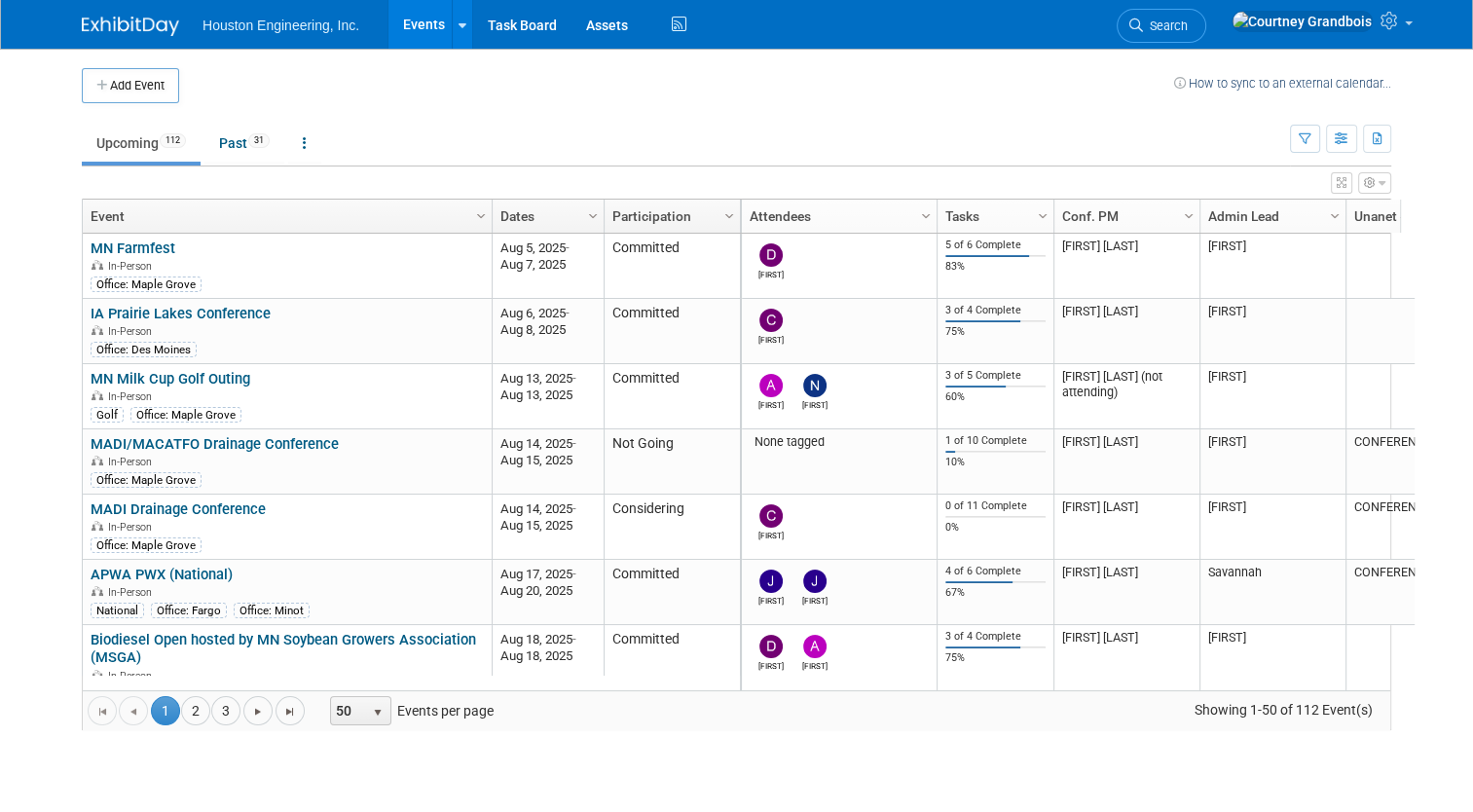click on "Events" at bounding box center (423, 24) 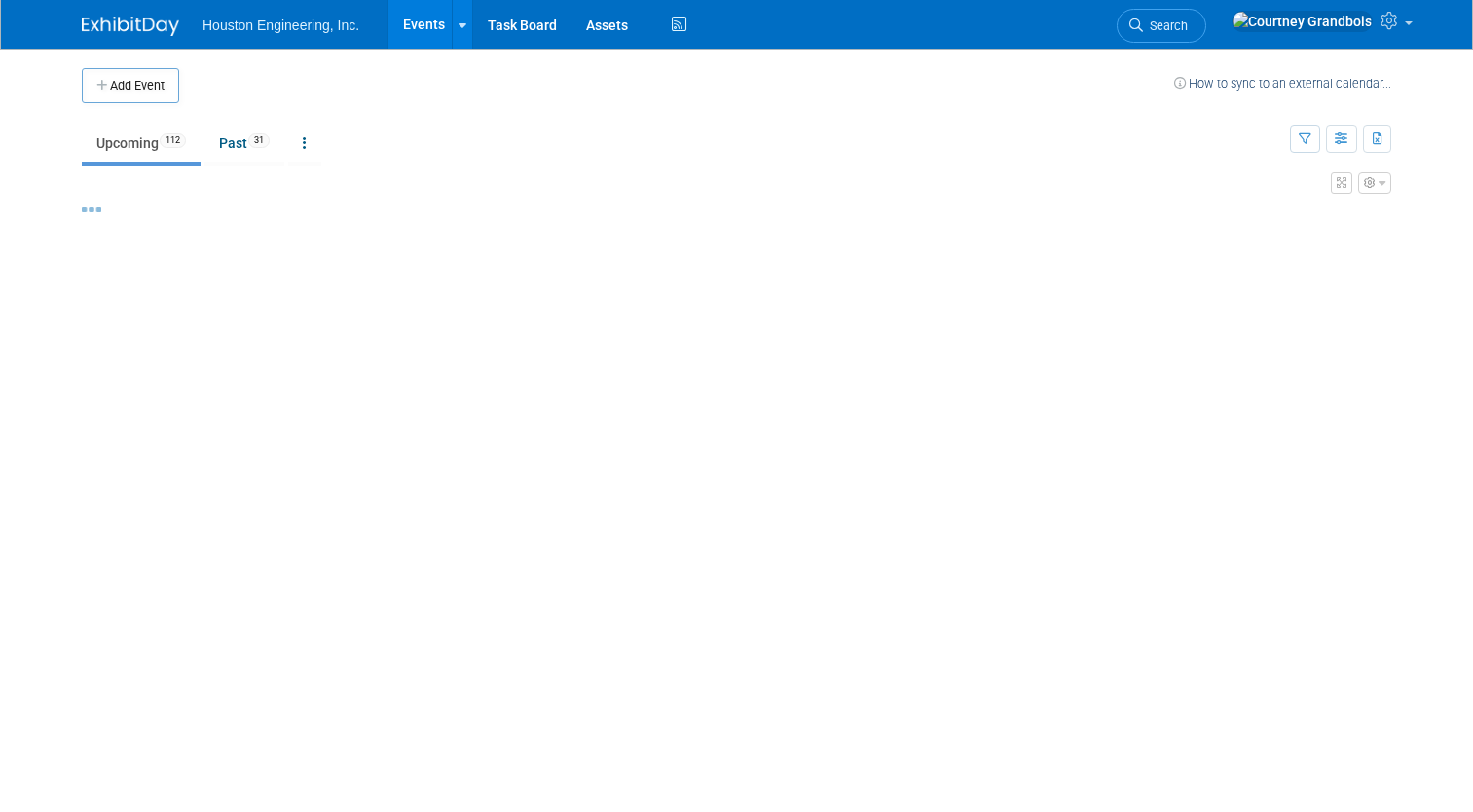 scroll, scrollTop: 0, scrollLeft: 0, axis: both 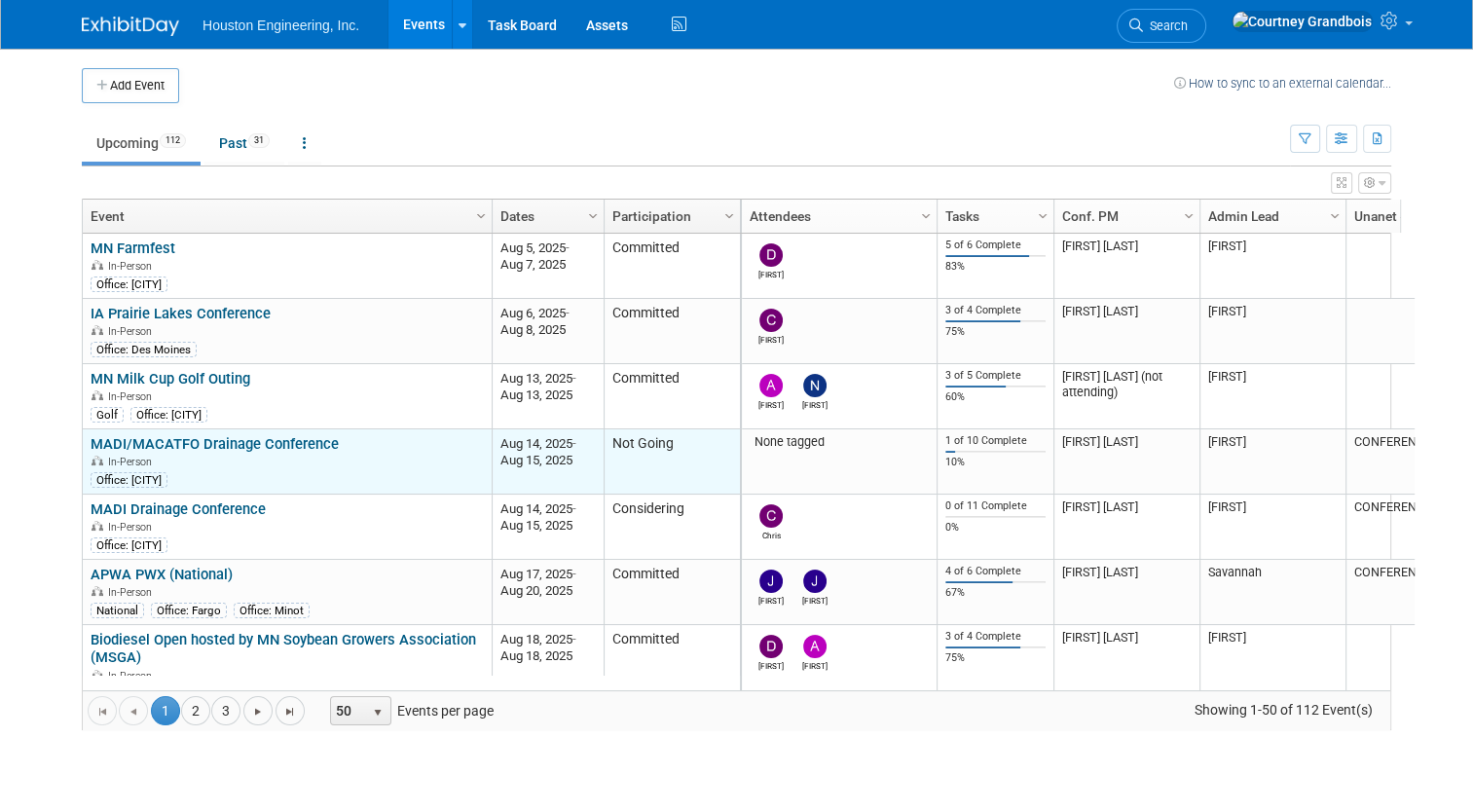 click on "MADI/MACATFO Drainage Conference" at bounding box center [214, 444] 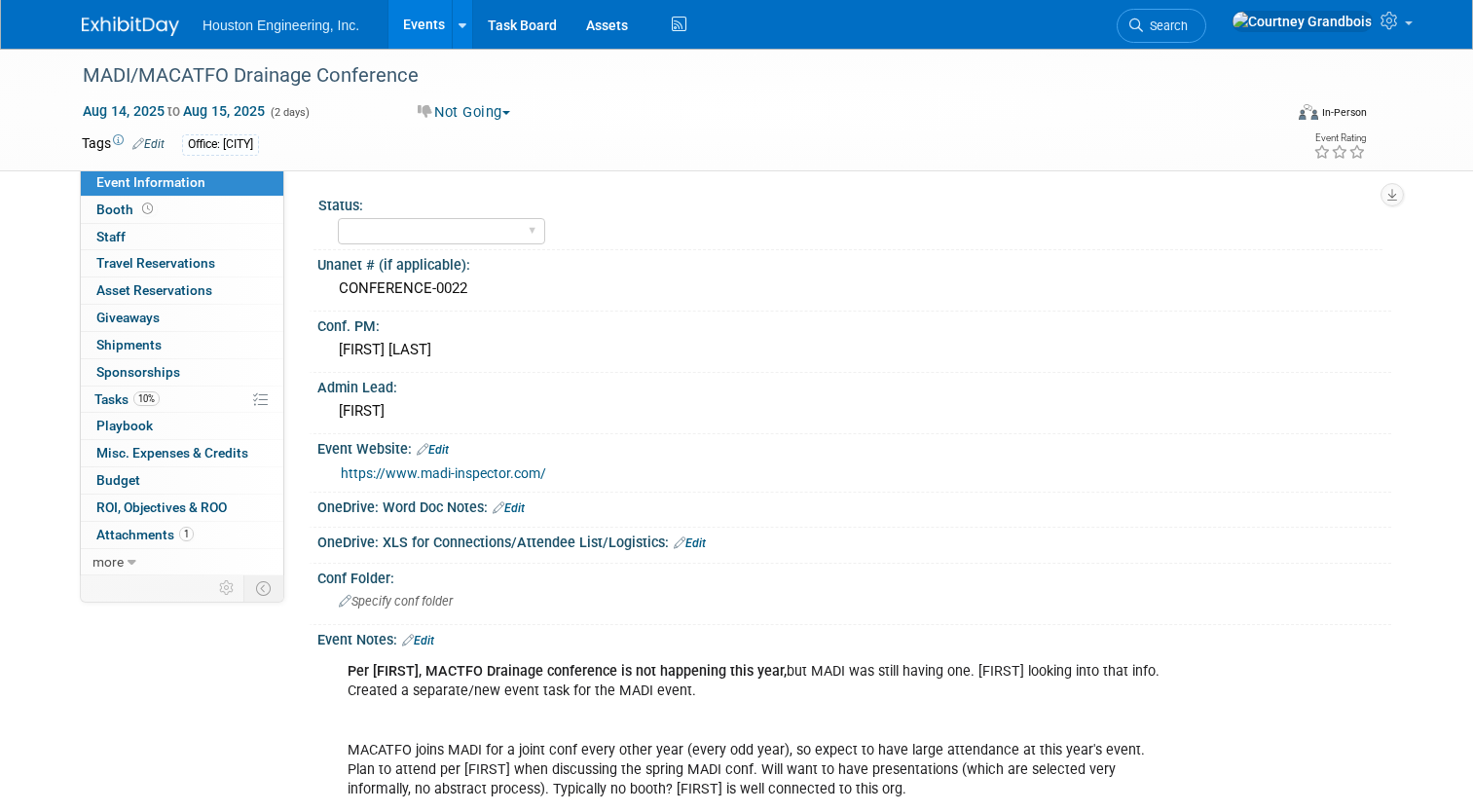 select on "Yes" 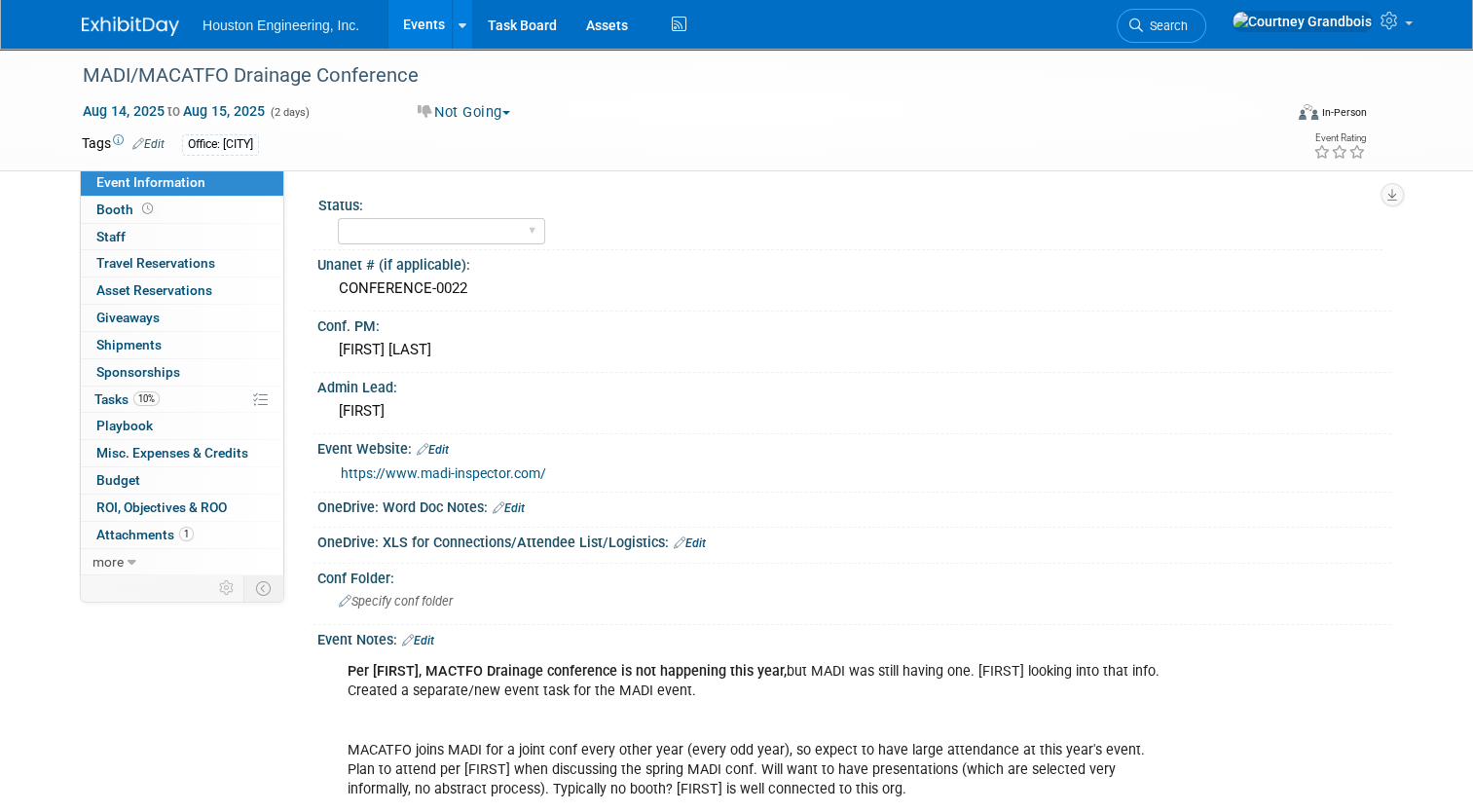 scroll, scrollTop: 0, scrollLeft: 0, axis: both 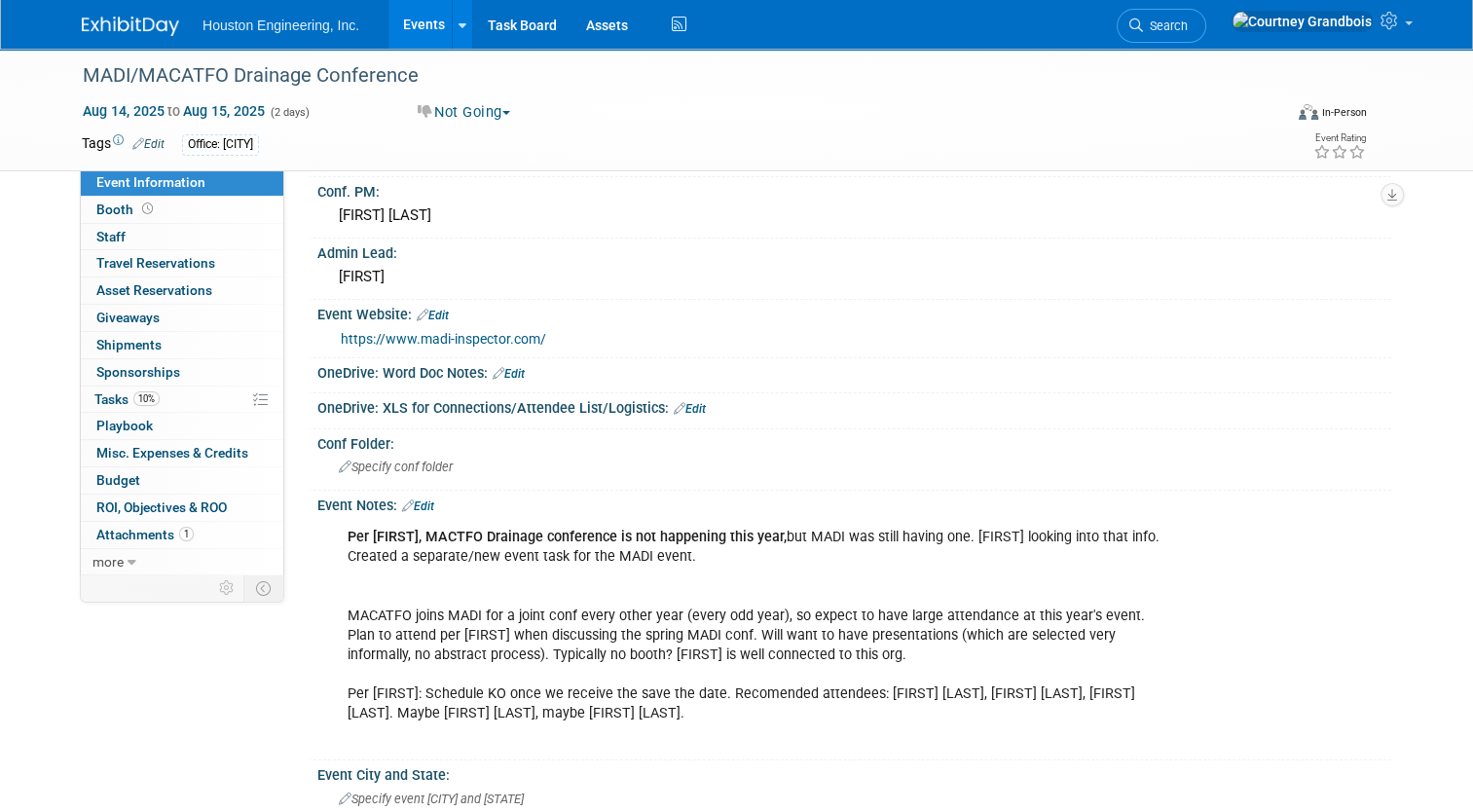 click on "Specify conf folder" at bounding box center (854, 466) 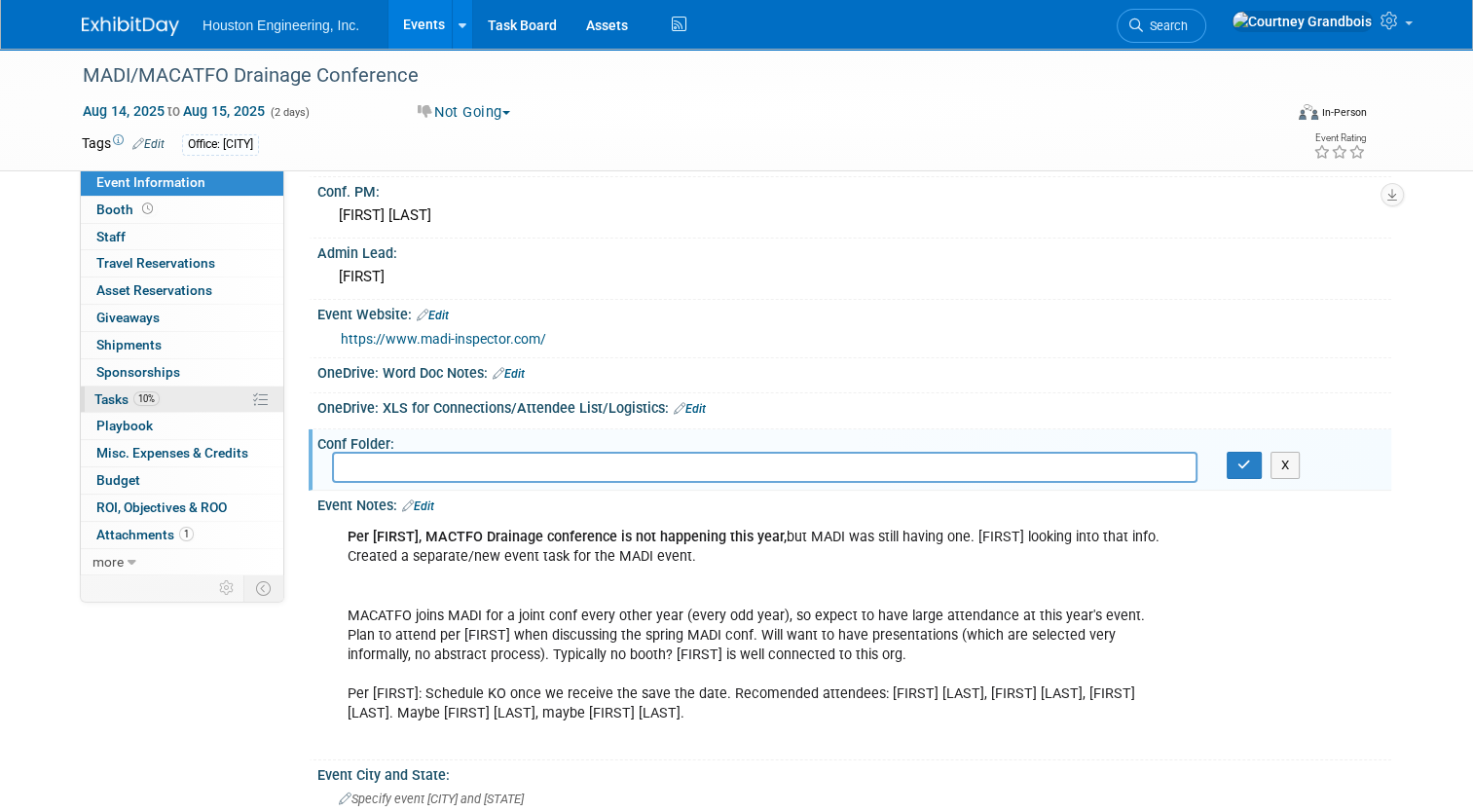 click on "Tasks 10%" at bounding box center (127, 399) 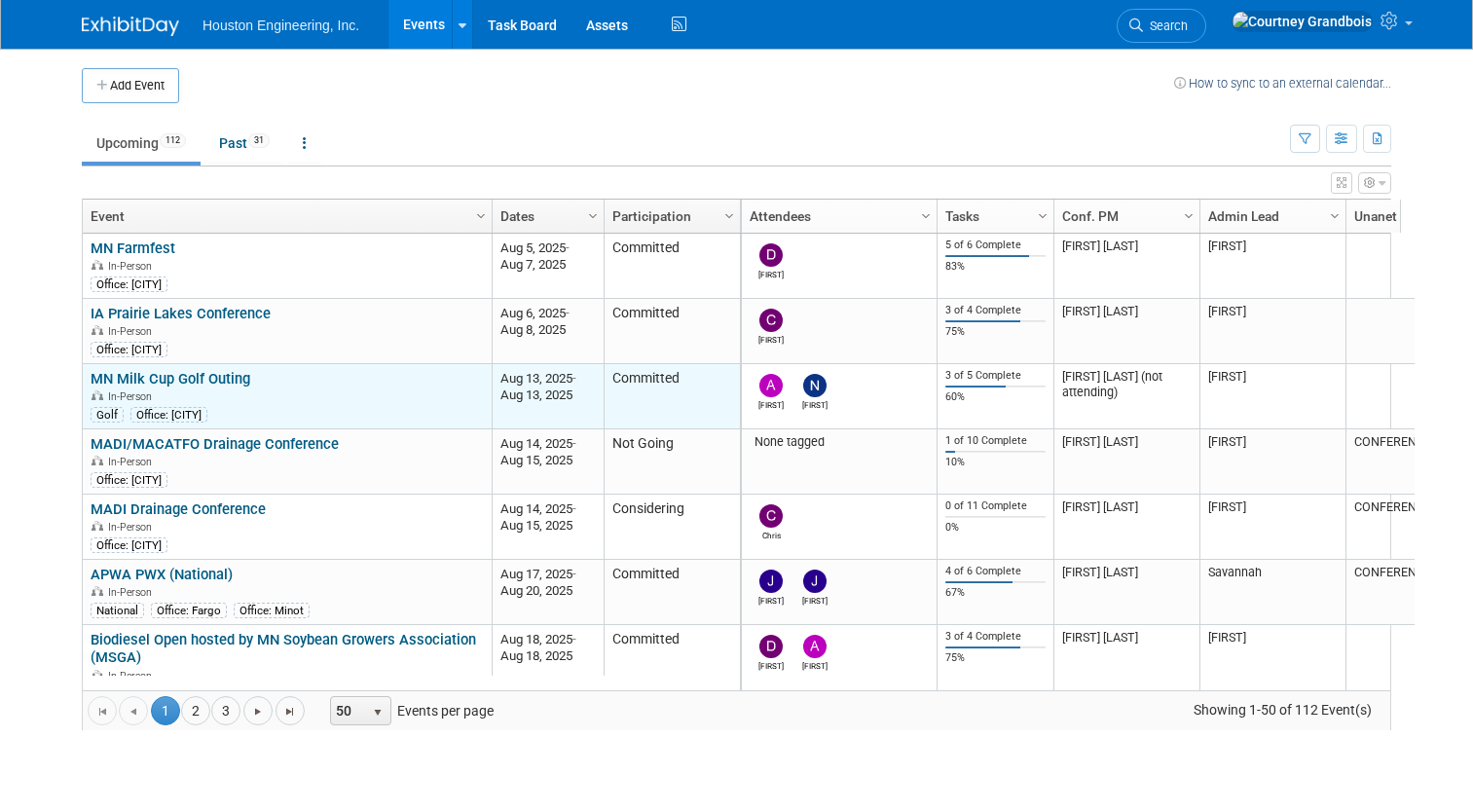 scroll, scrollTop: 0, scrollLeft: 0, axis: both 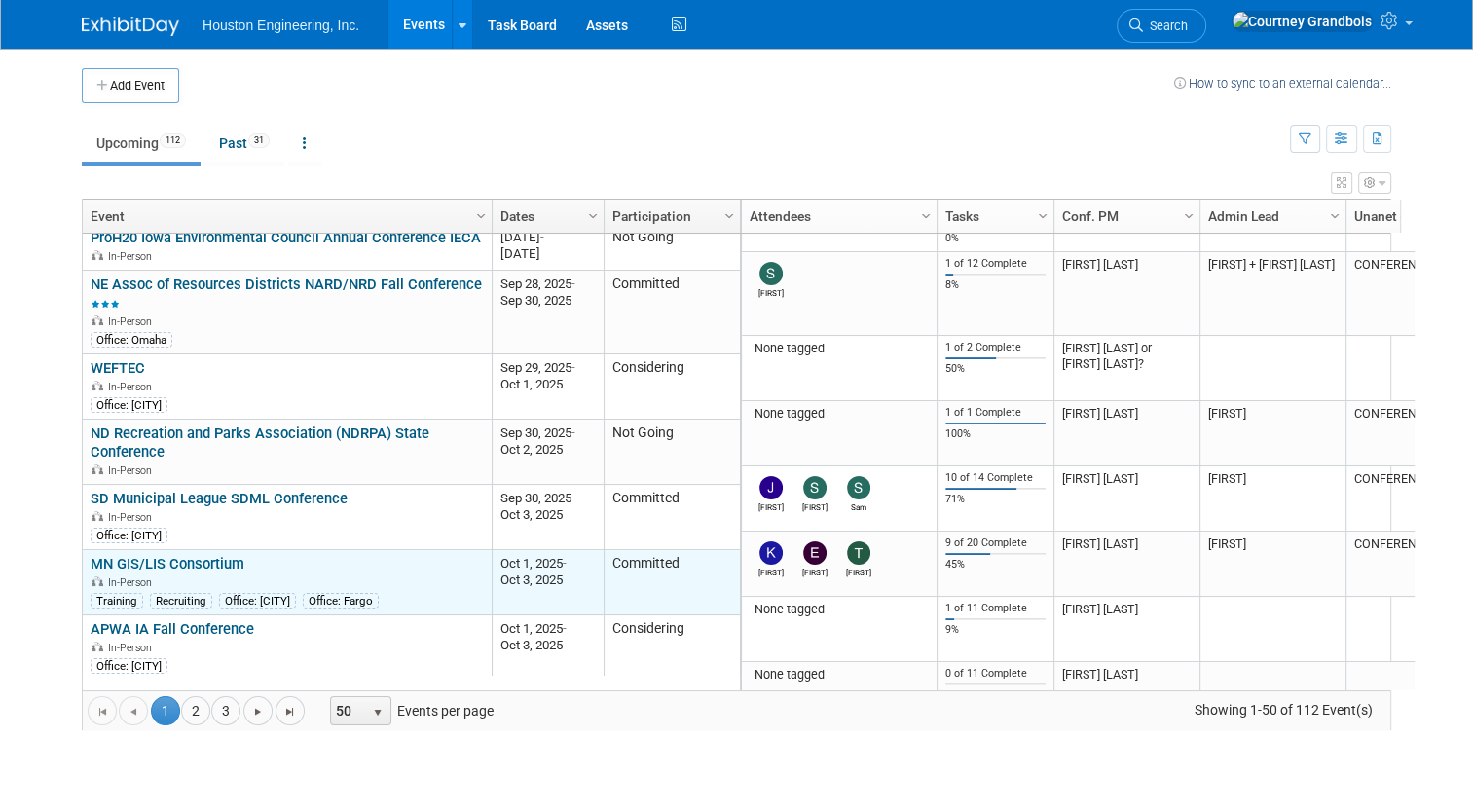 click on "MN GIS/LIS Consortium" at bounding box center (167, 564) 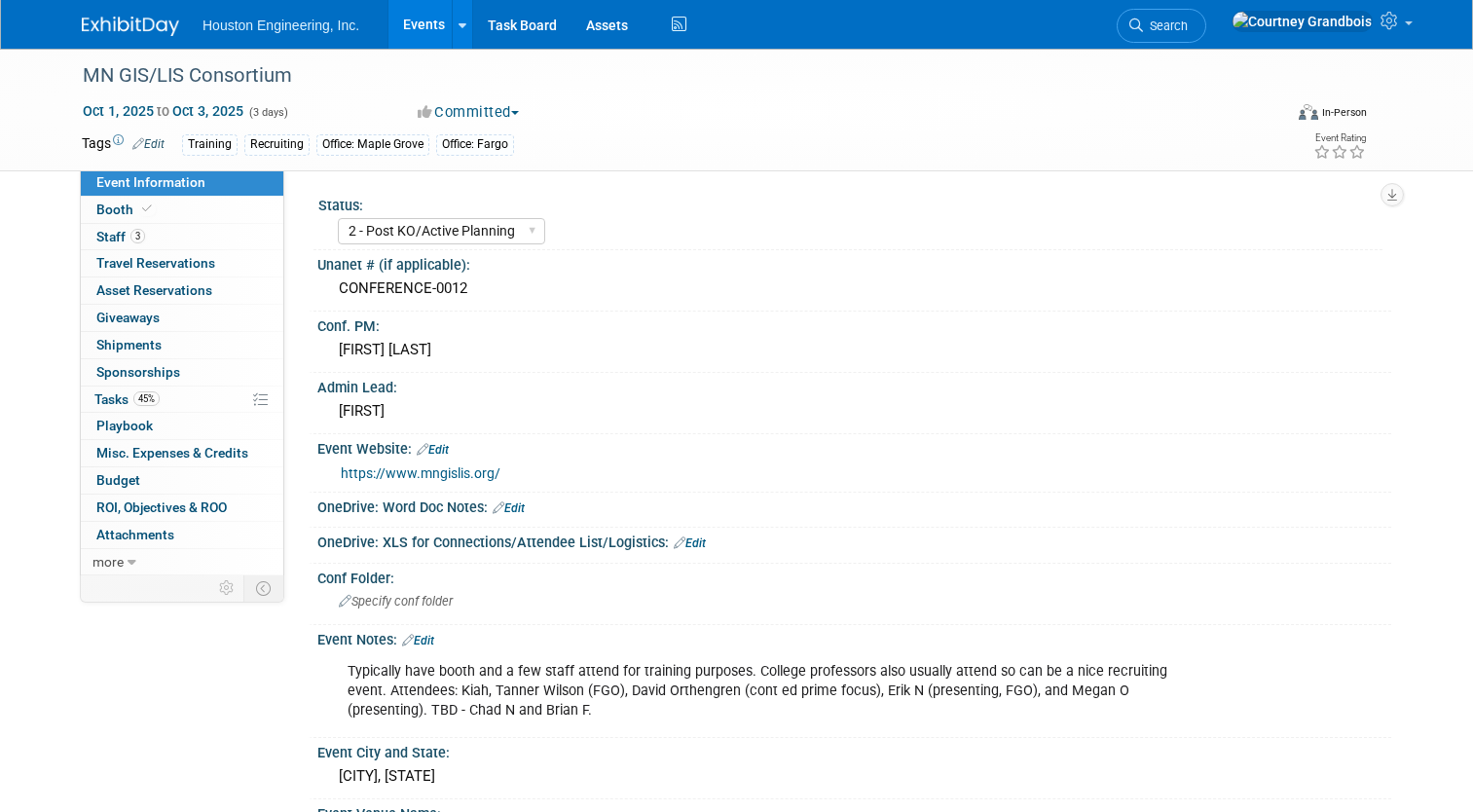 select on "2 - Post KO/Active Planning" 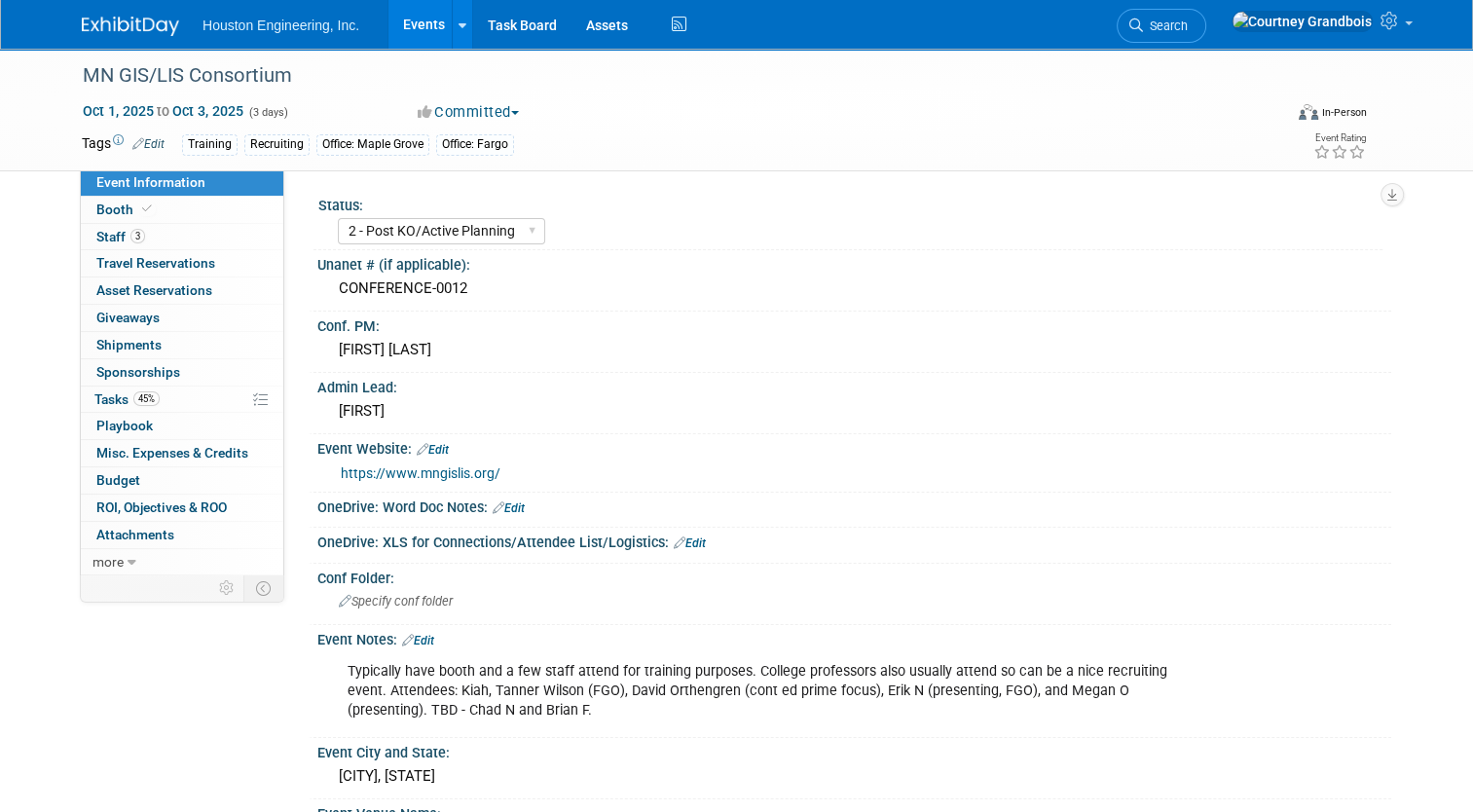 scroll, scrollTop: 0, scrollLeft: 0, axis: both 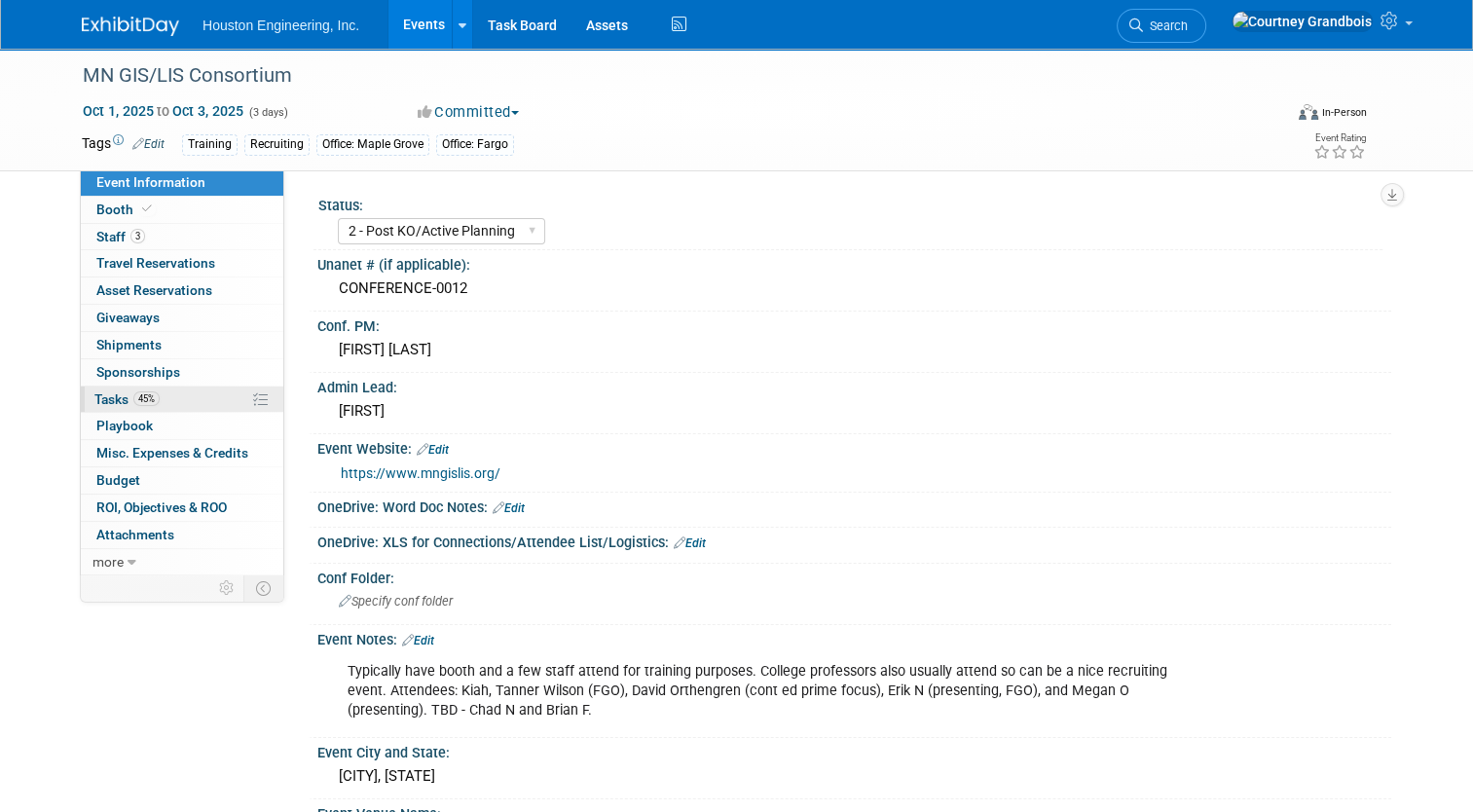 click on "45%
Tasks 45%" at bounding box center [182, 399] 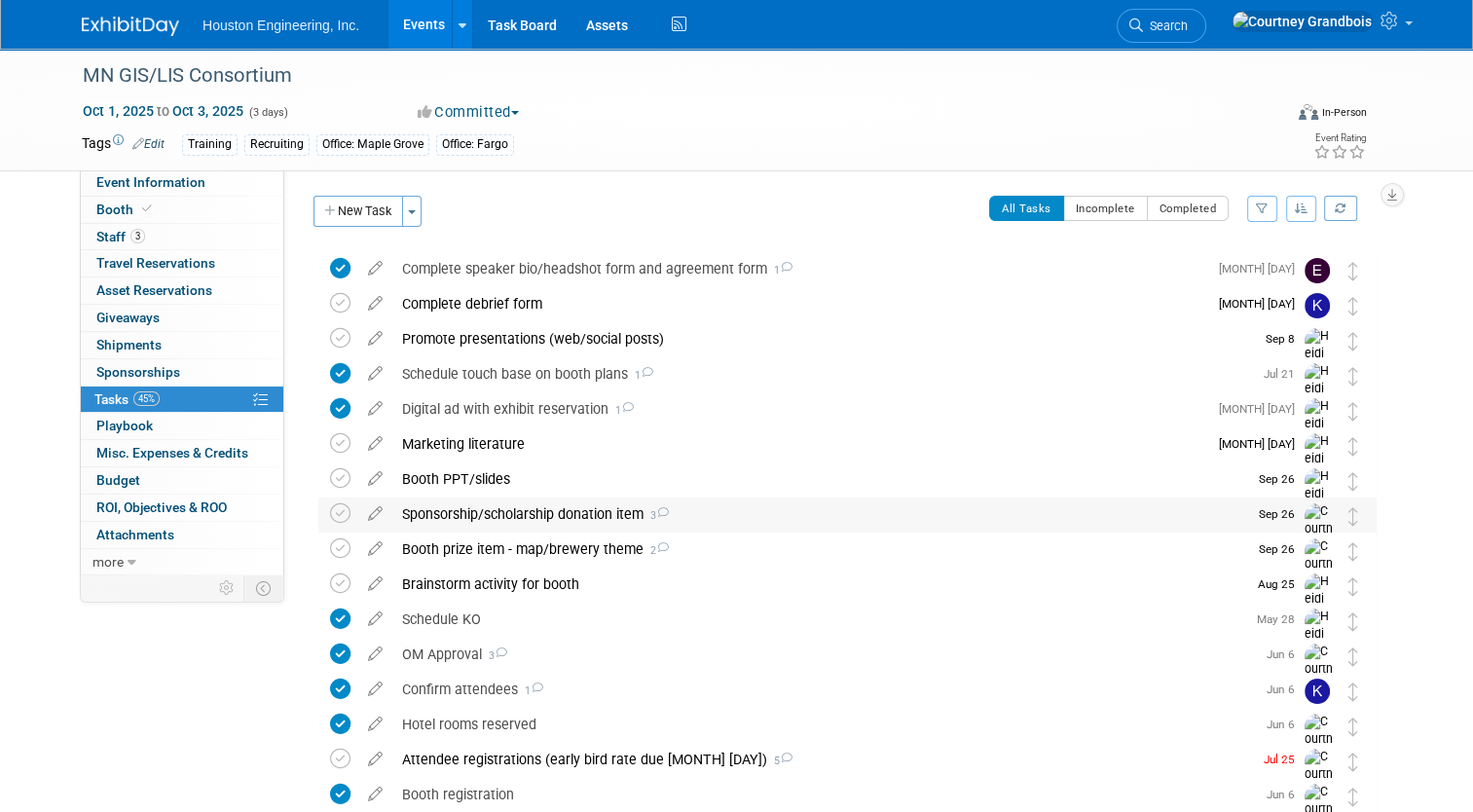 click on "Sponsorship/scholarship donation item
3" at bounding box center [820, 514] 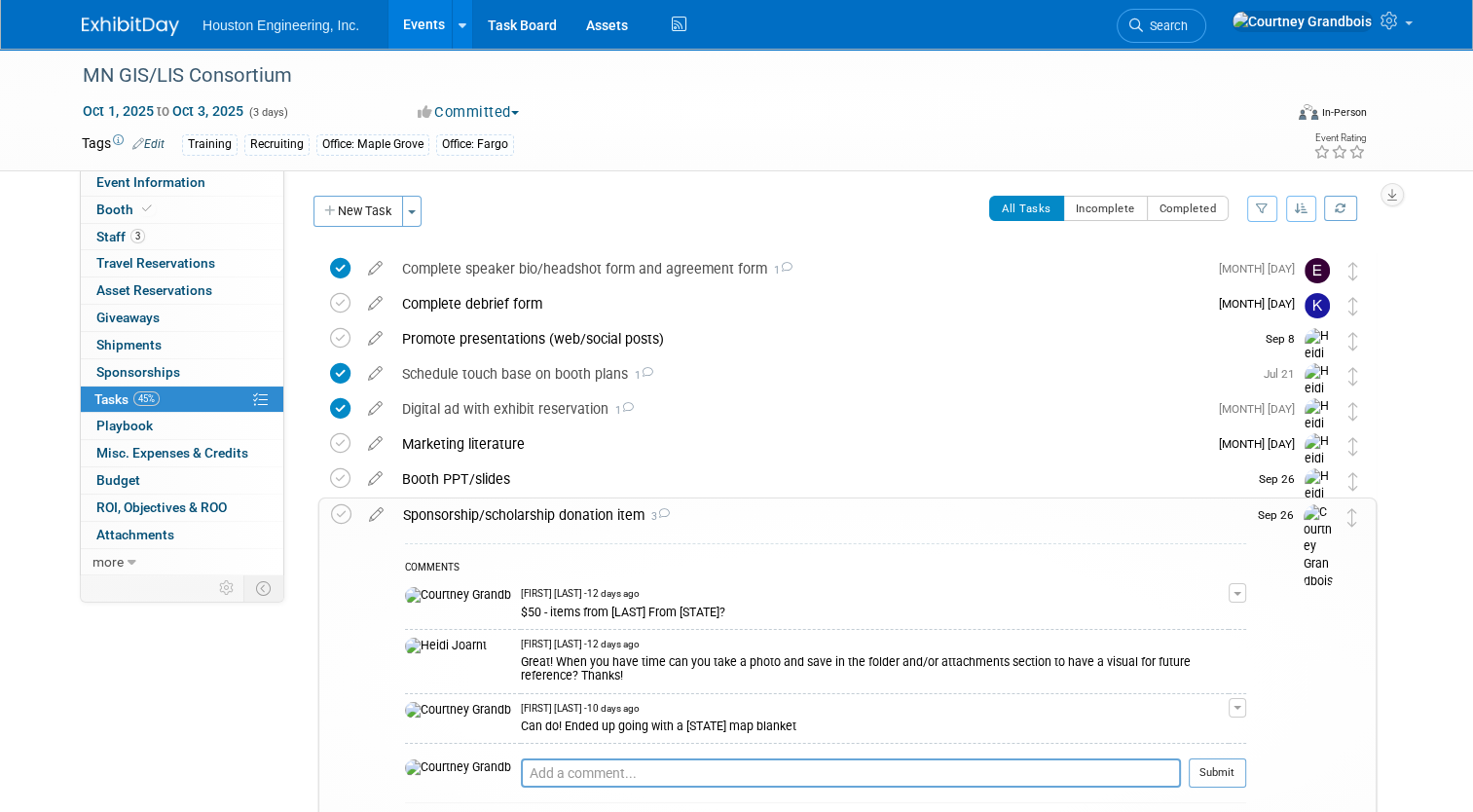 click on "Sponsorship/scholarship donation item
3" at bounding box center (820, 515) 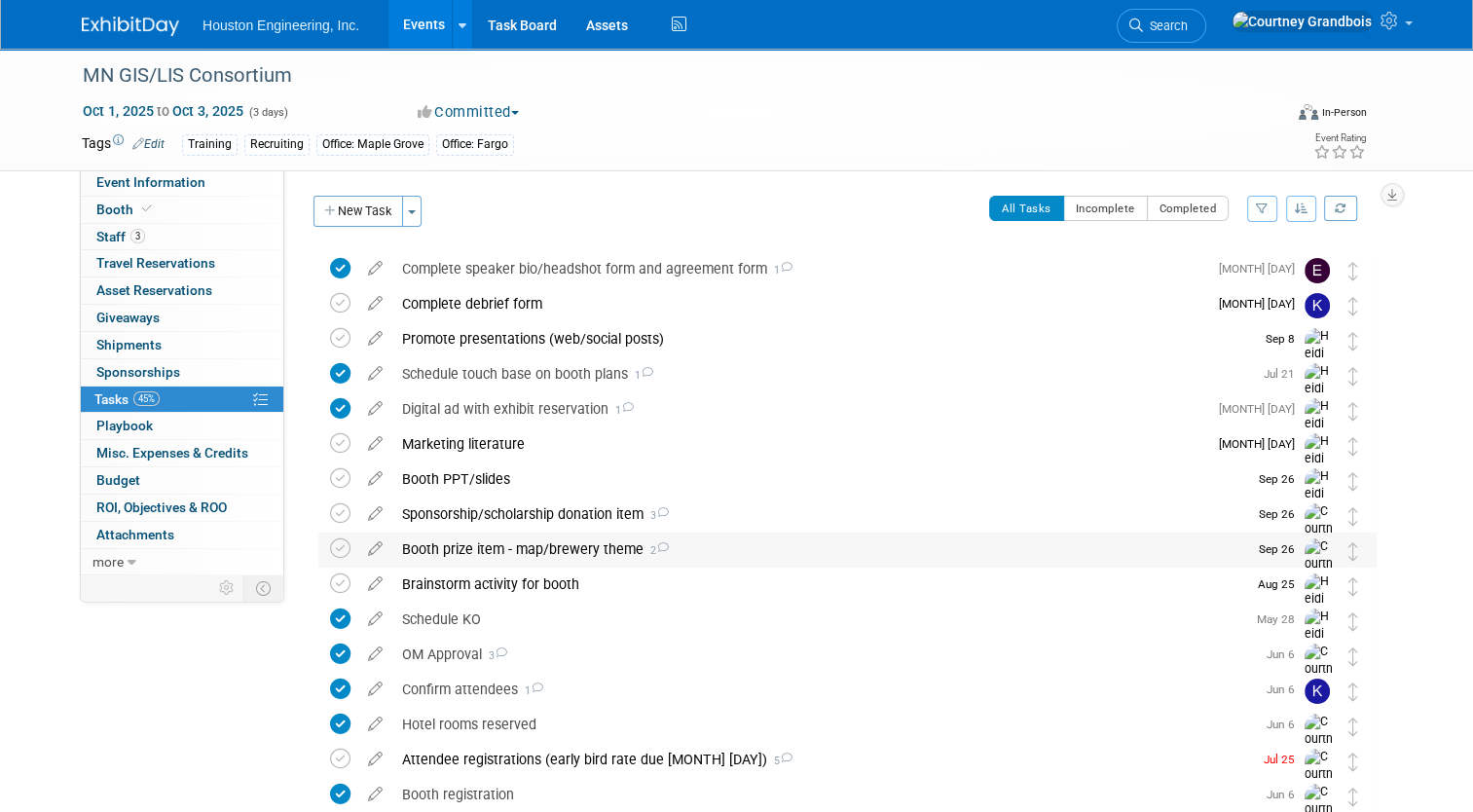 click on "Booth prize item - map/brewery theme
2" at bounding box center (820, 549) 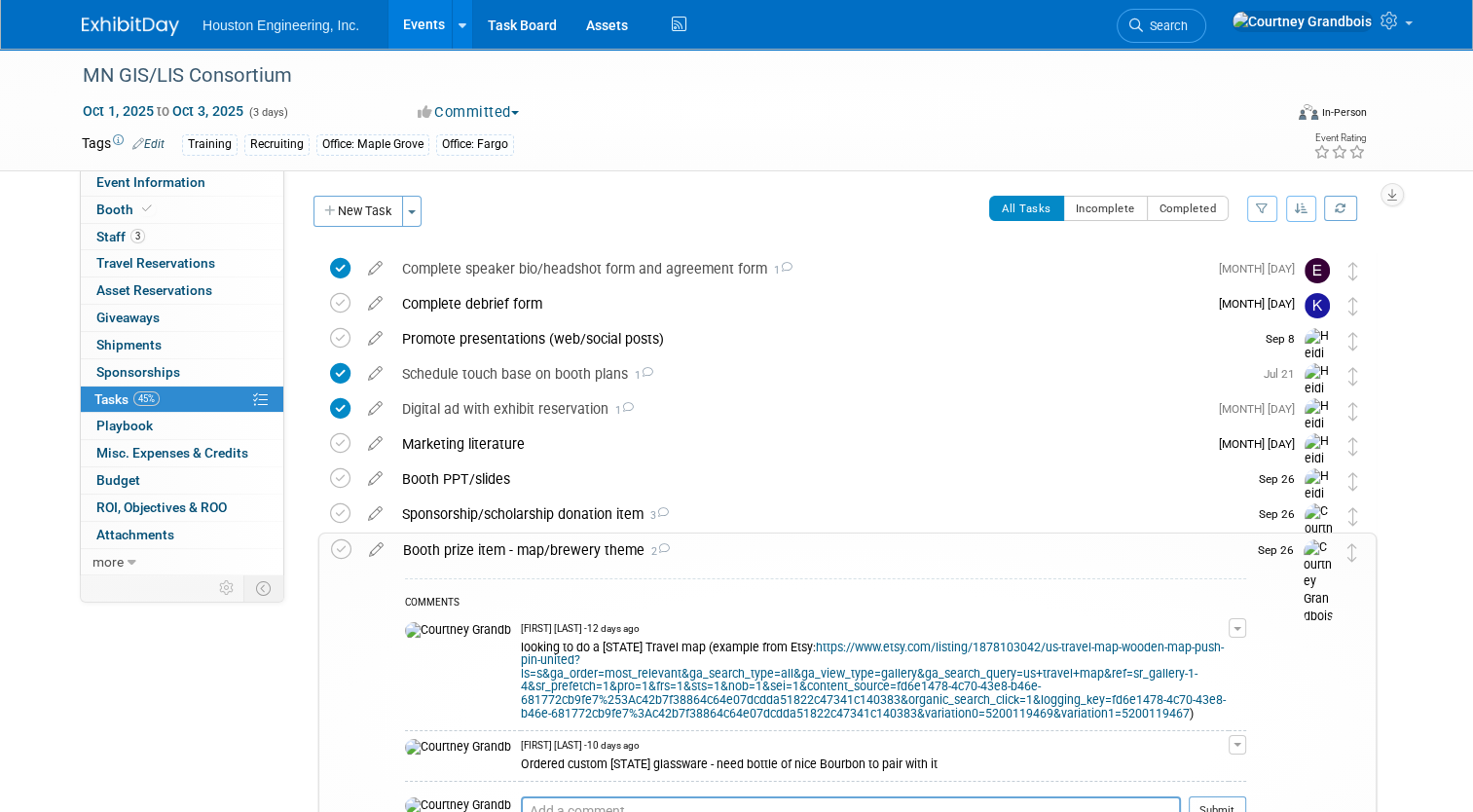 click on "Booth prize item - map/brewery theme
2" at bounding box center [820, 550] 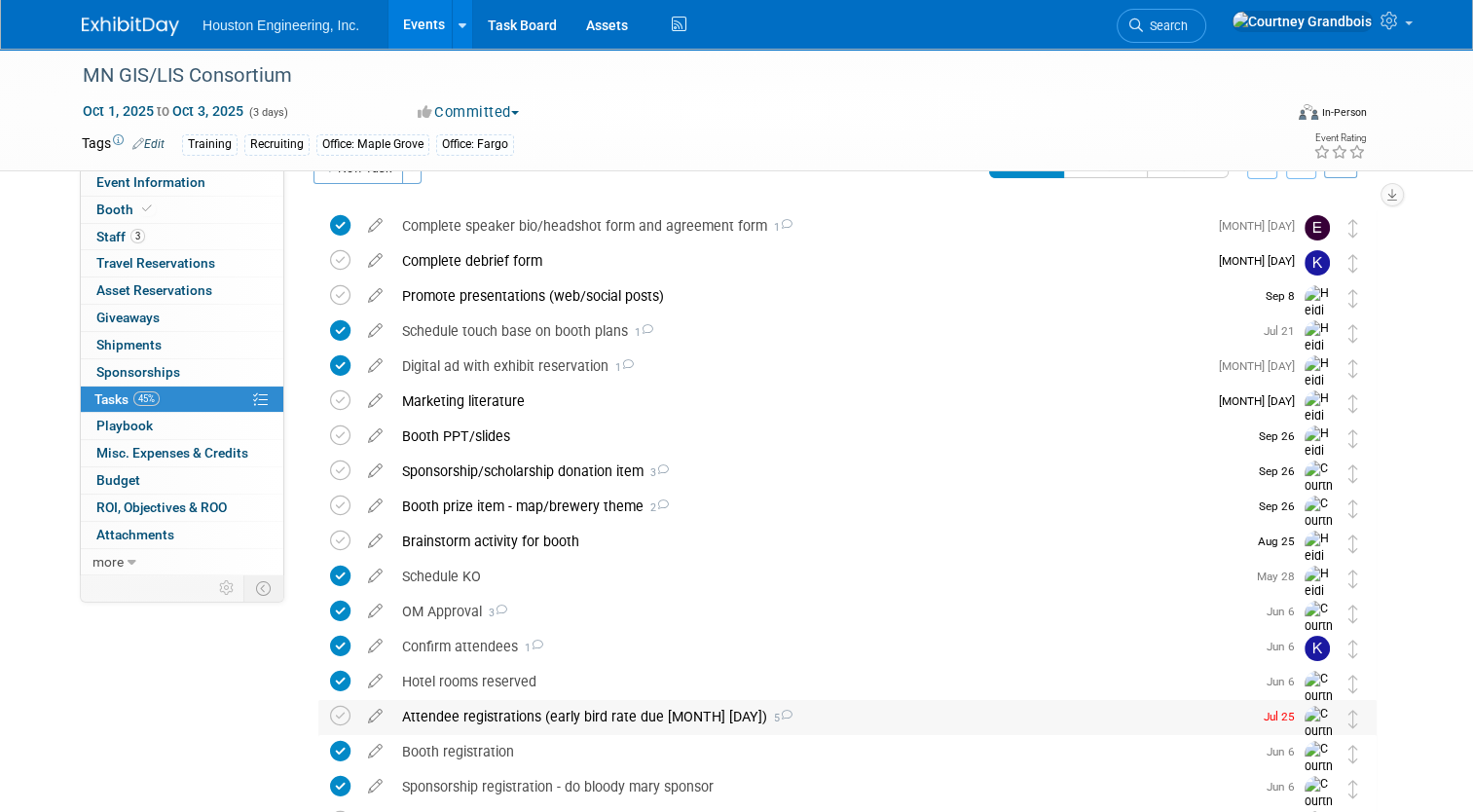 scroll, scrollTop: 45, scrollLeft: 0, axis: vertical 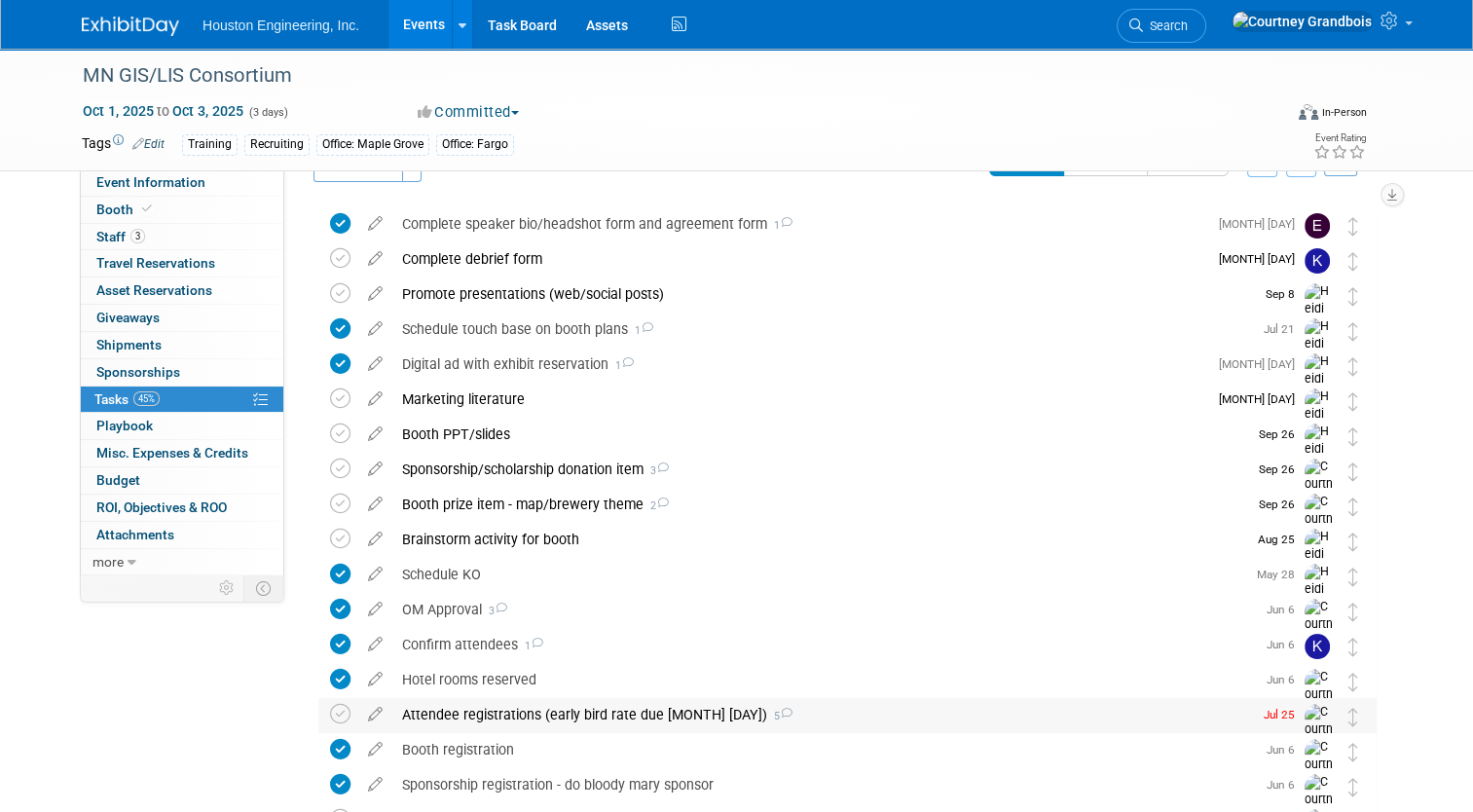 click on "Attendee registrations (early bird rate due [MONTH] [DAY])
5" at bounding box center [822, 715] 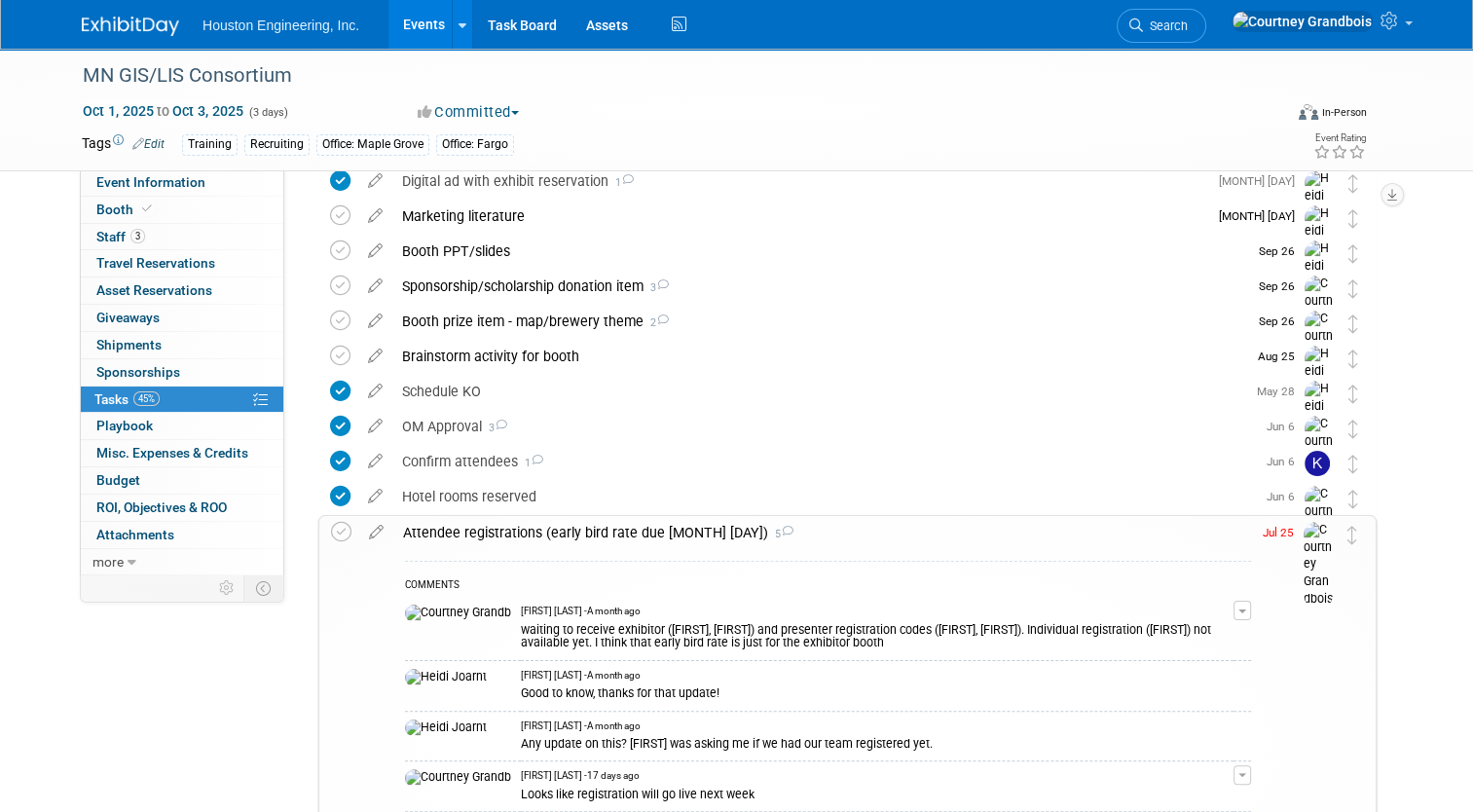 scroll, scrollTop: 234, scrollLeft: 0, axis: vertical 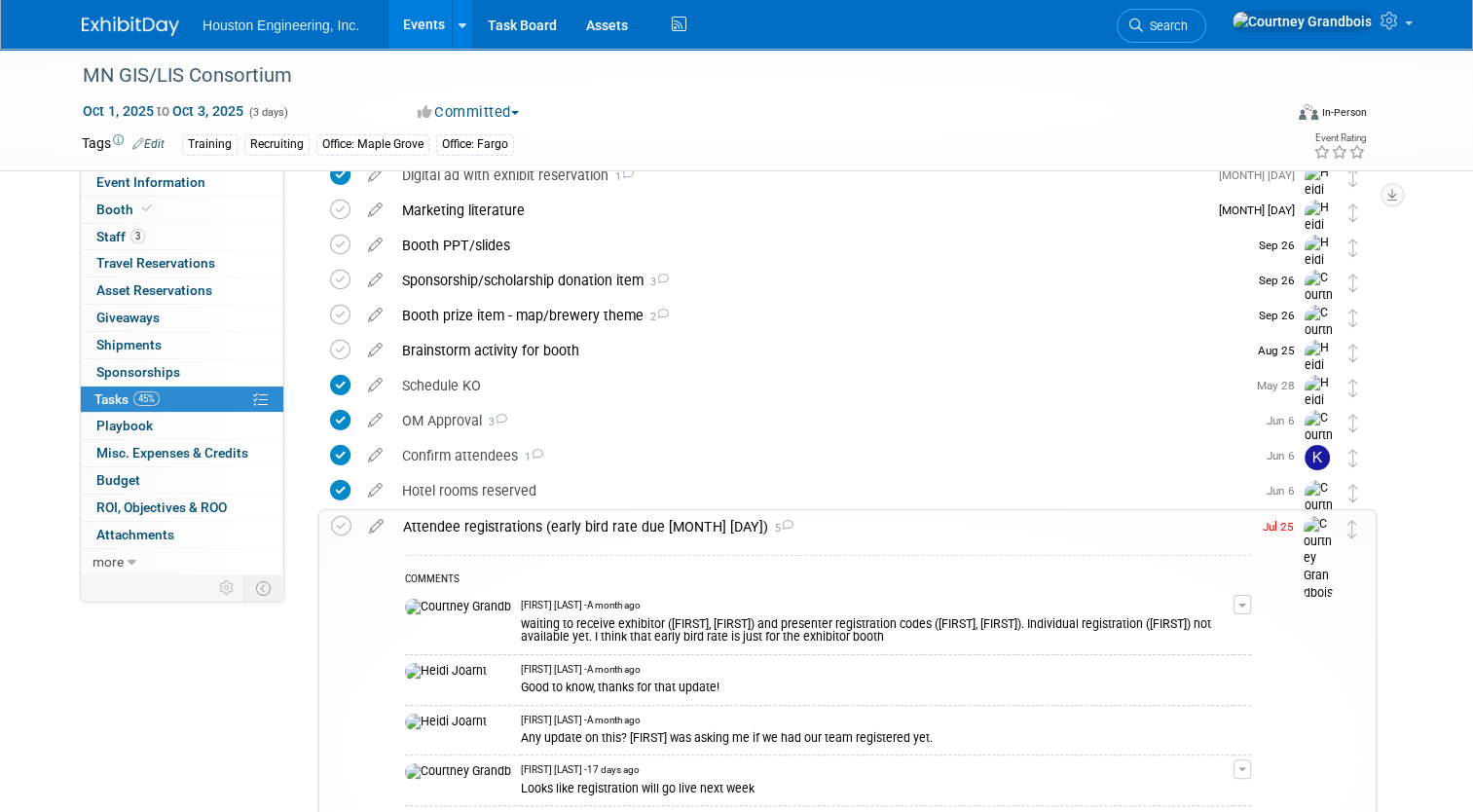 click on "COMMENTS
[FIRST] [LAST] -   A month ago
waiting to receive exhibitor ([FIRST], [FIRST]) and presenter registration codes ([FIRST], [FIRST]). Individual registration ([FIRST]) not available yet. I think that early bird rate is just for the exhibitor booth
Edit Comment
Remove
[FIRST] [LAST] -   A month ago
Good to know, thanks for that update!
[FIRST] [LAST] -   A month ago
Any update on this? [FIRST] was asking me if we had our team registered yet.
[FIRST] [LAST] -   17 days ago
Looks like registration will go live next week
Edit Comment
Remove
[FIRST] [LAST] -   12 days ago
FYI [FIRST] [LAST] confirmed her presentation was accepted so she will receive the presentation discounted rate ([YEAR][ROLE])
Pro tip: Press Ctrl-Enter to submit comment.
Submit" at bounding box center [828, 740] 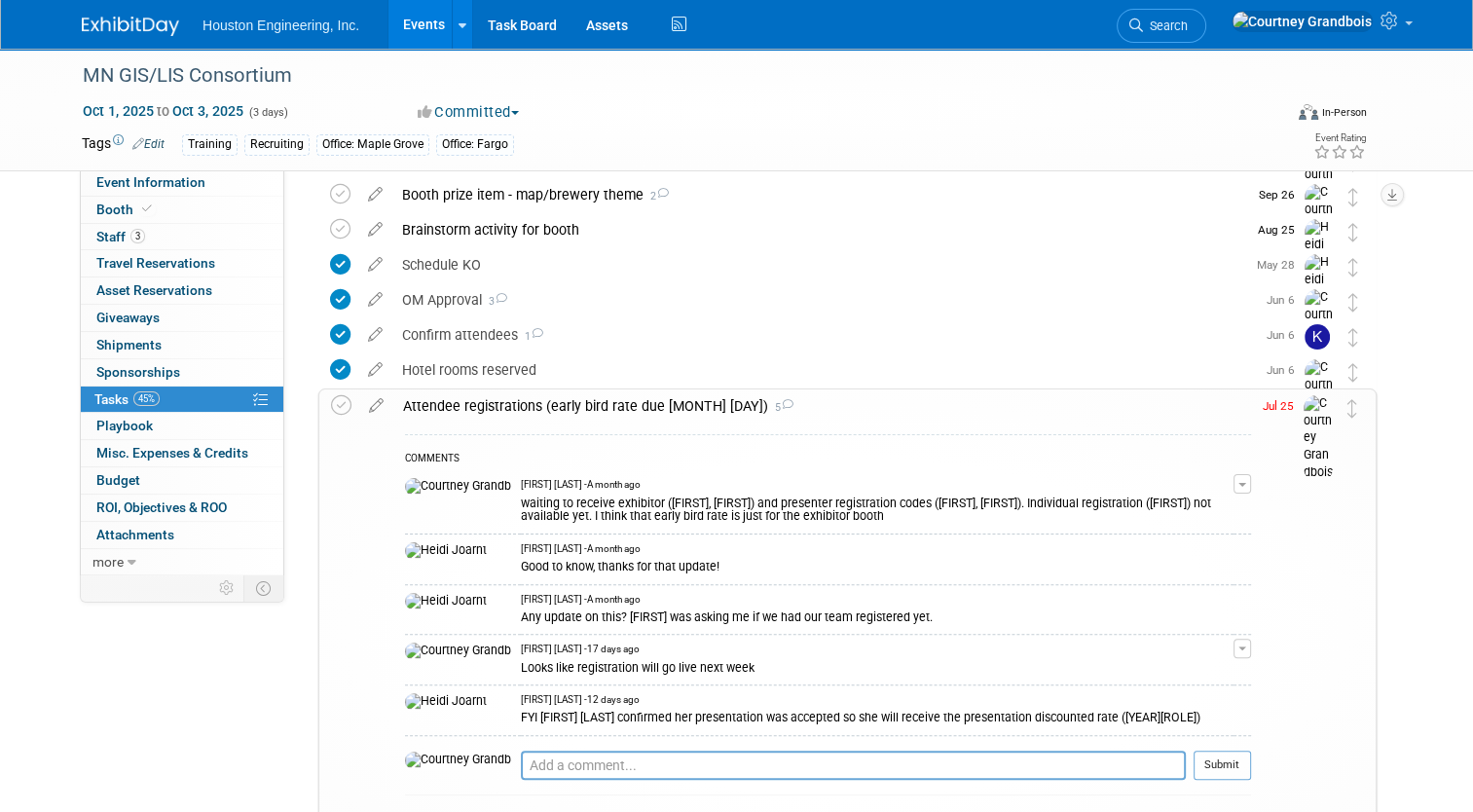 scroll, scrollTop: 352, scrollLeft: 0, axis: vertical 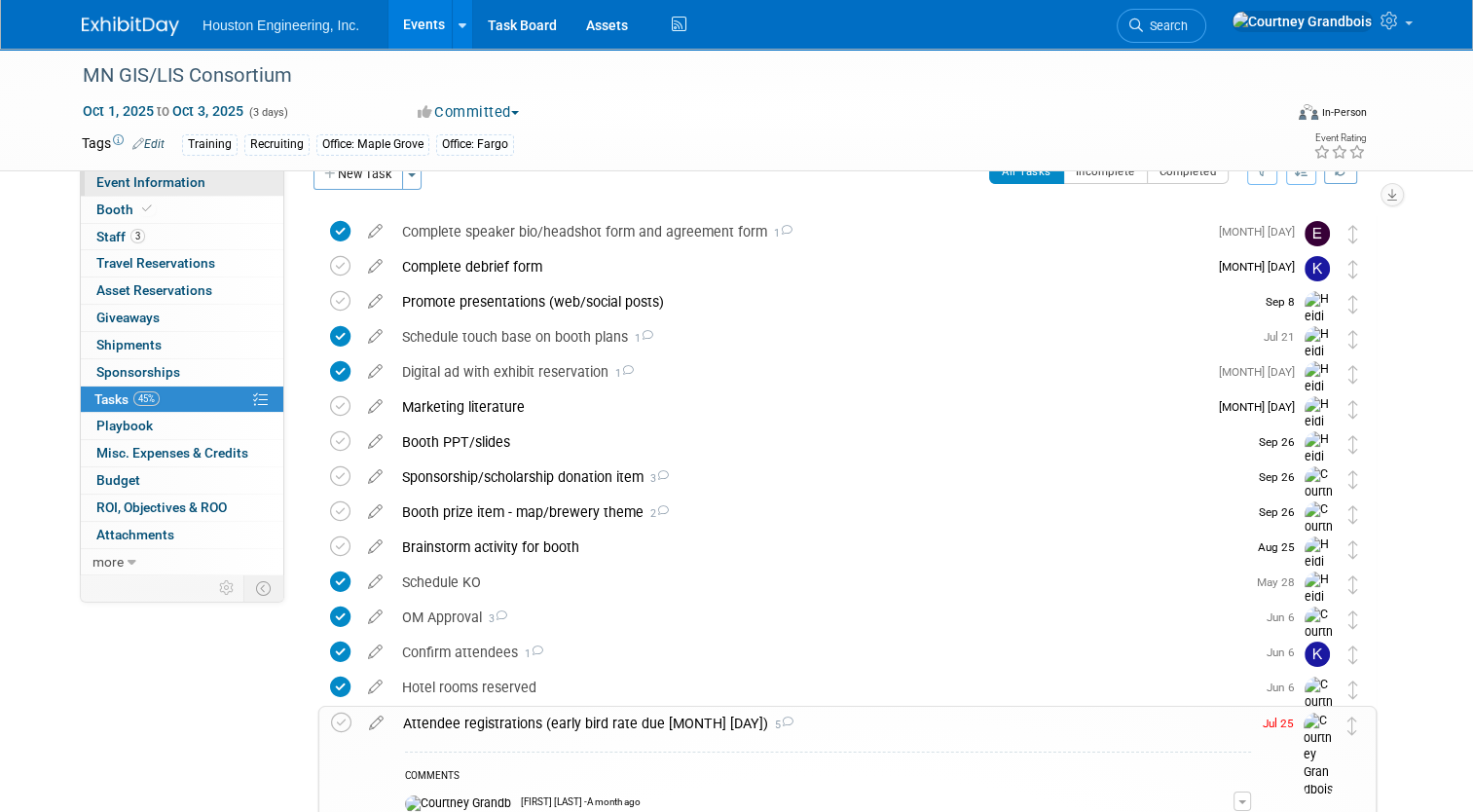 click on "Event Information" at bounding box center [151, 182] 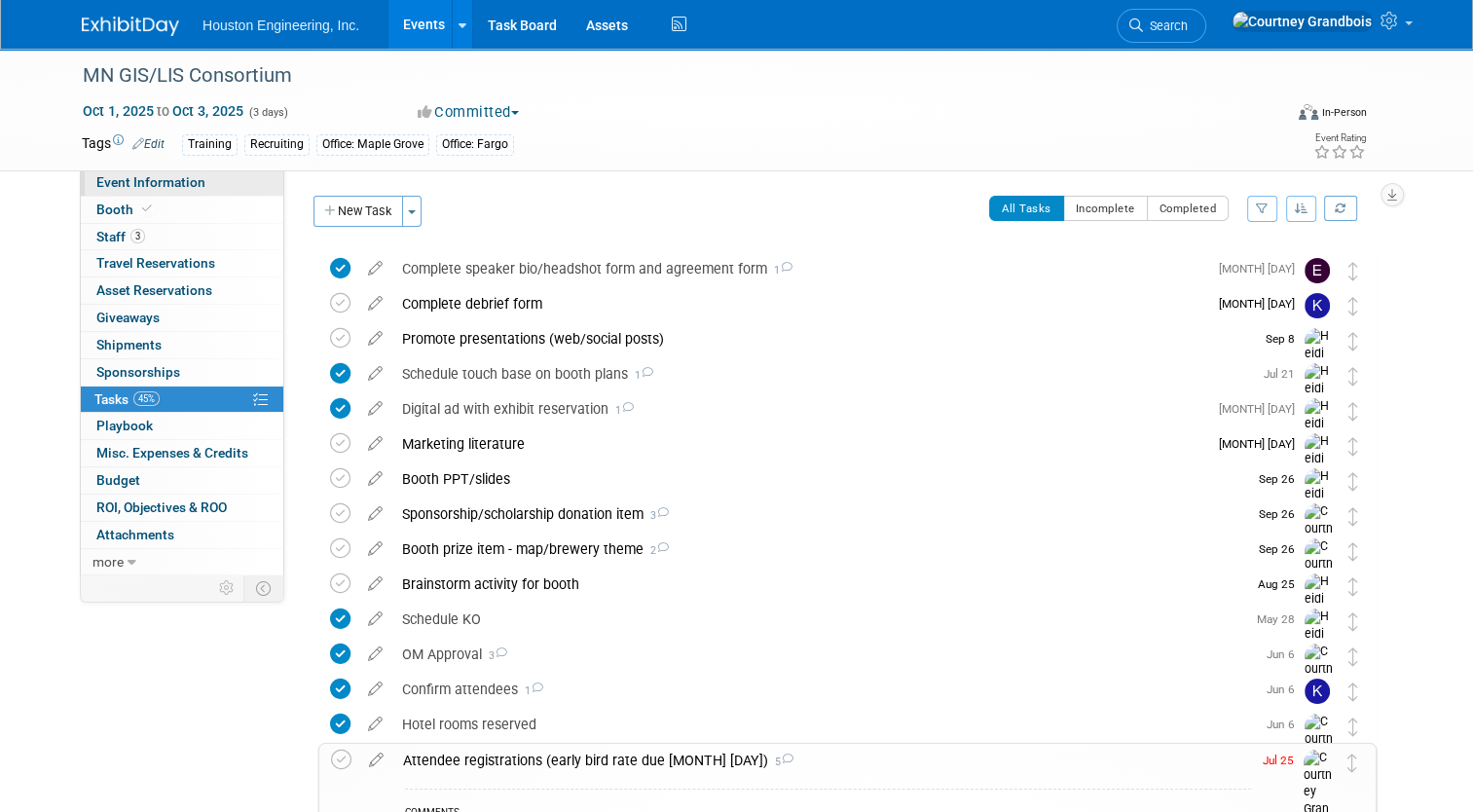 select on "2 - Post KO/Active Planning" 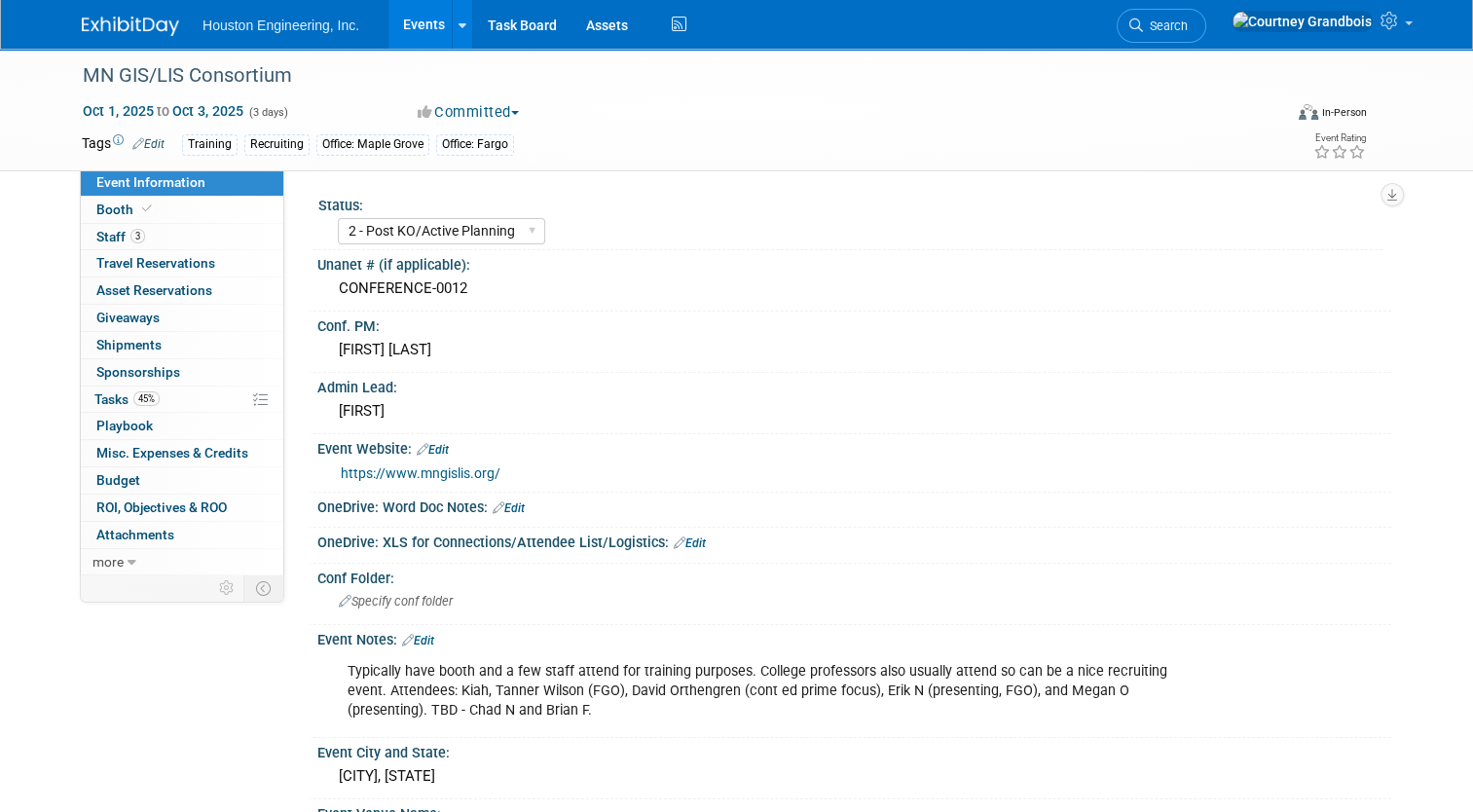 click on "https://www.mngislis.org/" at bounding box center (421, 473) 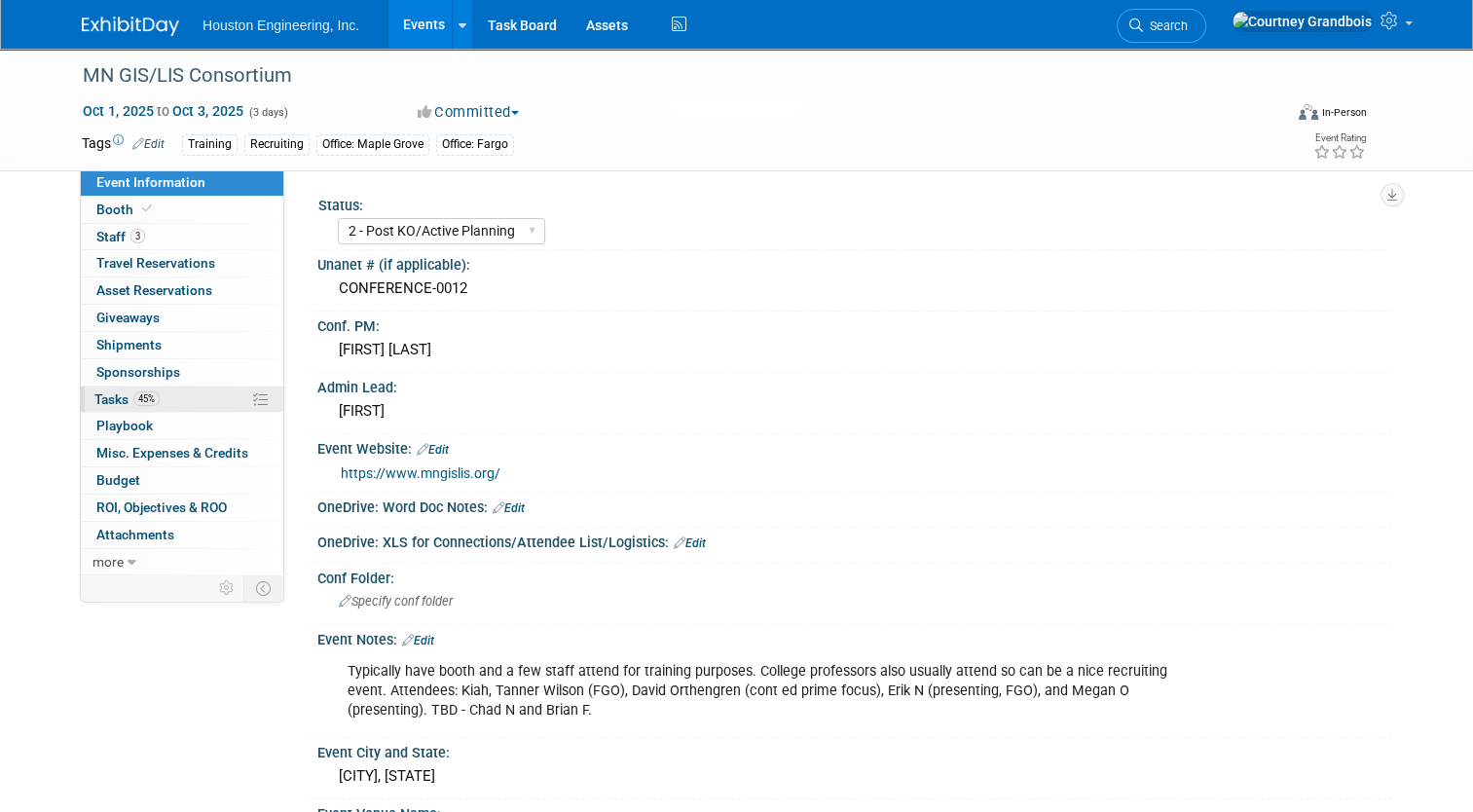 click on "Tasks 45%" at bounding box center (127, 399) 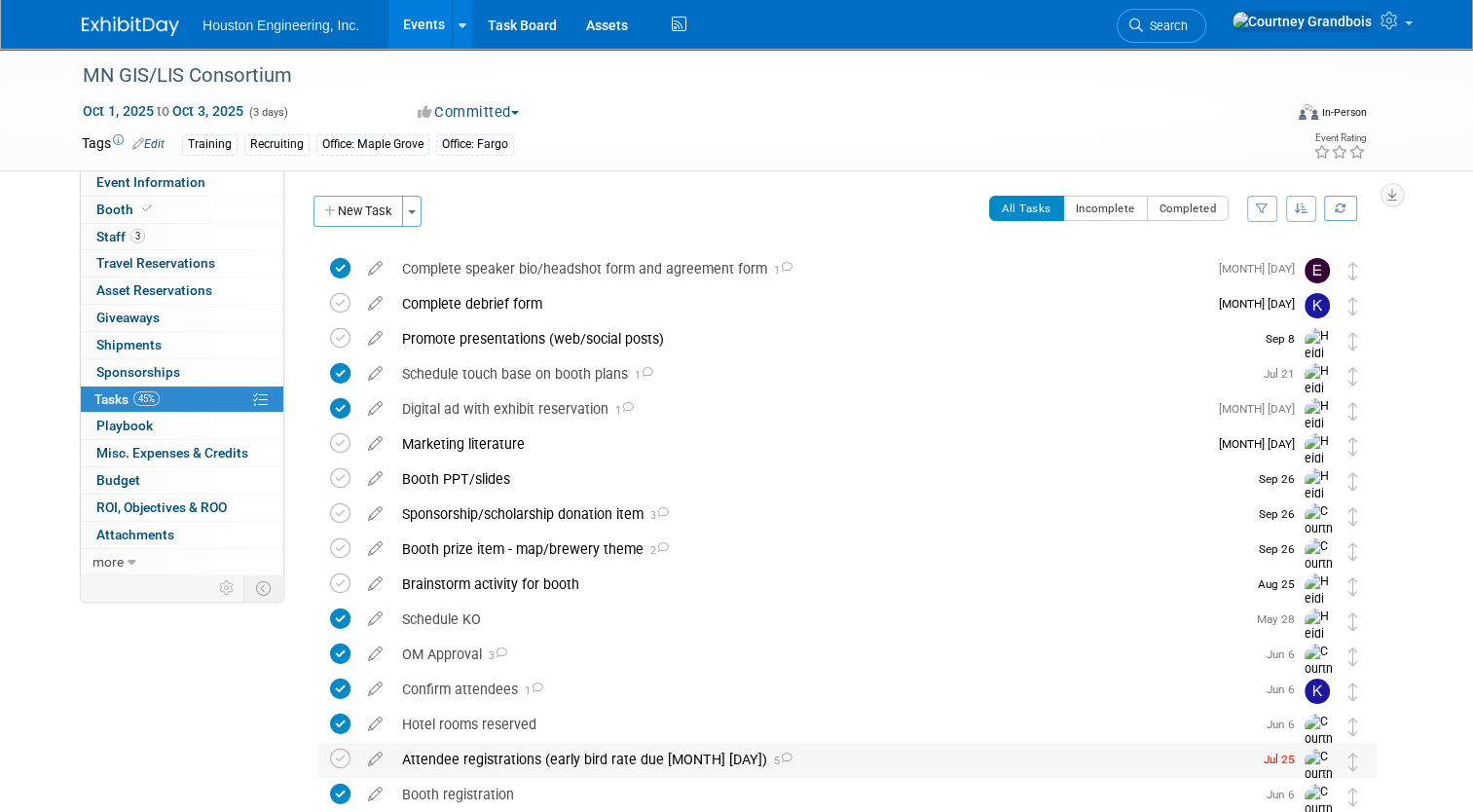 click on "Attendee registrations (early bird rate due June 30)
5" at bounding box center [822, 759] 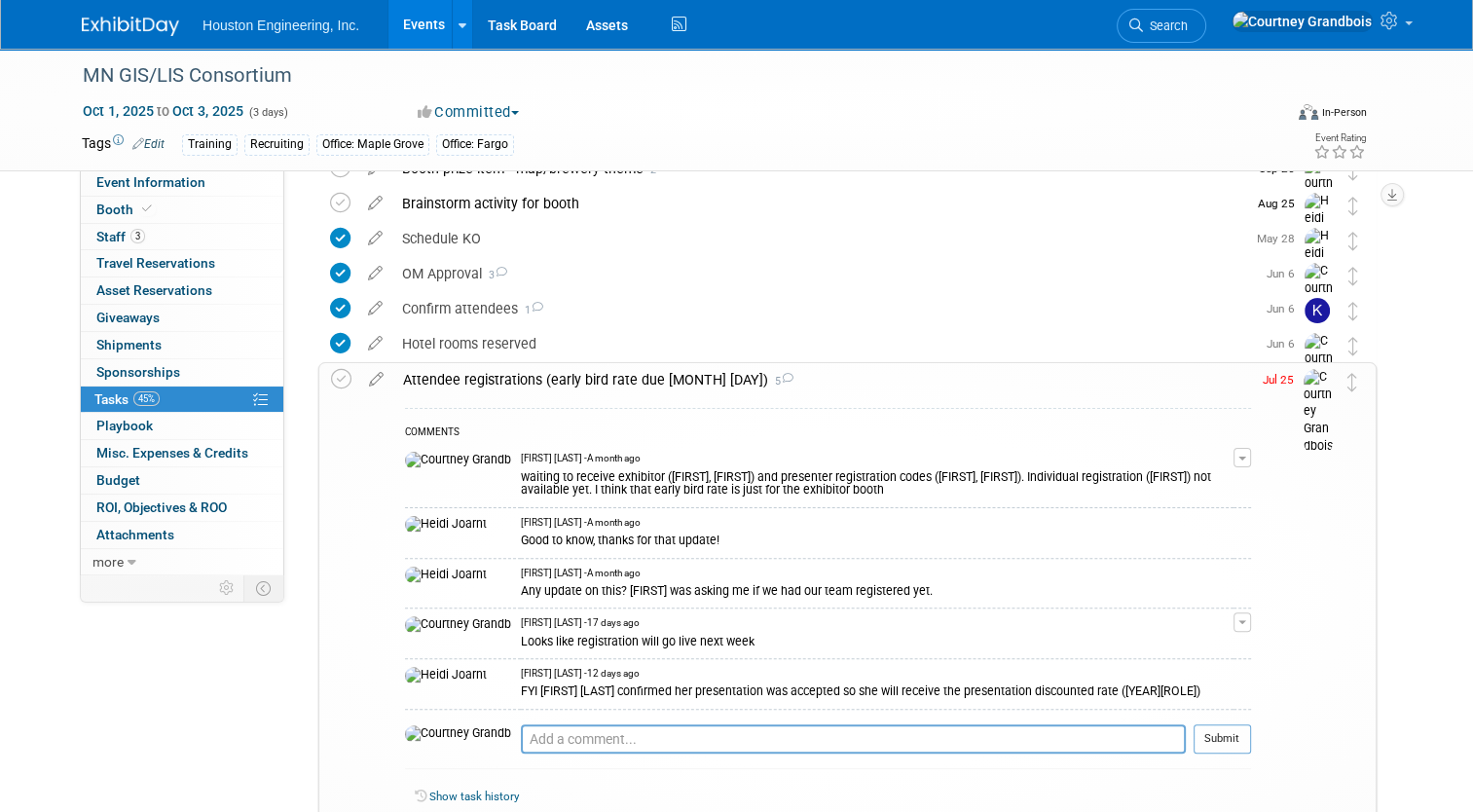 scroll, scrollTop: 382, scrollLeft: 0, axis: vertical 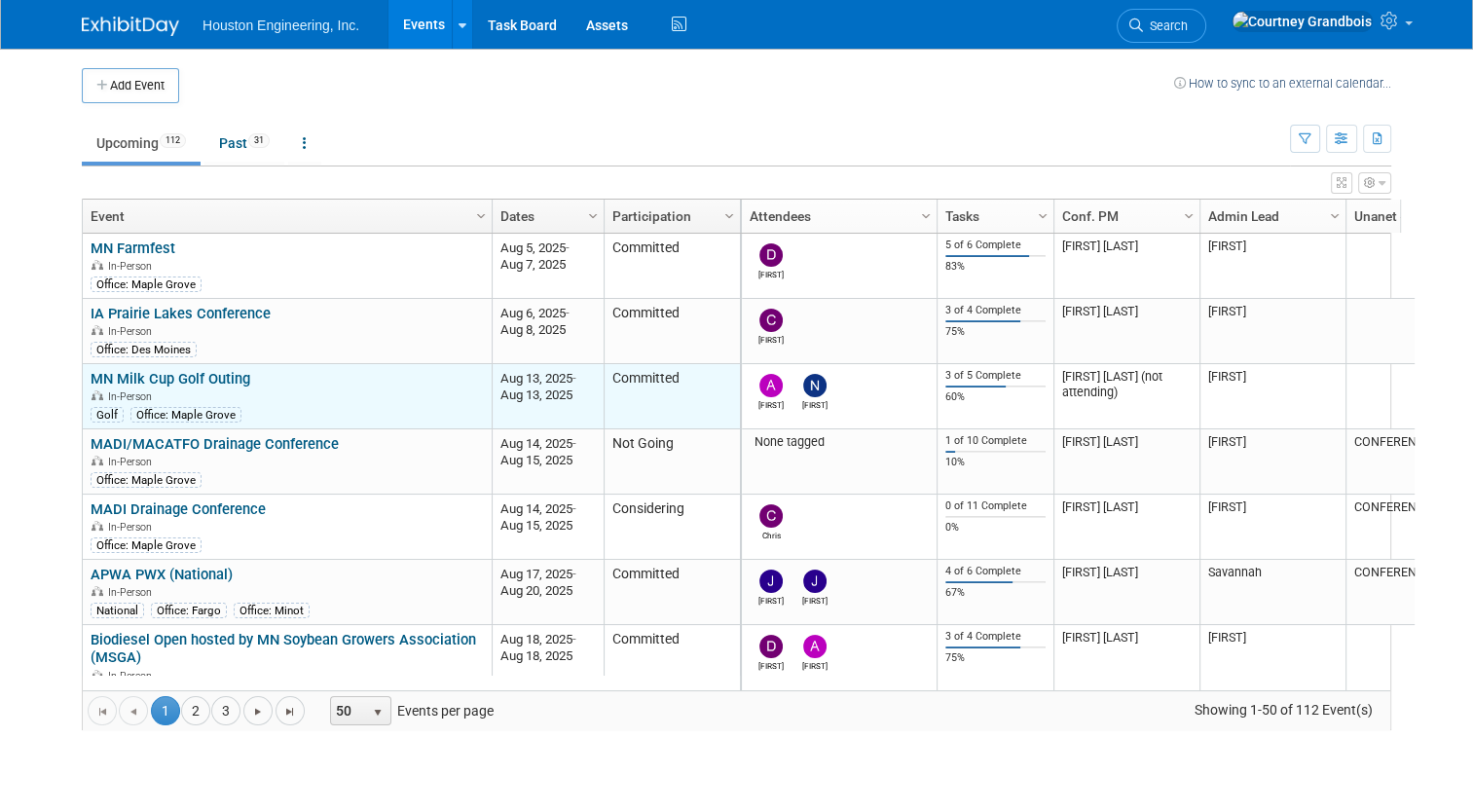 click on "MN Milk Cup Golf Outing" at bounding box center (170, 379) 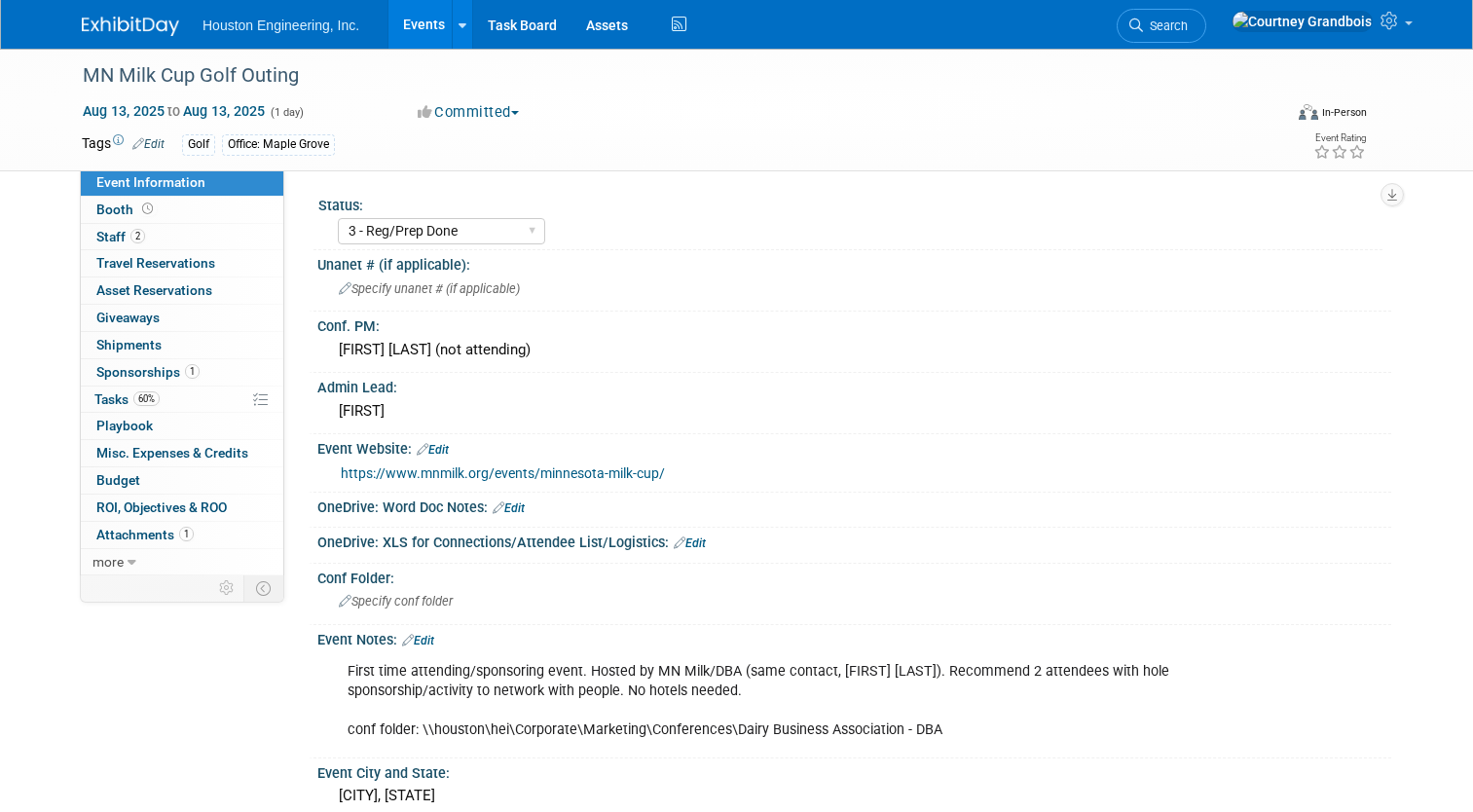 select on "3 - Reg/Prep Done" 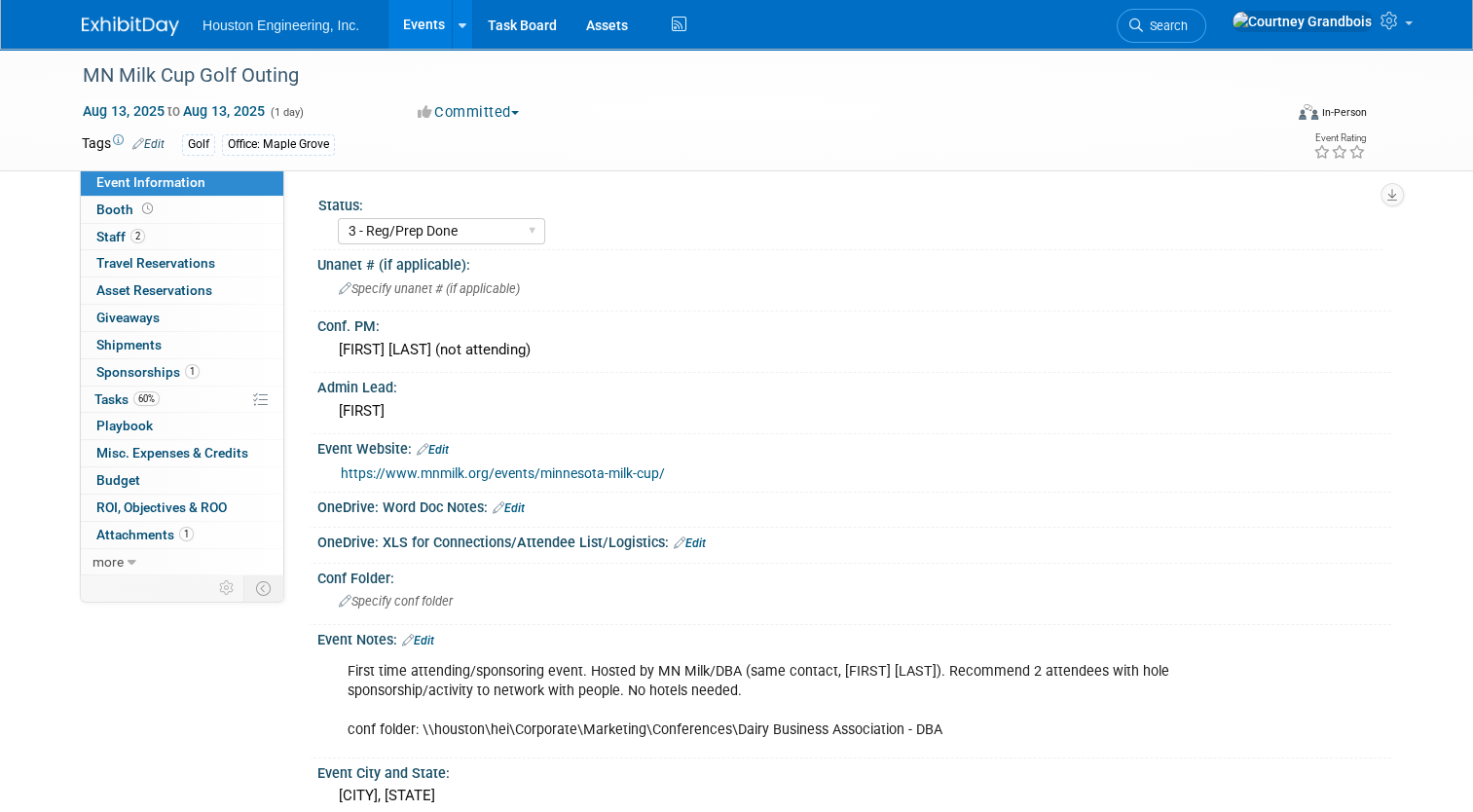 scroll, scrollTop: 0, scrollLeft: 0, axis: both 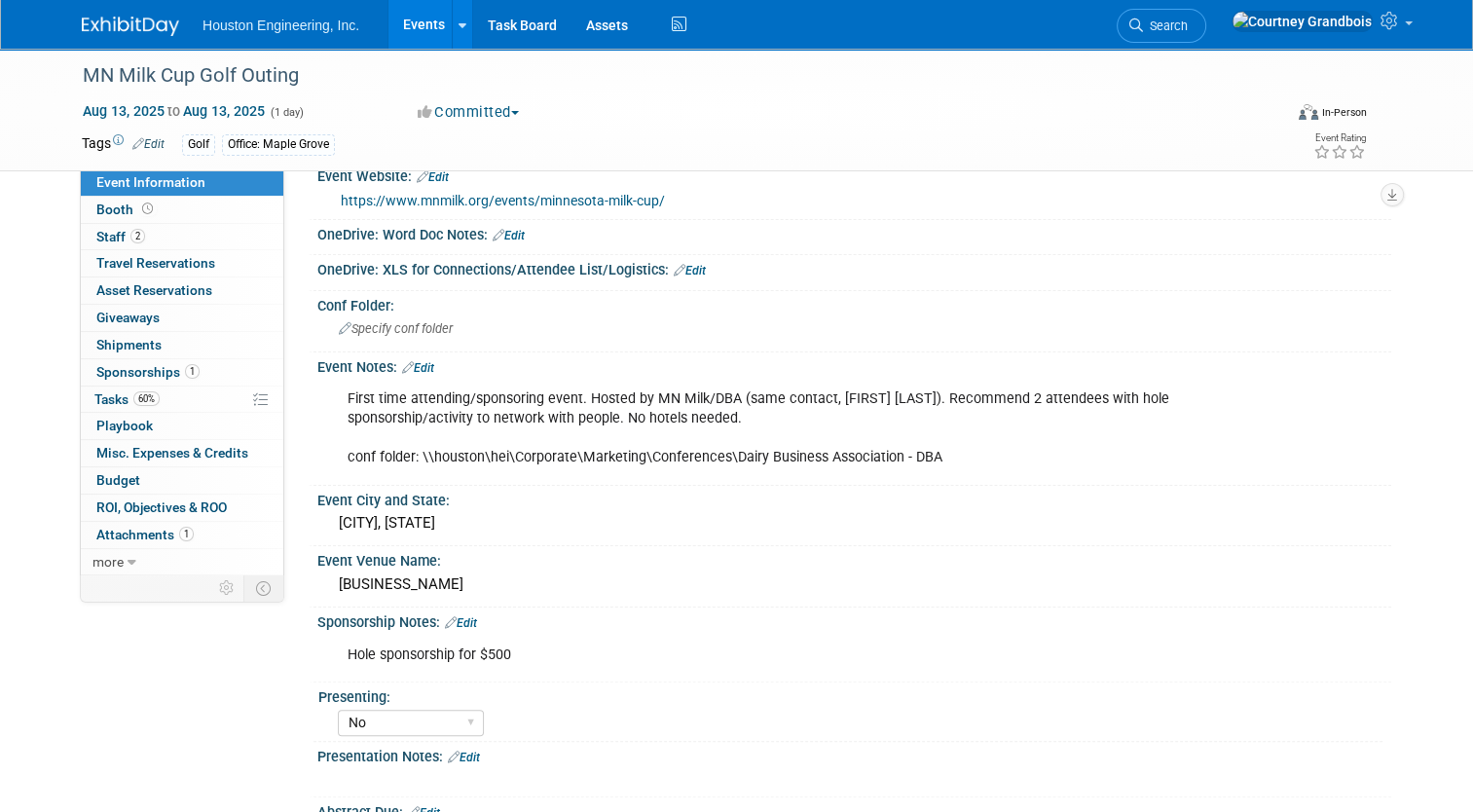 click on "Edit" at bounding box center [418, 368] 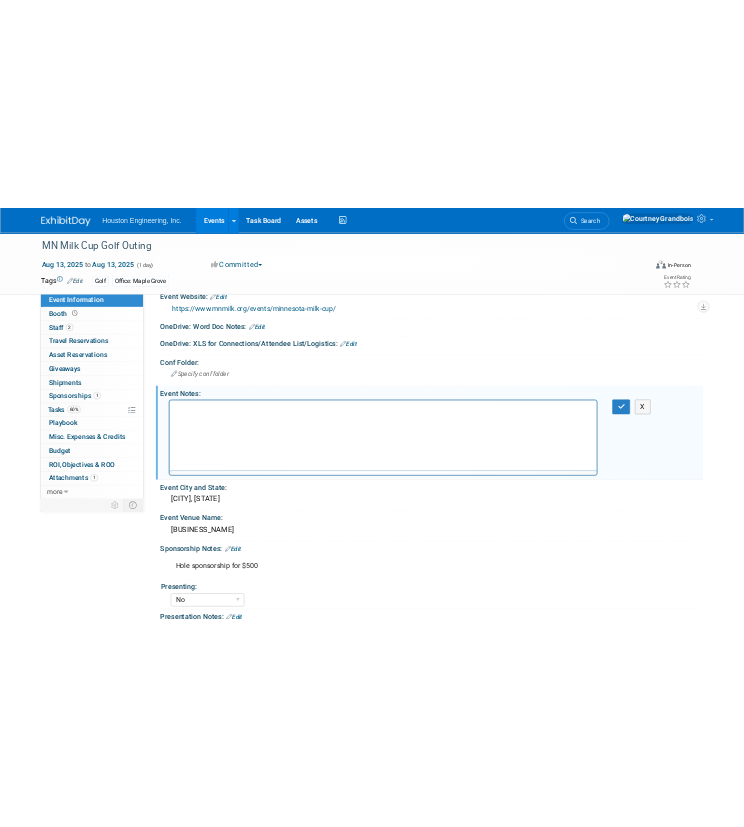 scroll, scrollTop: 0, scrollLeft: 0, axis: both 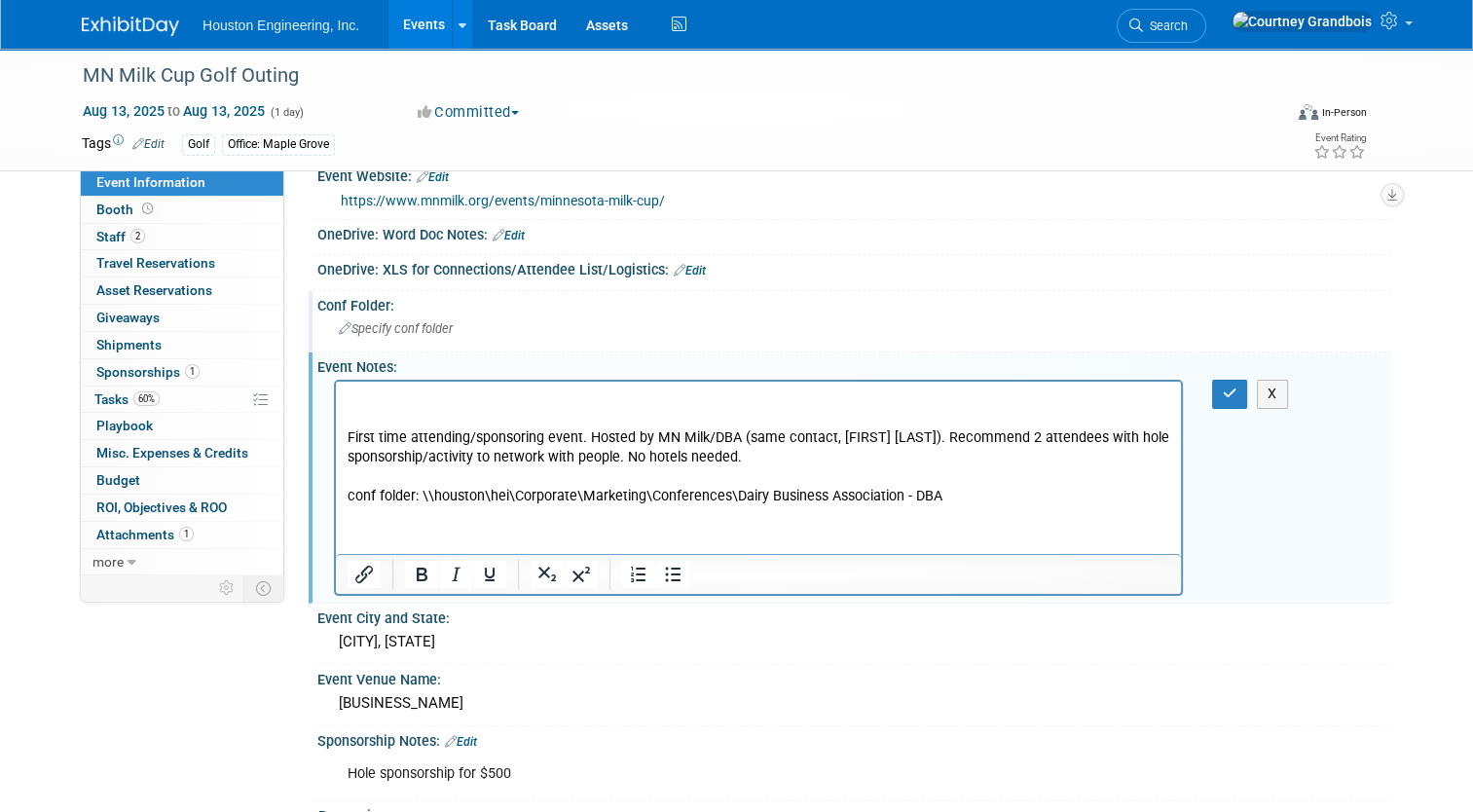 click on "Specify conf folder" at bounding box center (854, 328) 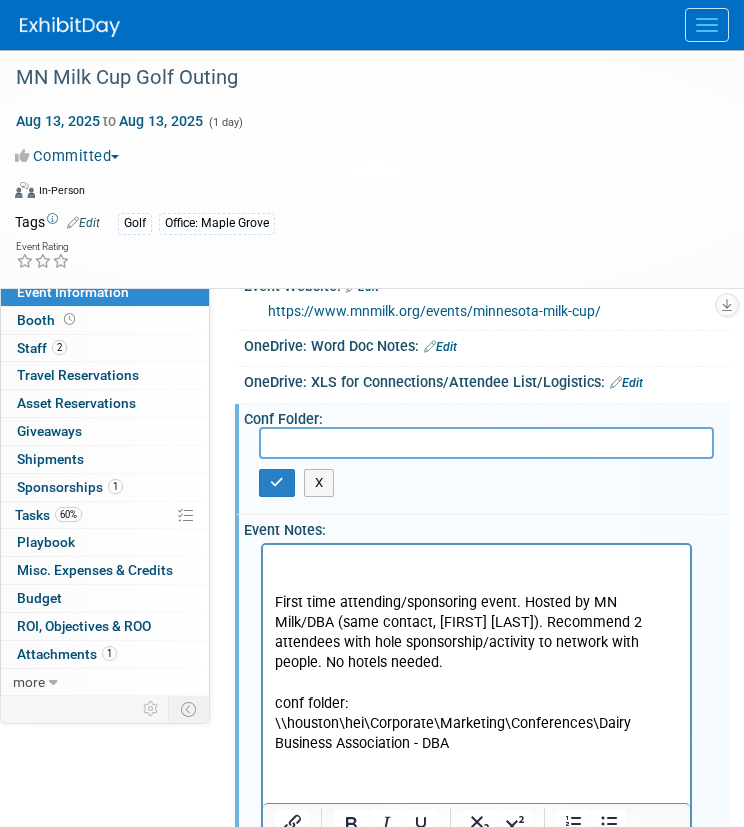 click at bounding box center (477, 563) 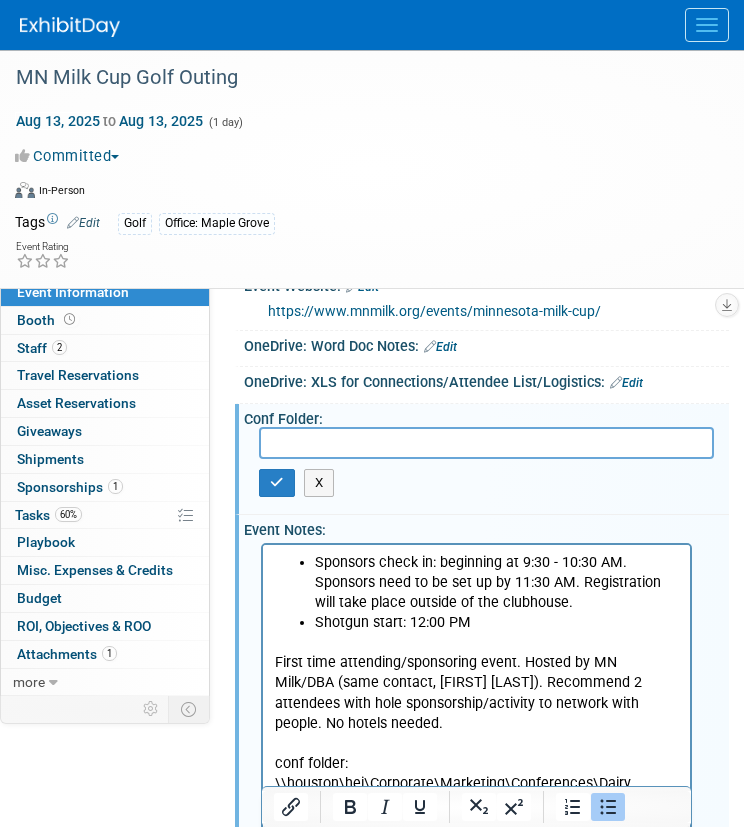 click on "Sponsors check in: beginning at 9:30 - 10:30 AM. Sponsors need to be set up by 11:30 AM. Registration will take place outside of the clubhouse." at bounding box center [497, 583] 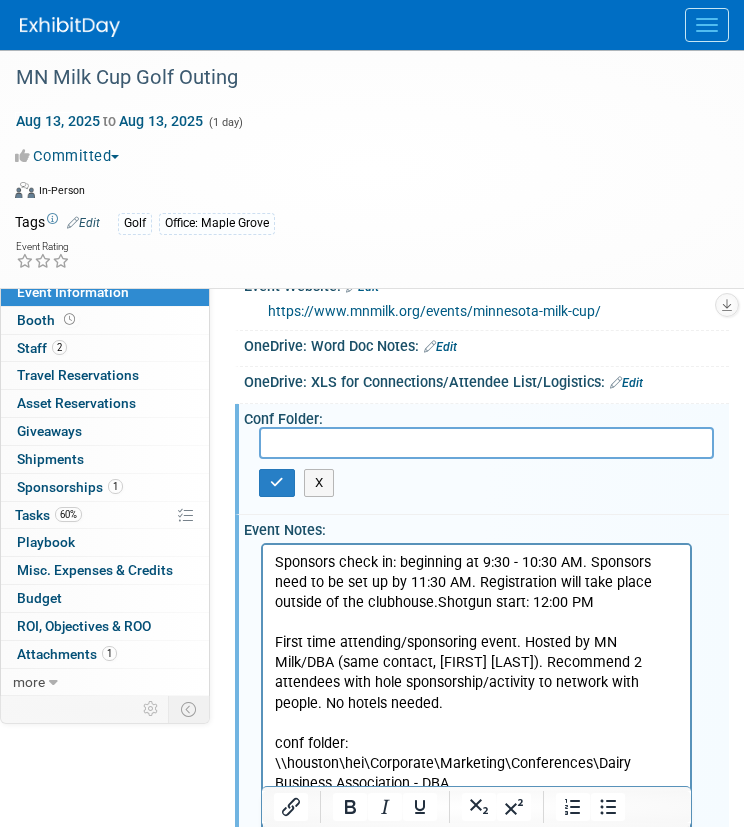 click on "Sponsors check in: beginning at 9:30 - 10:30 AM. Sponsors need to be set up by 11:30 AM. Registration will take place outside of the clubhouse.  Shotgun start: 12:00 PM" at bounding box center [477, 583] 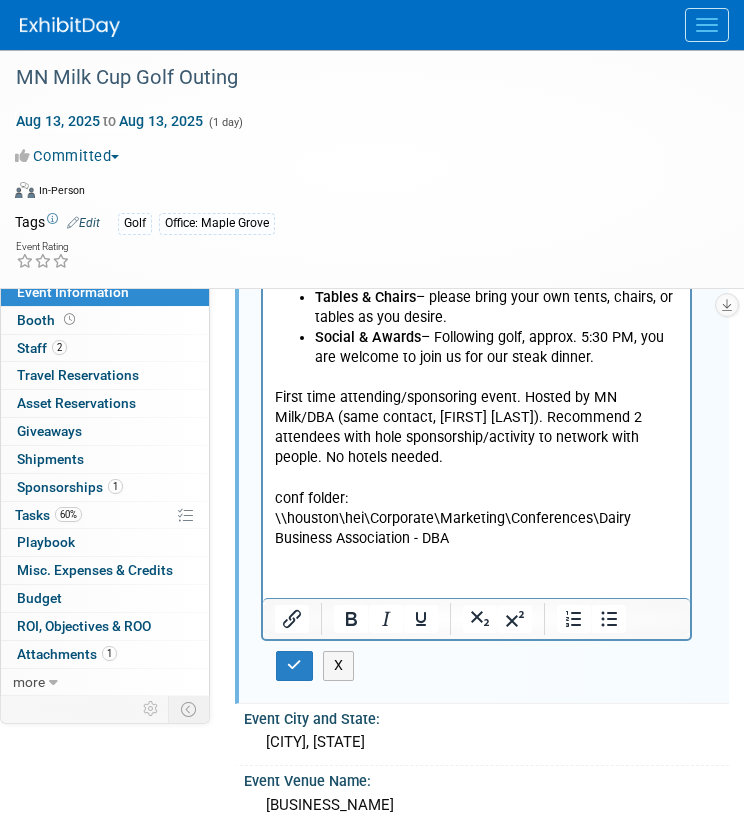 scroll, scrollTop: 804, scrollLeft: 0, axis: vertical 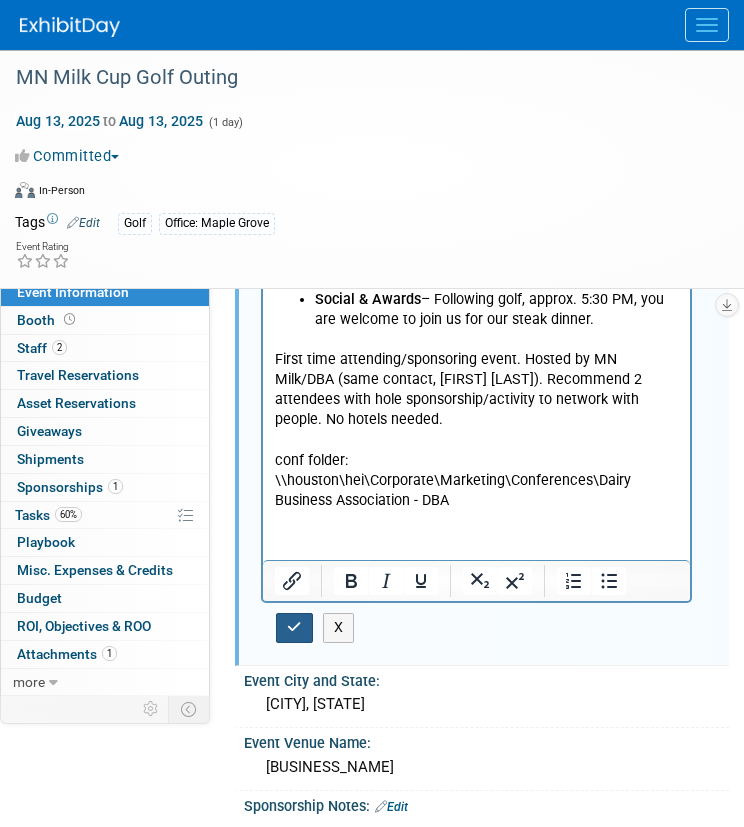 click at bounding box center [294, 627] 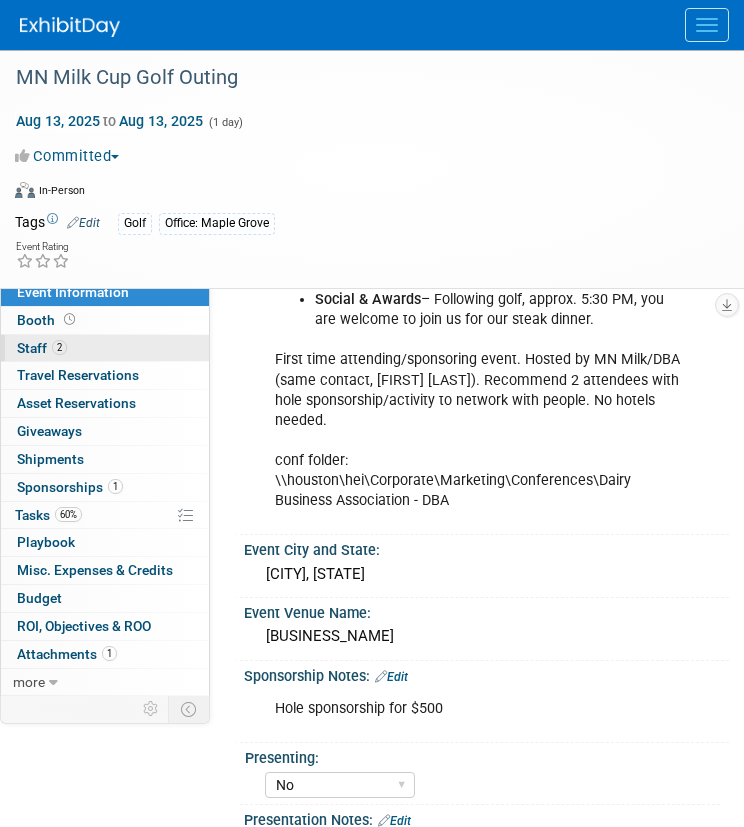 click on "Staff 2" at bounding box center [42, 348] 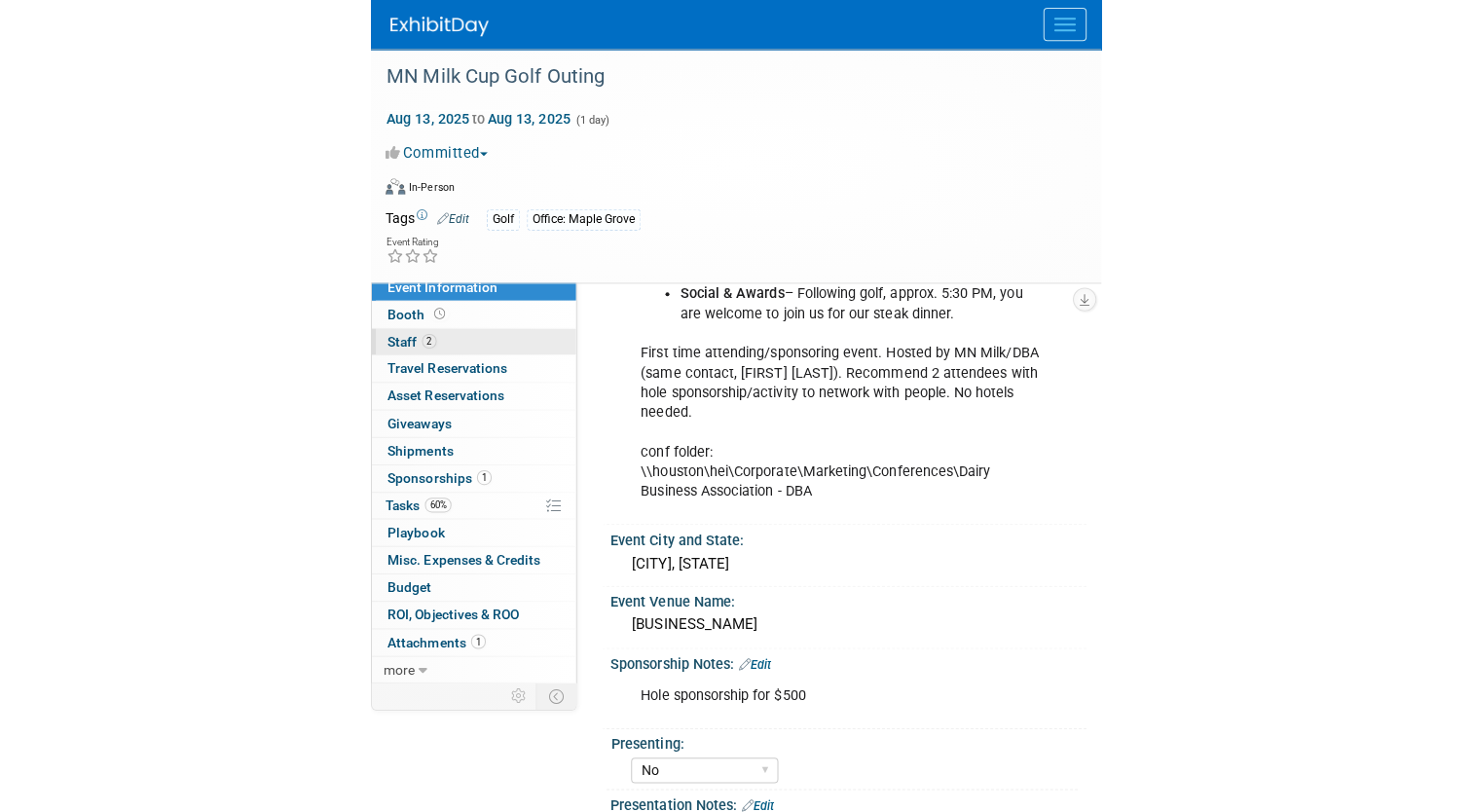 scroll, scrollTop: 0, scrollLeft: 0, axis: both 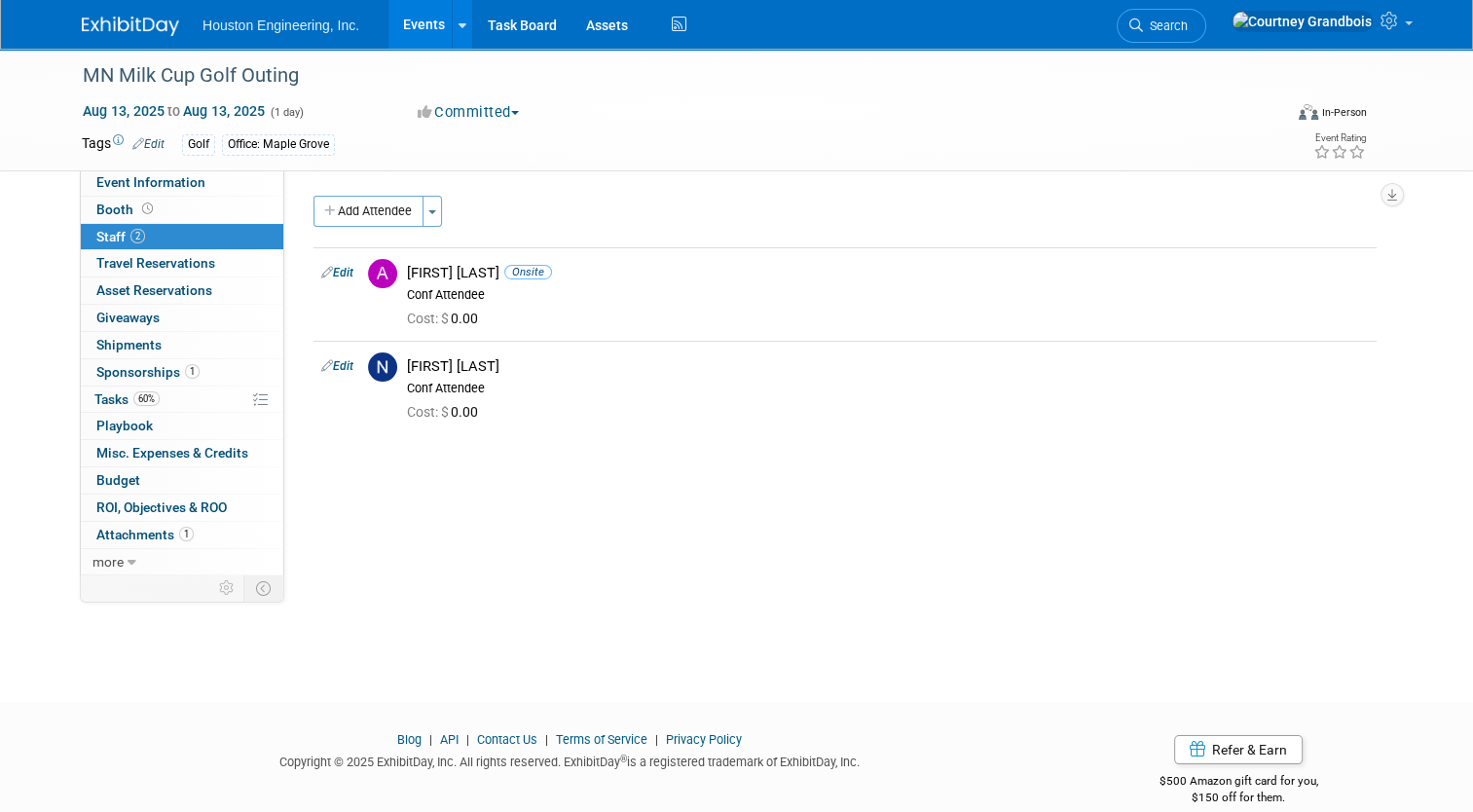 click on "Events" at bounding box center [423, 24] 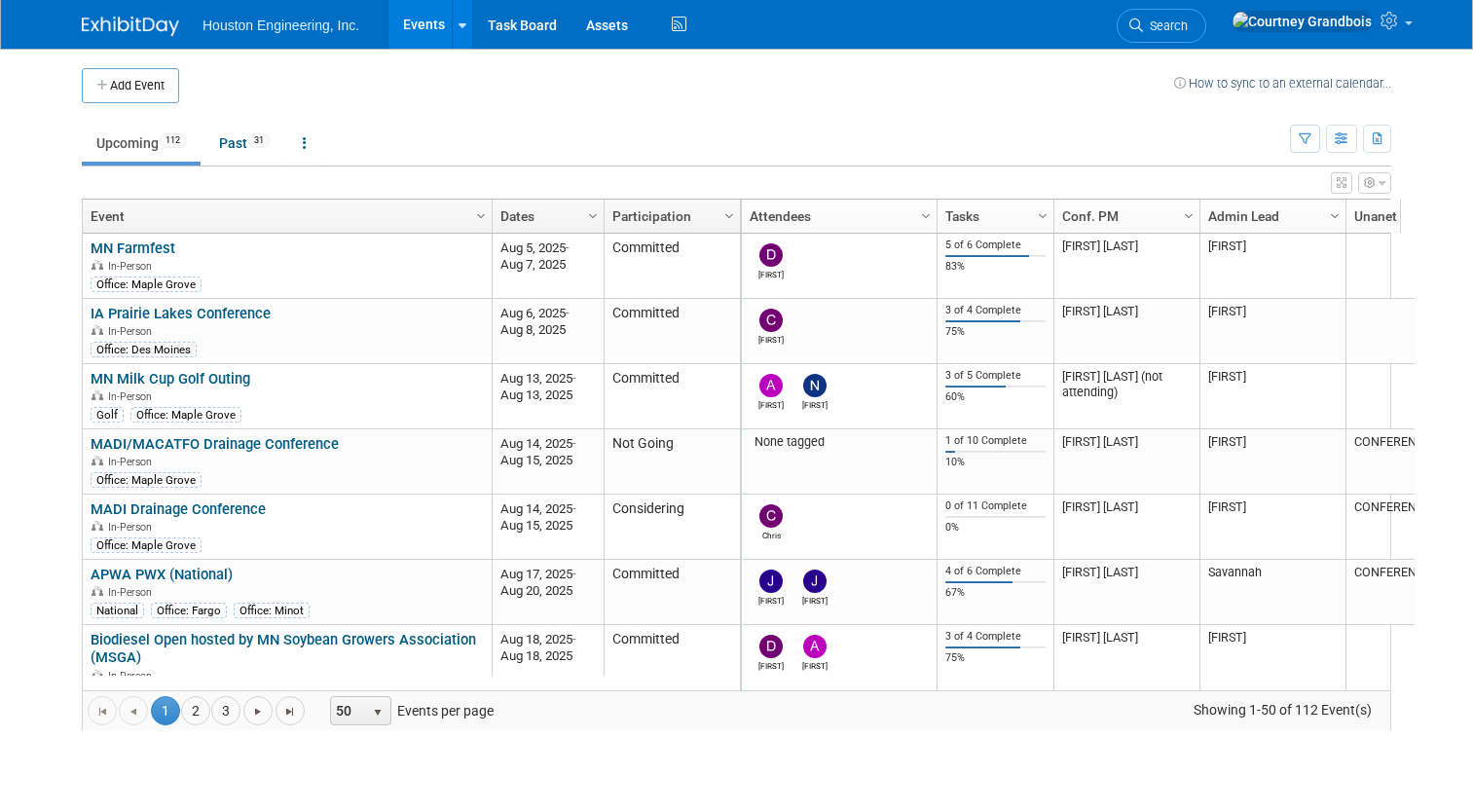 scroll, scrollTop: 0, scrollLeft: 0, axis: both 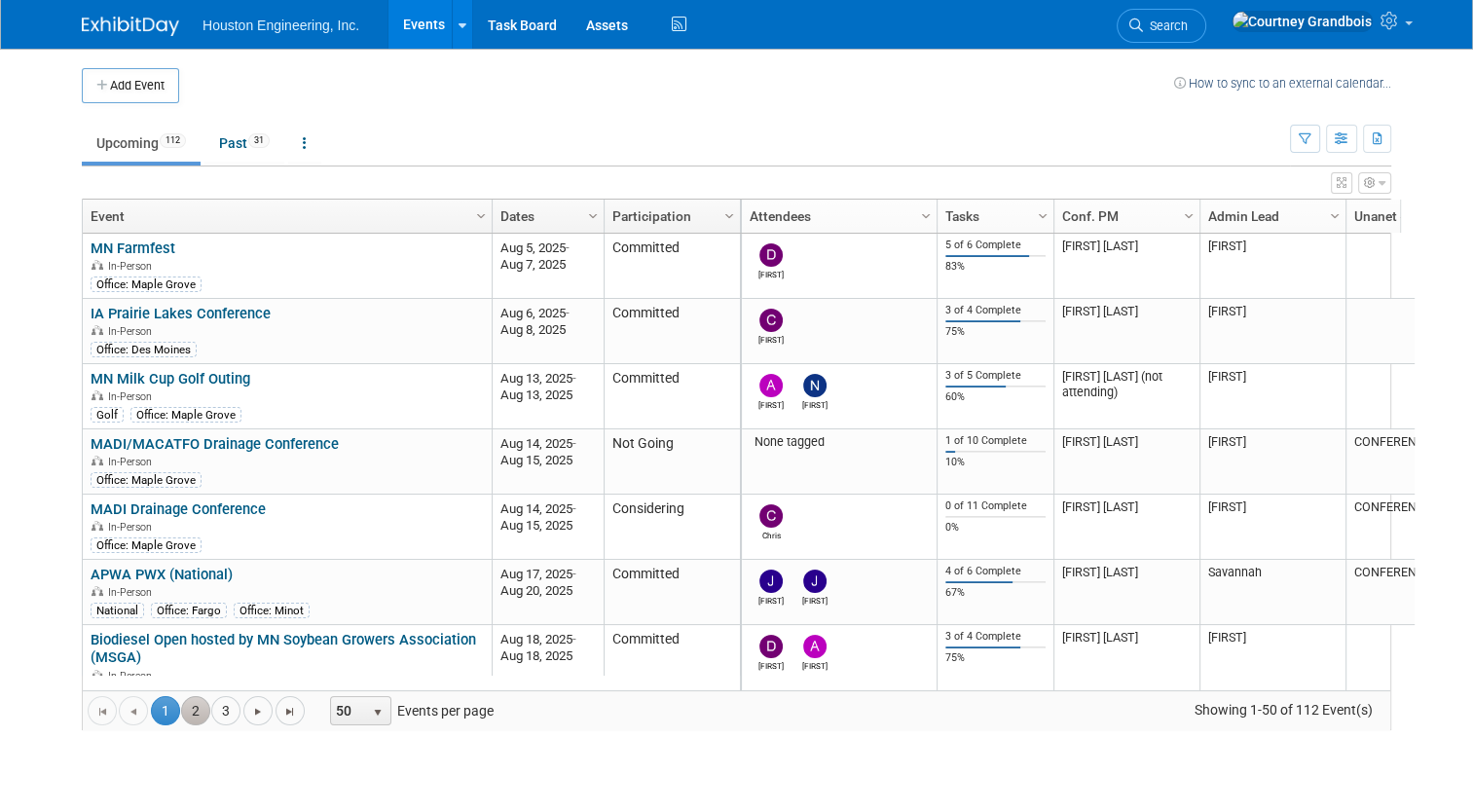 click on "2" at bounding box center [196, 711] 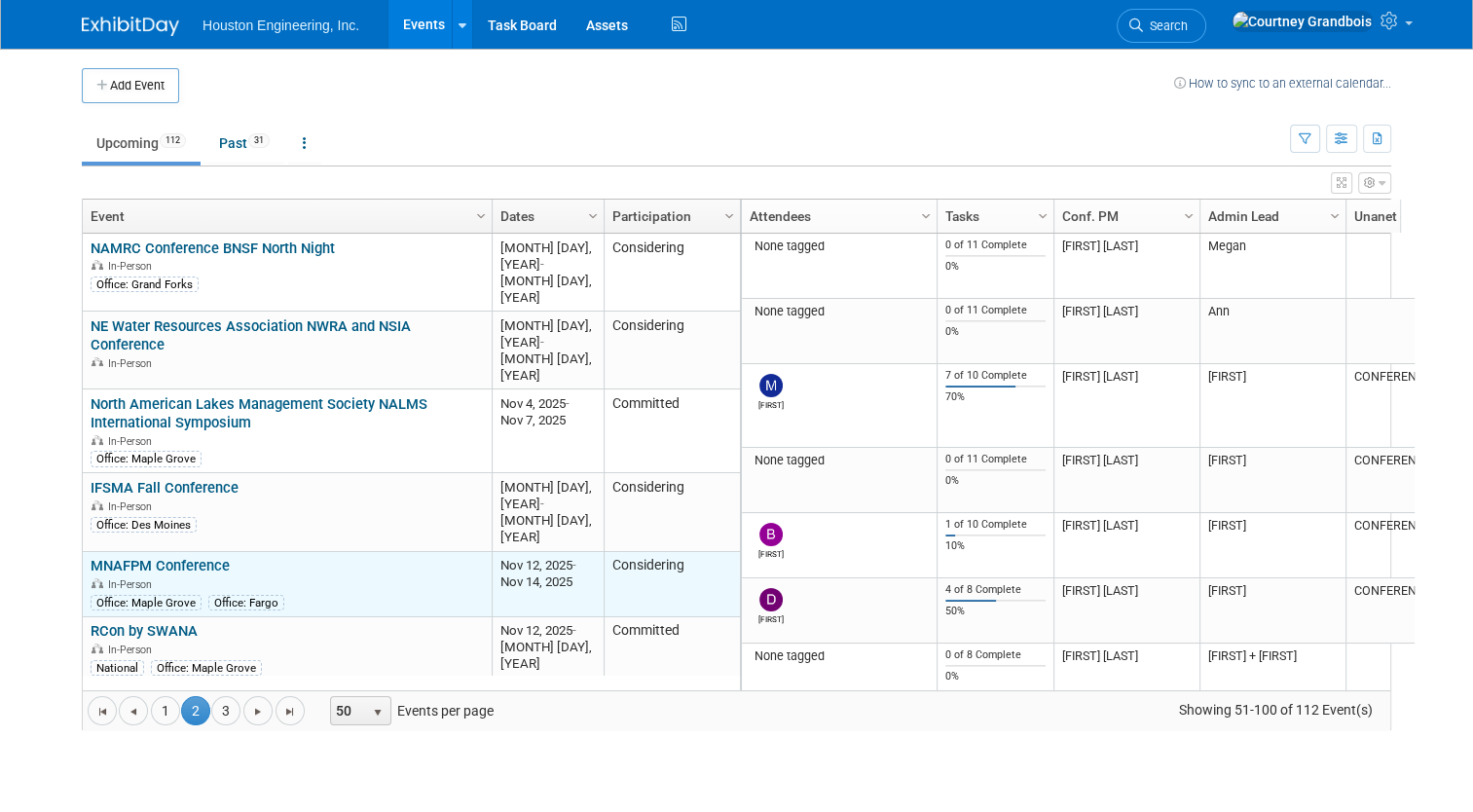 scroll, scrollTop: 126, scrollLeft: 0, axis: vertical 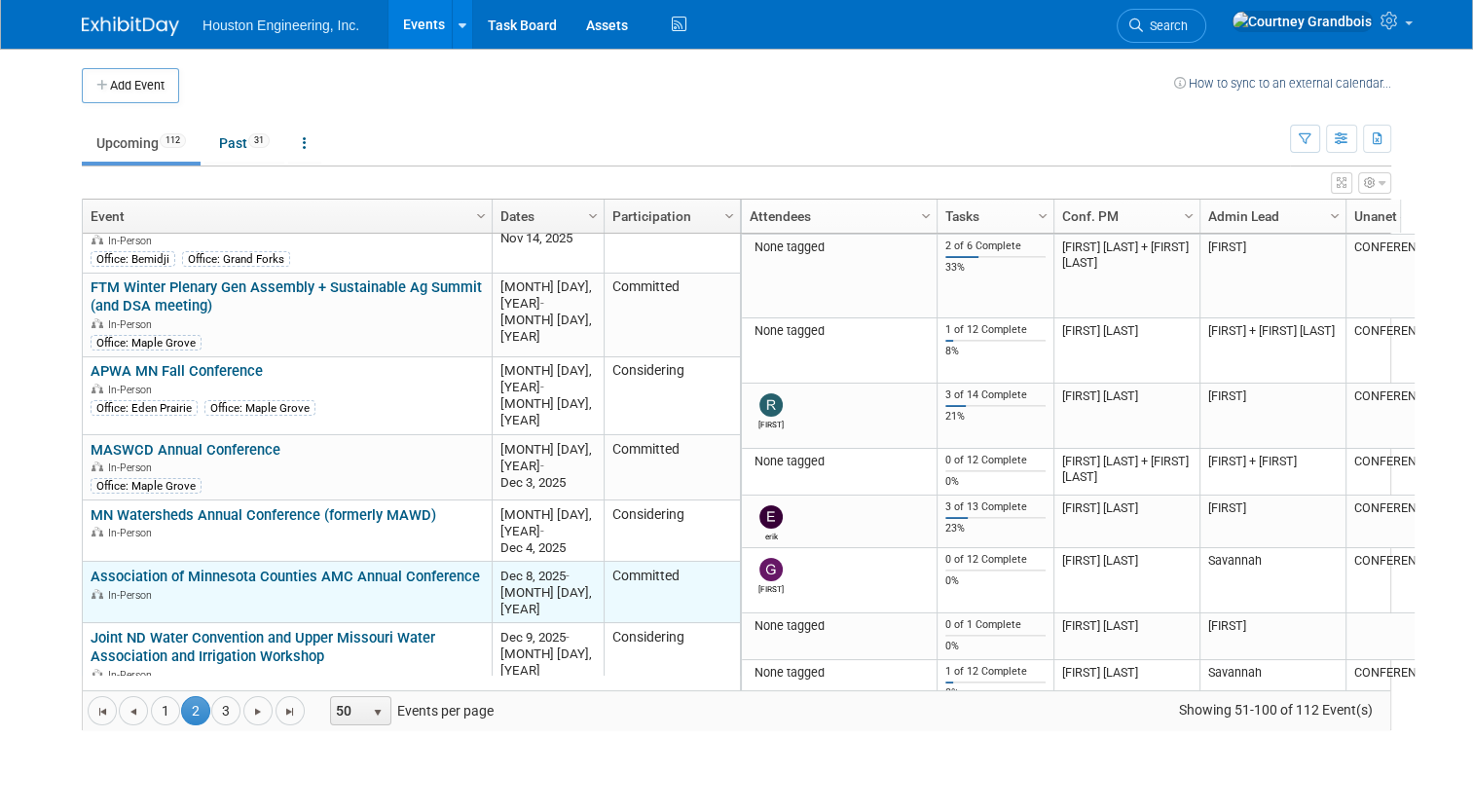 click on "Association of Minnesota Counties AMC Annual Conference" at bounding box center (285, 576) 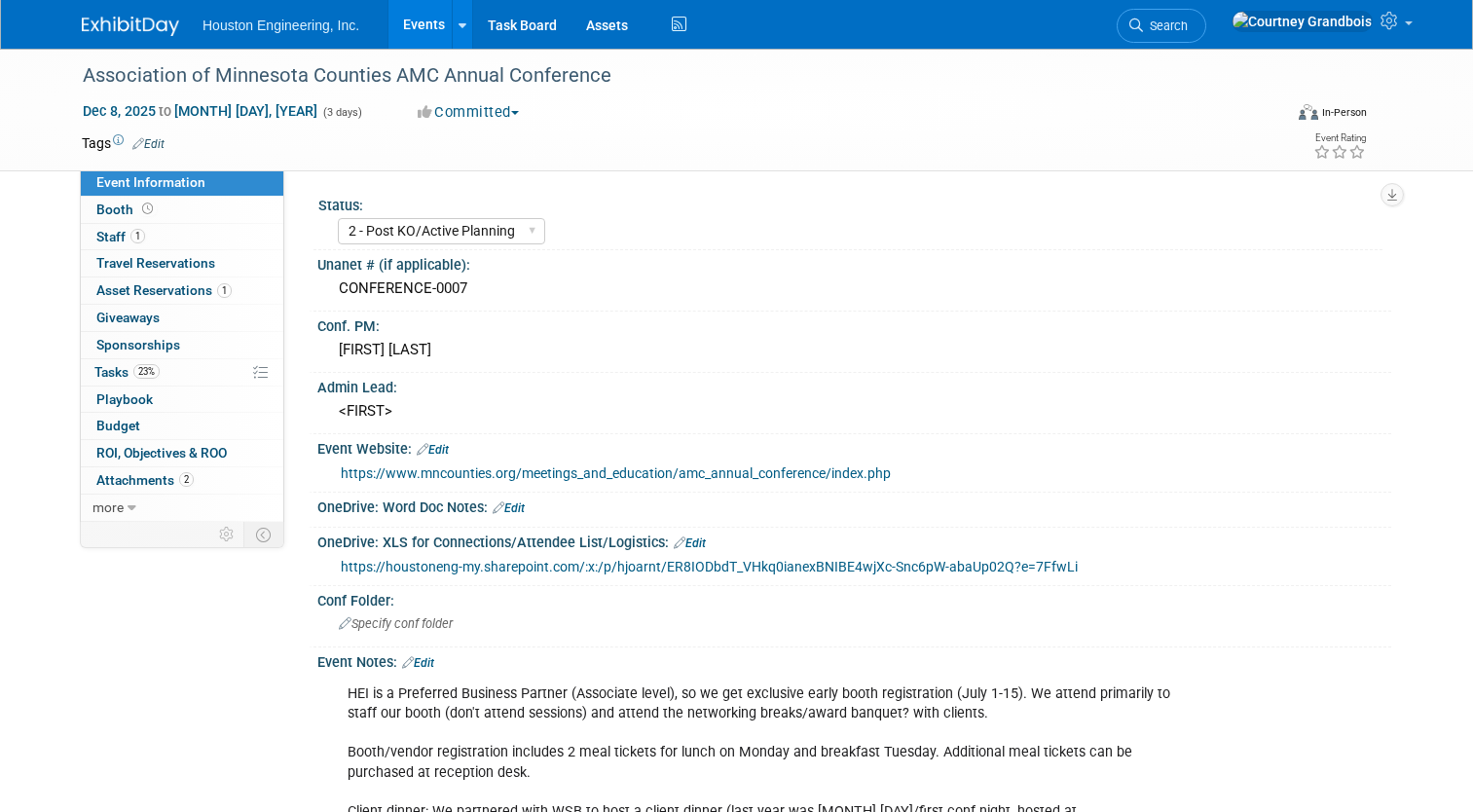 select on "2 - Post KO/Active Planning" 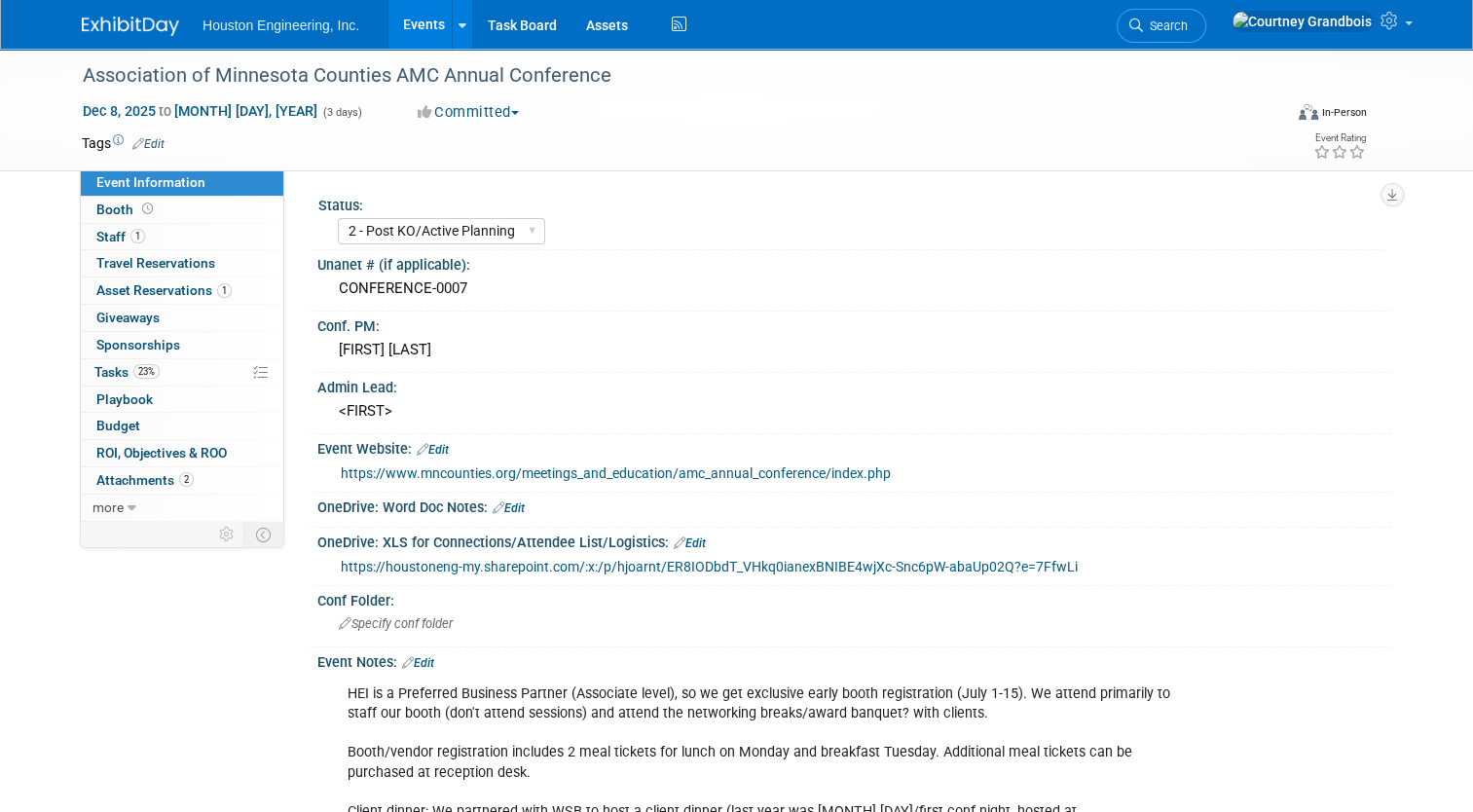 scroll, scrollTop: 0, scrollLeft: 0, axis: both 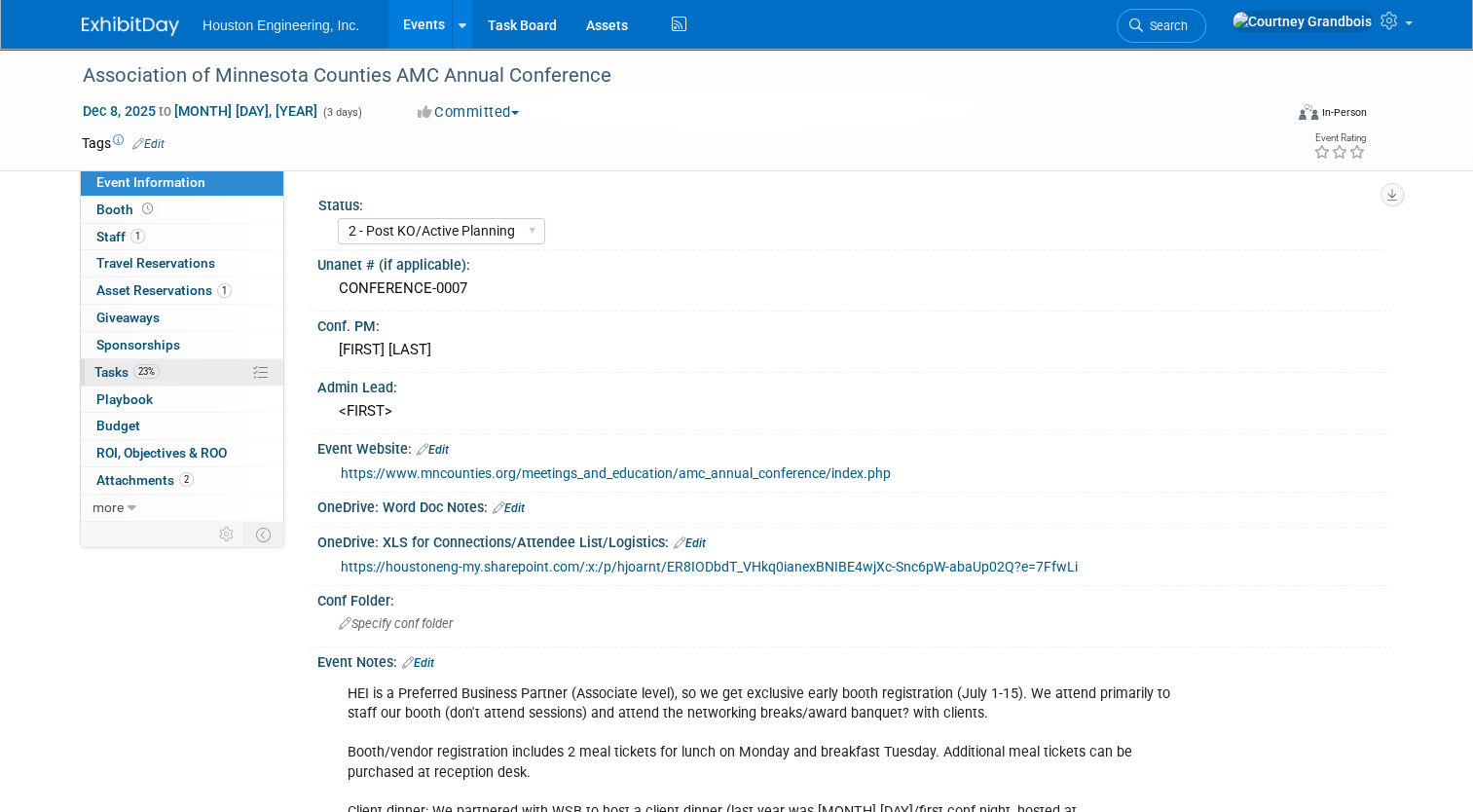 click on "Tasks 23%" at bounding box center (127, 372) 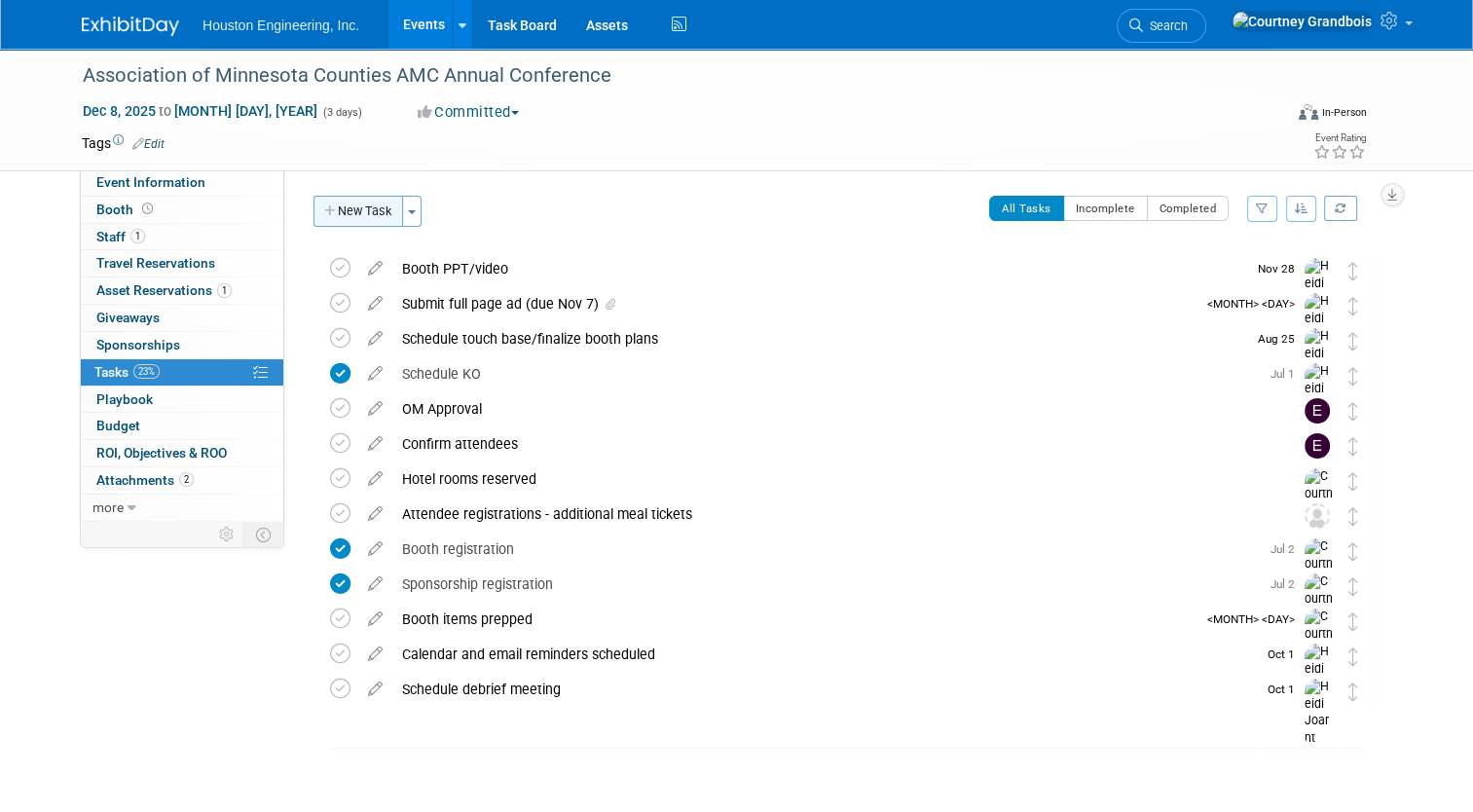 click on "New Task" at bounding box center (358, 211) 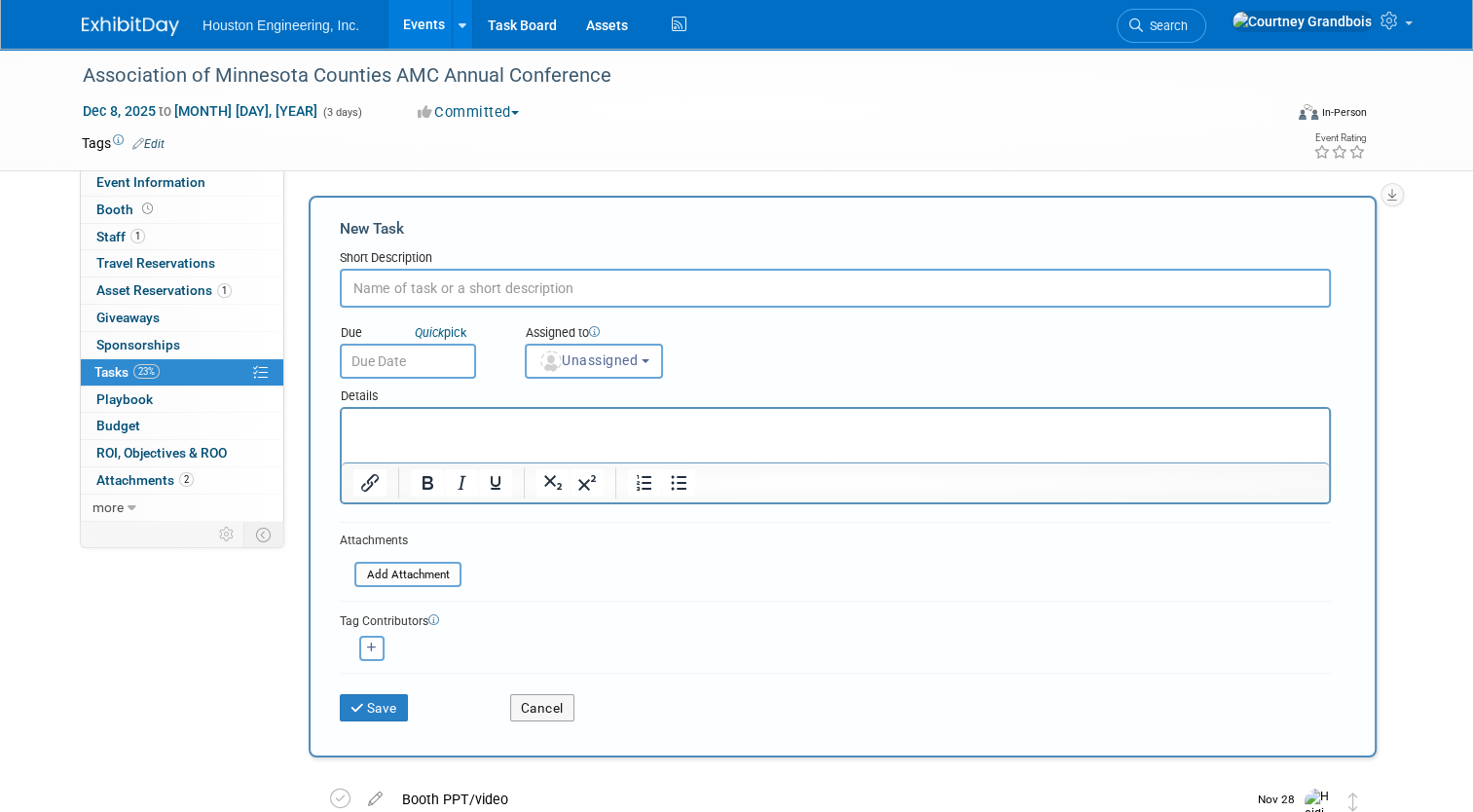 scroll, scrollTop: 0, scrollLeft: 0, axis: both 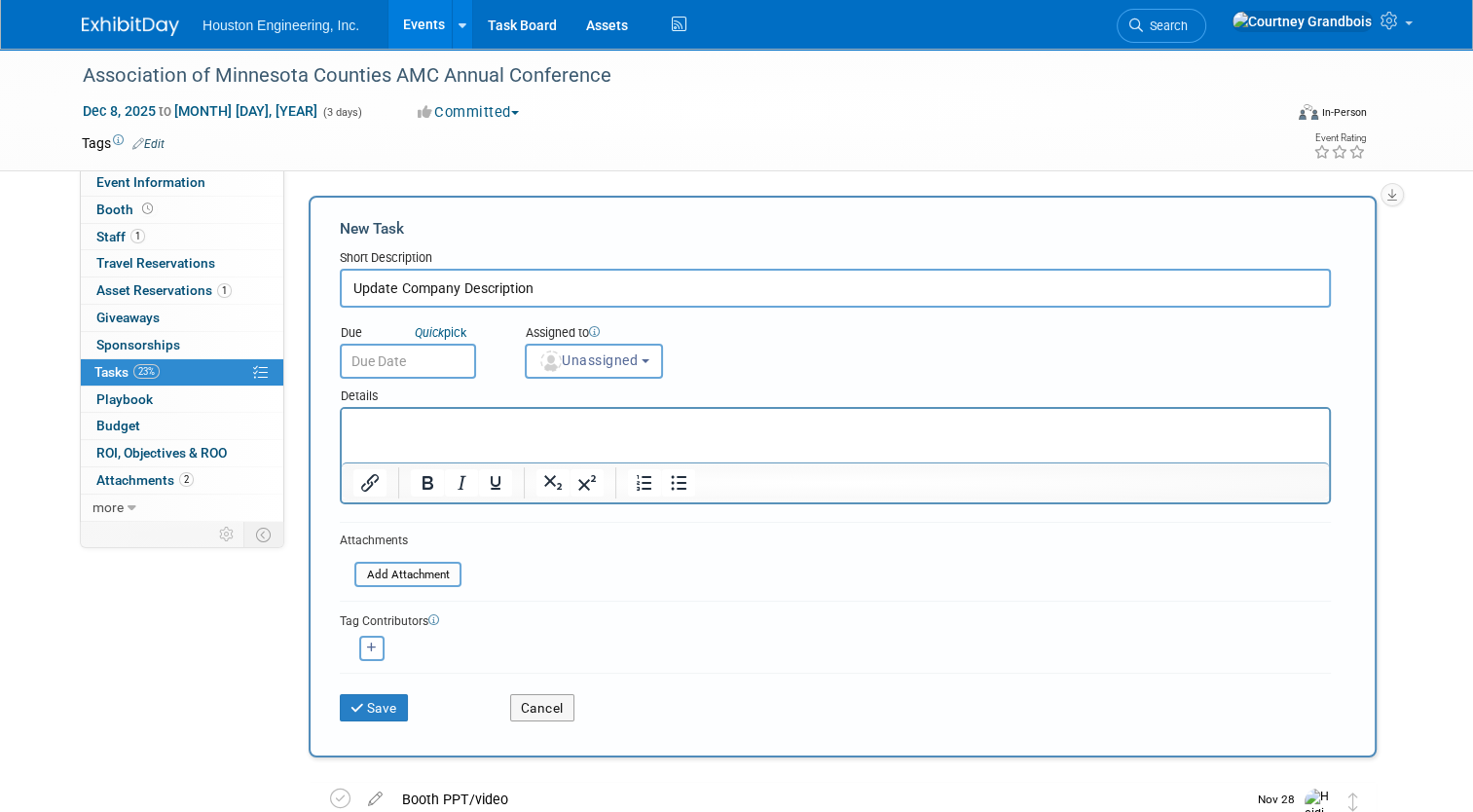 type on "Update Company Description" 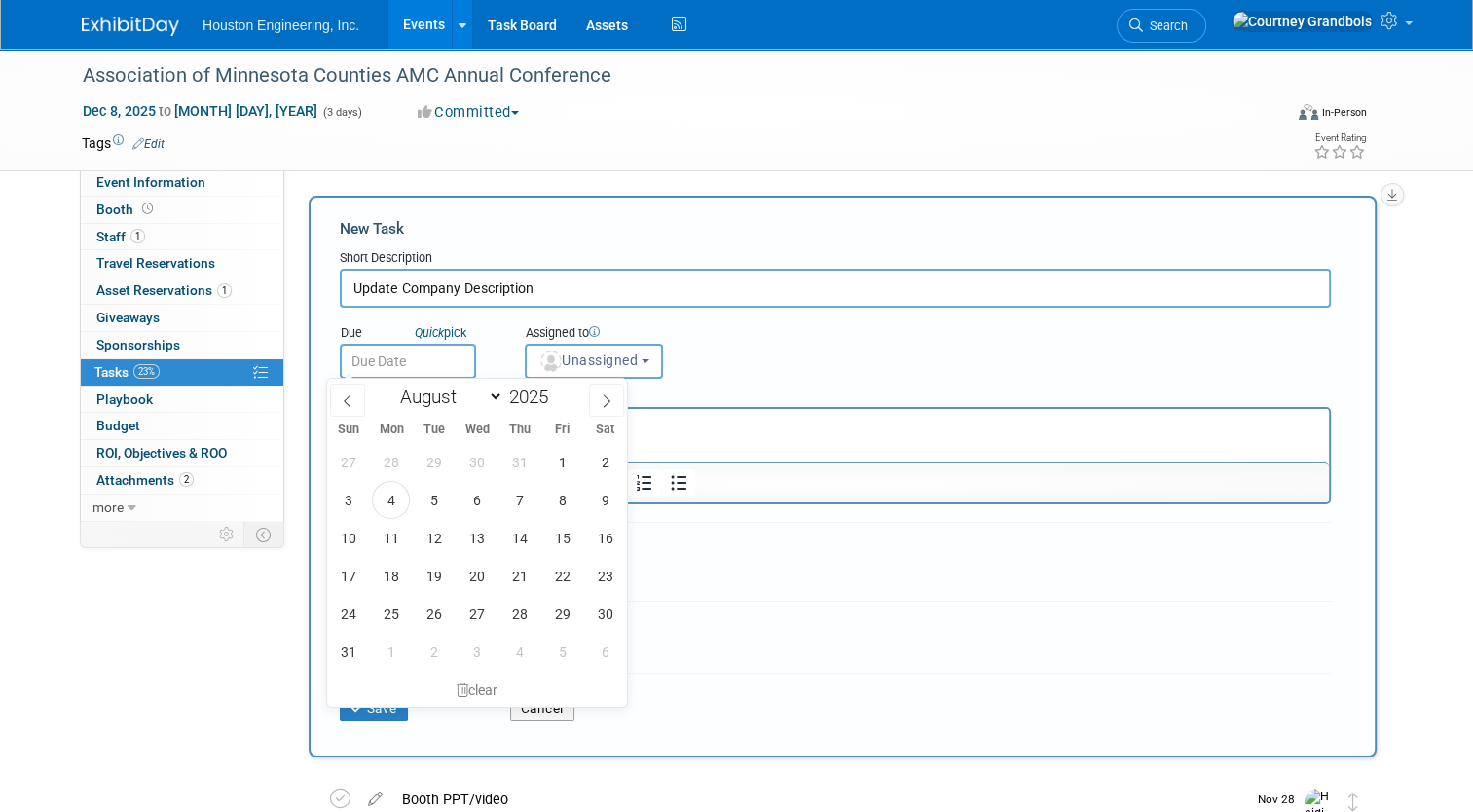 click at bounding box center (408, 361) 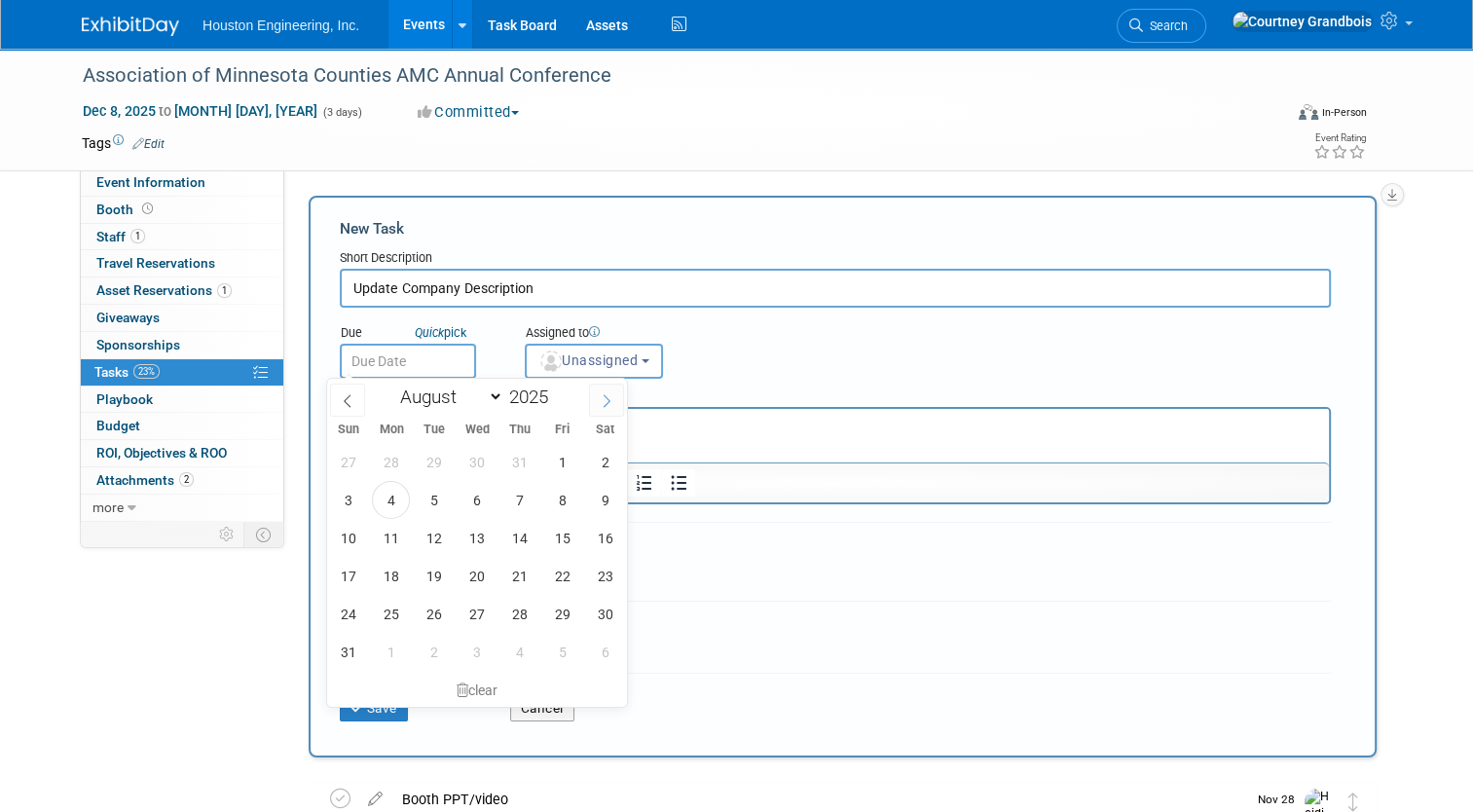 click 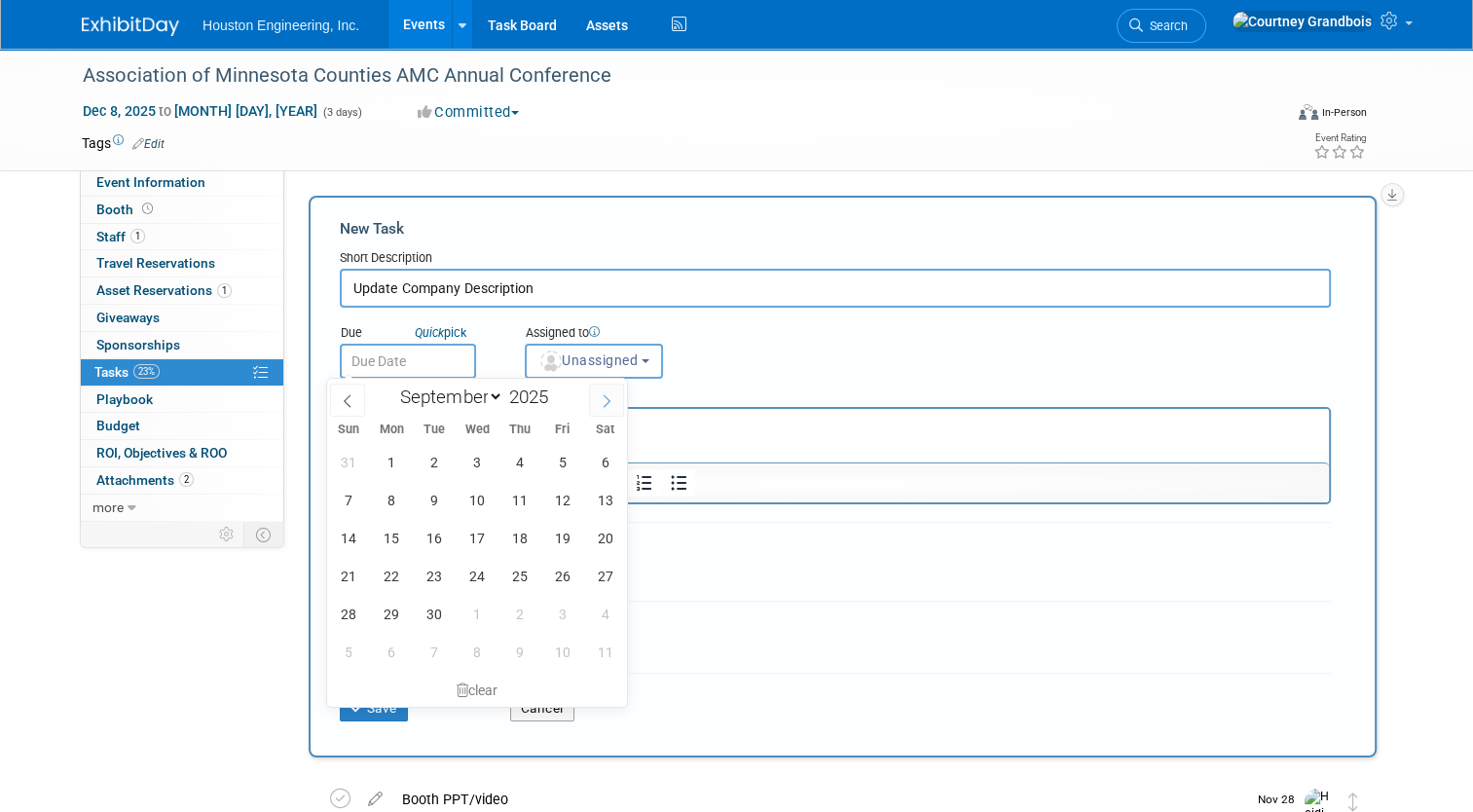click 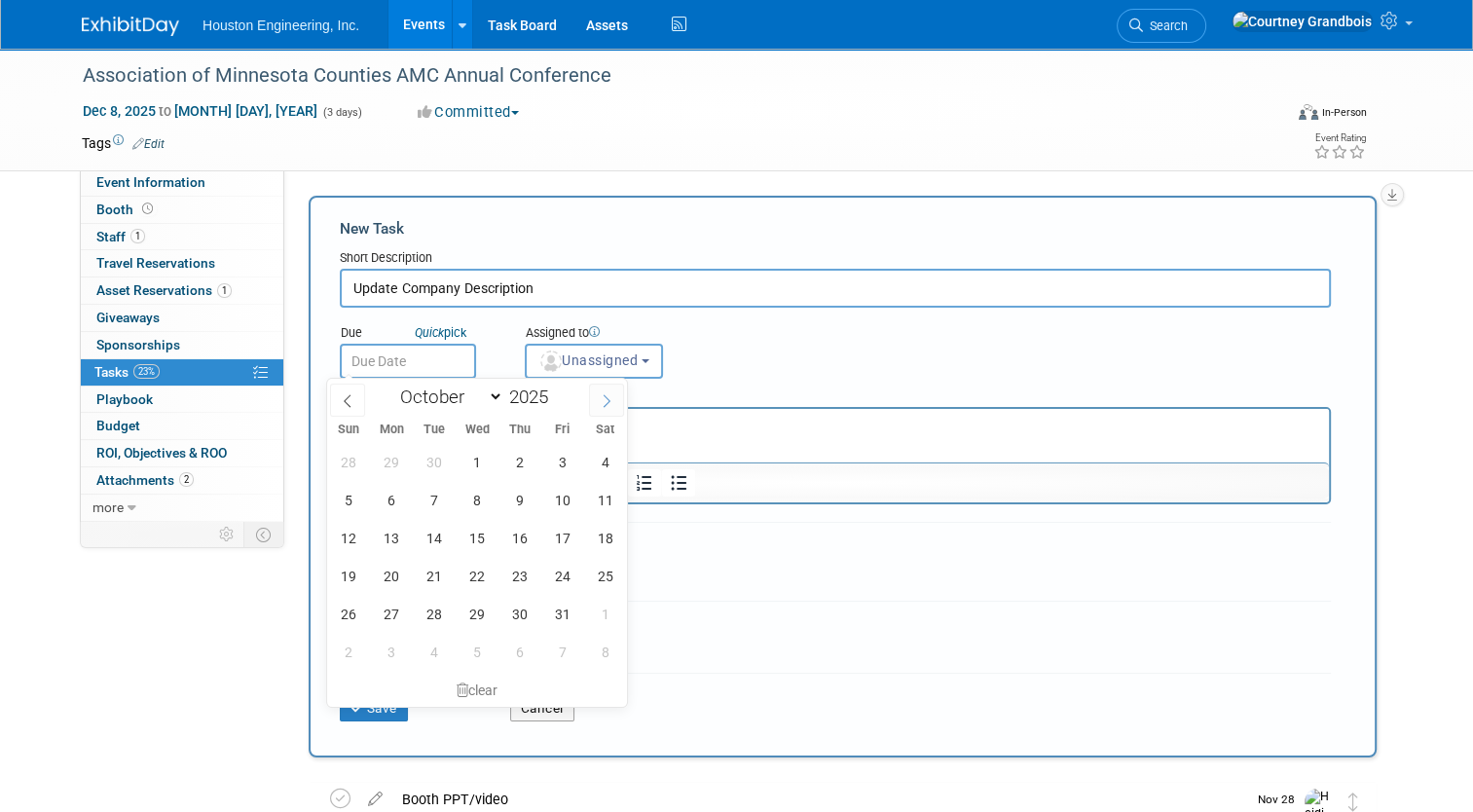 click 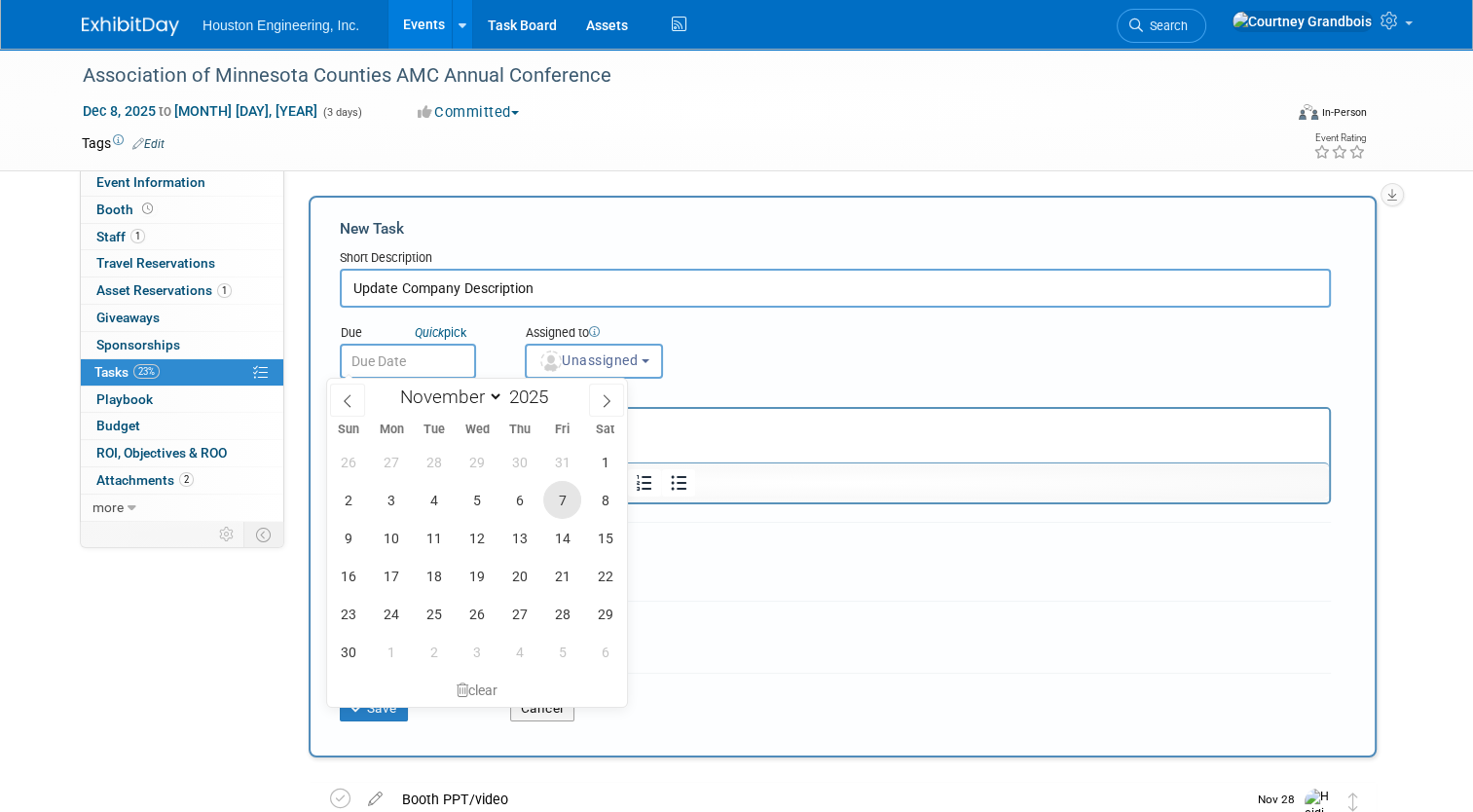 click on "7" at bounding box center (562, 499) 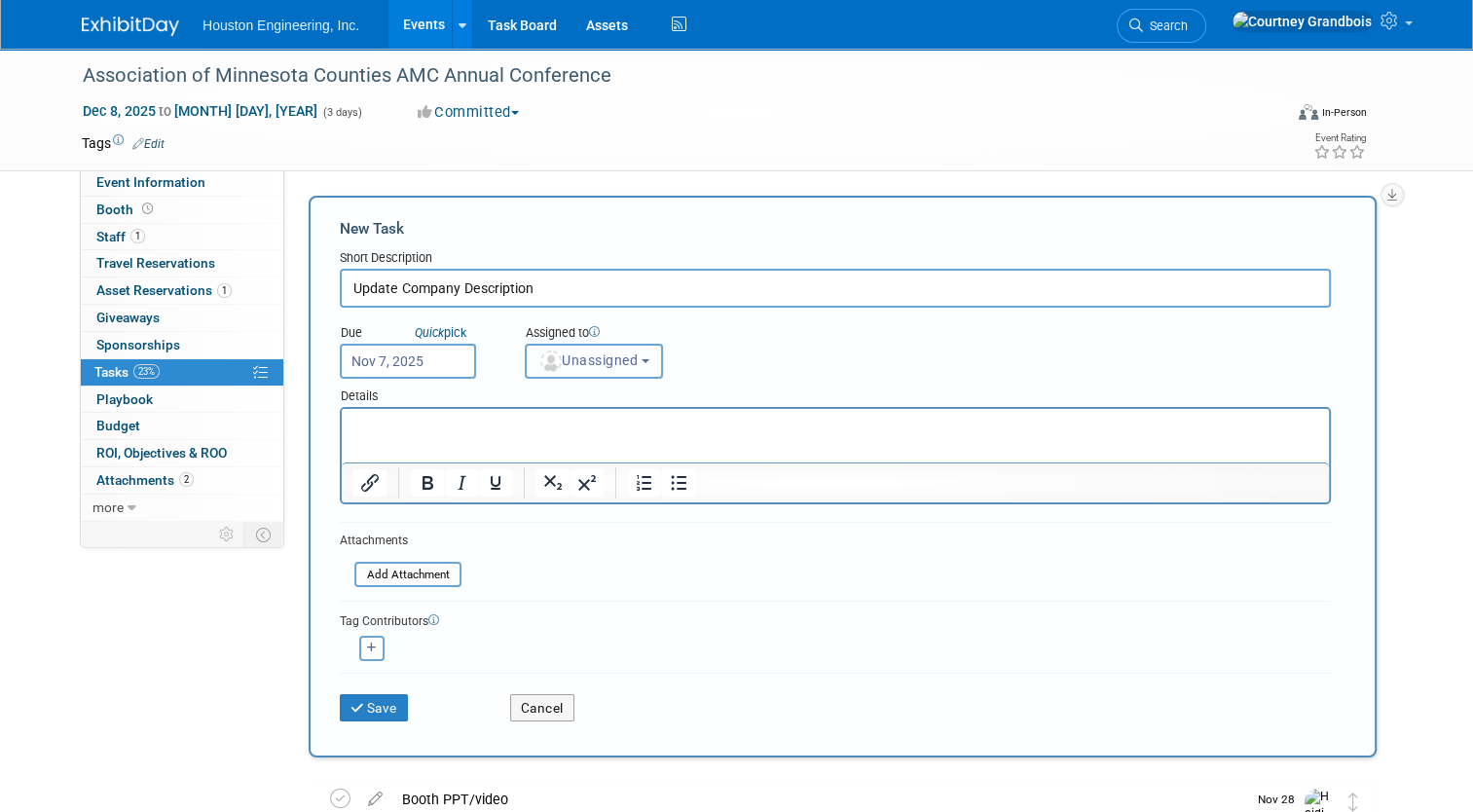click on "Unassigned" at bounding box center (588, 360) 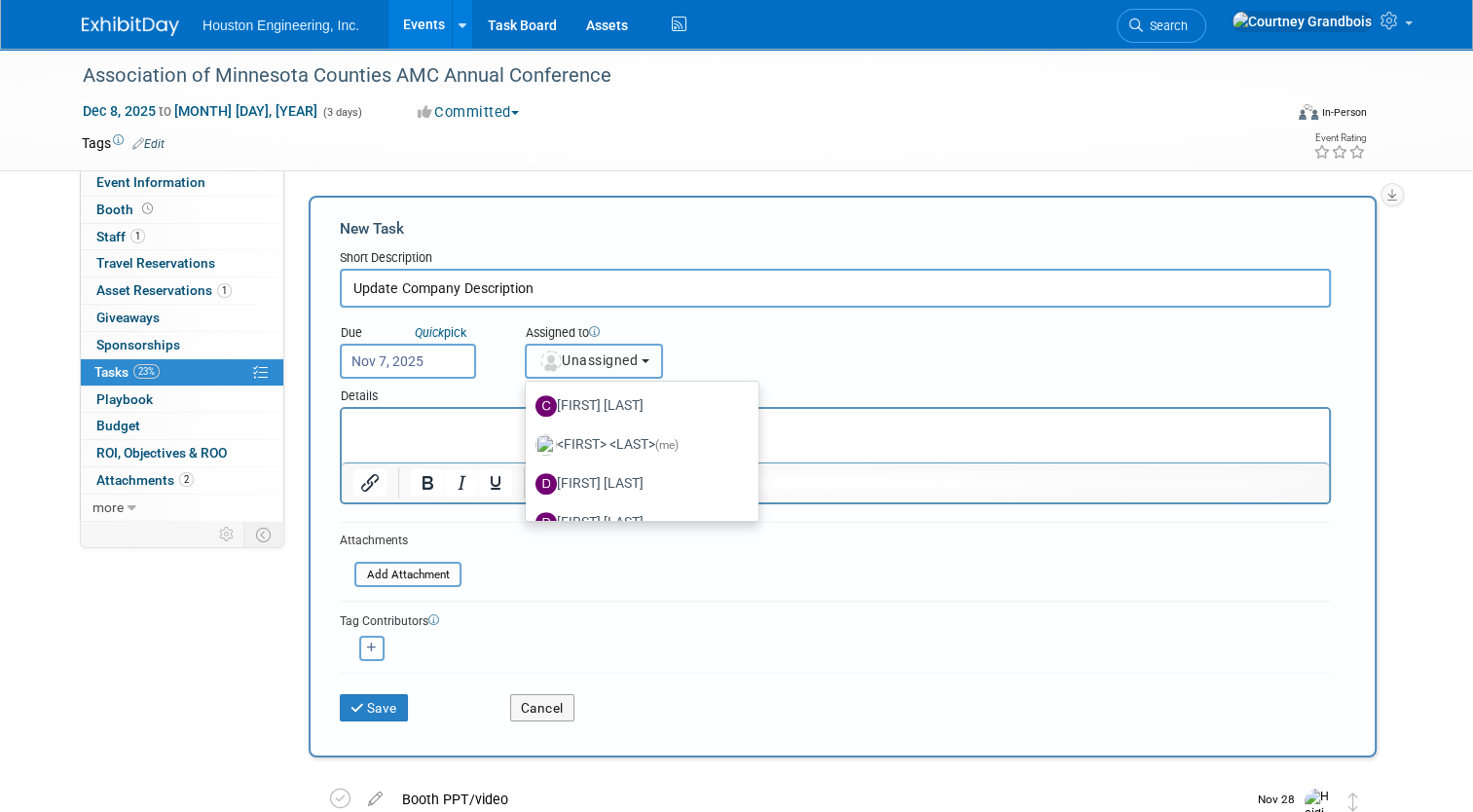 scroll, scrollTop: 978, scrollLeft: 0, axis: vertical 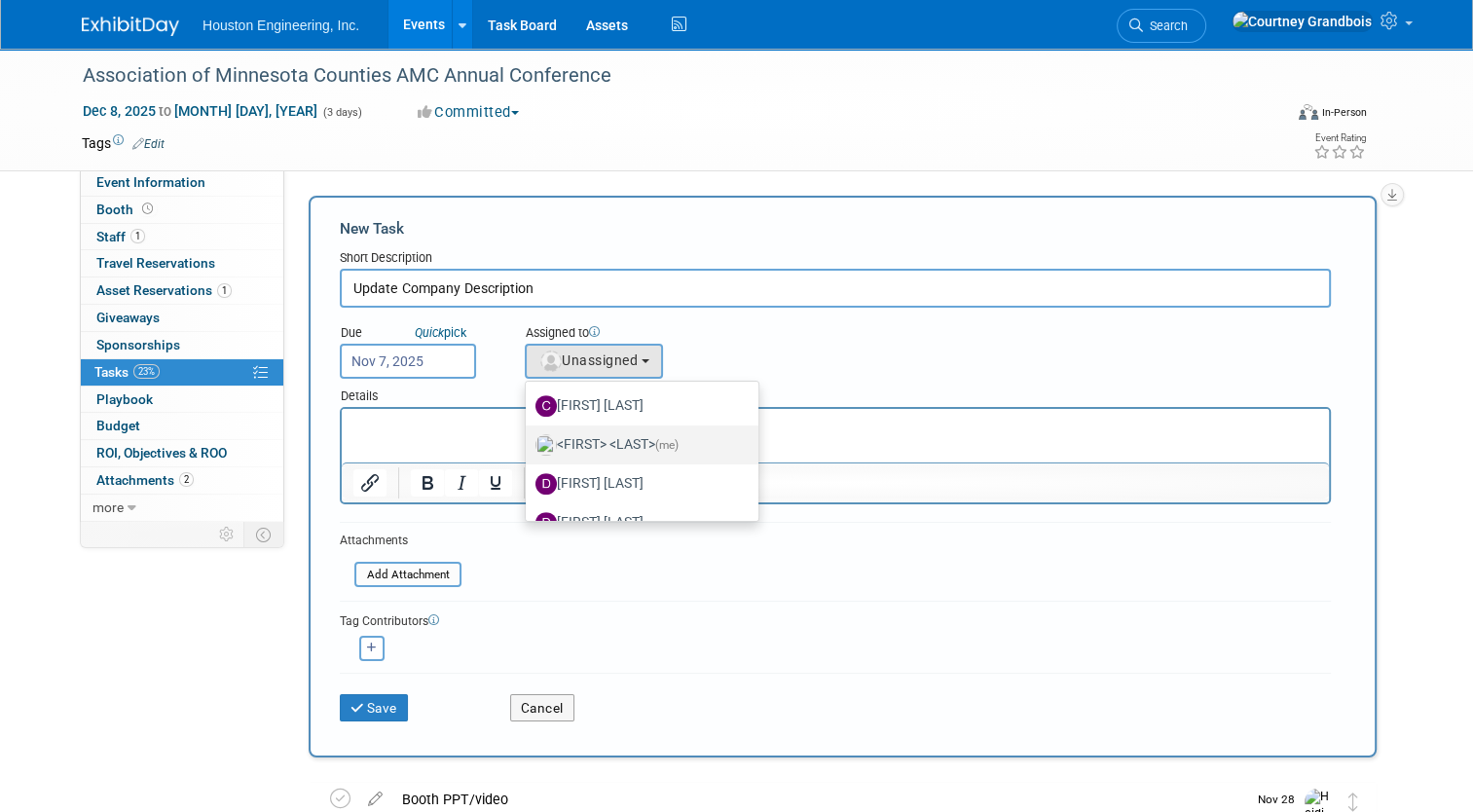 click on "[FIRST] [LAST]
(me)" at bounding box center [637, 445] 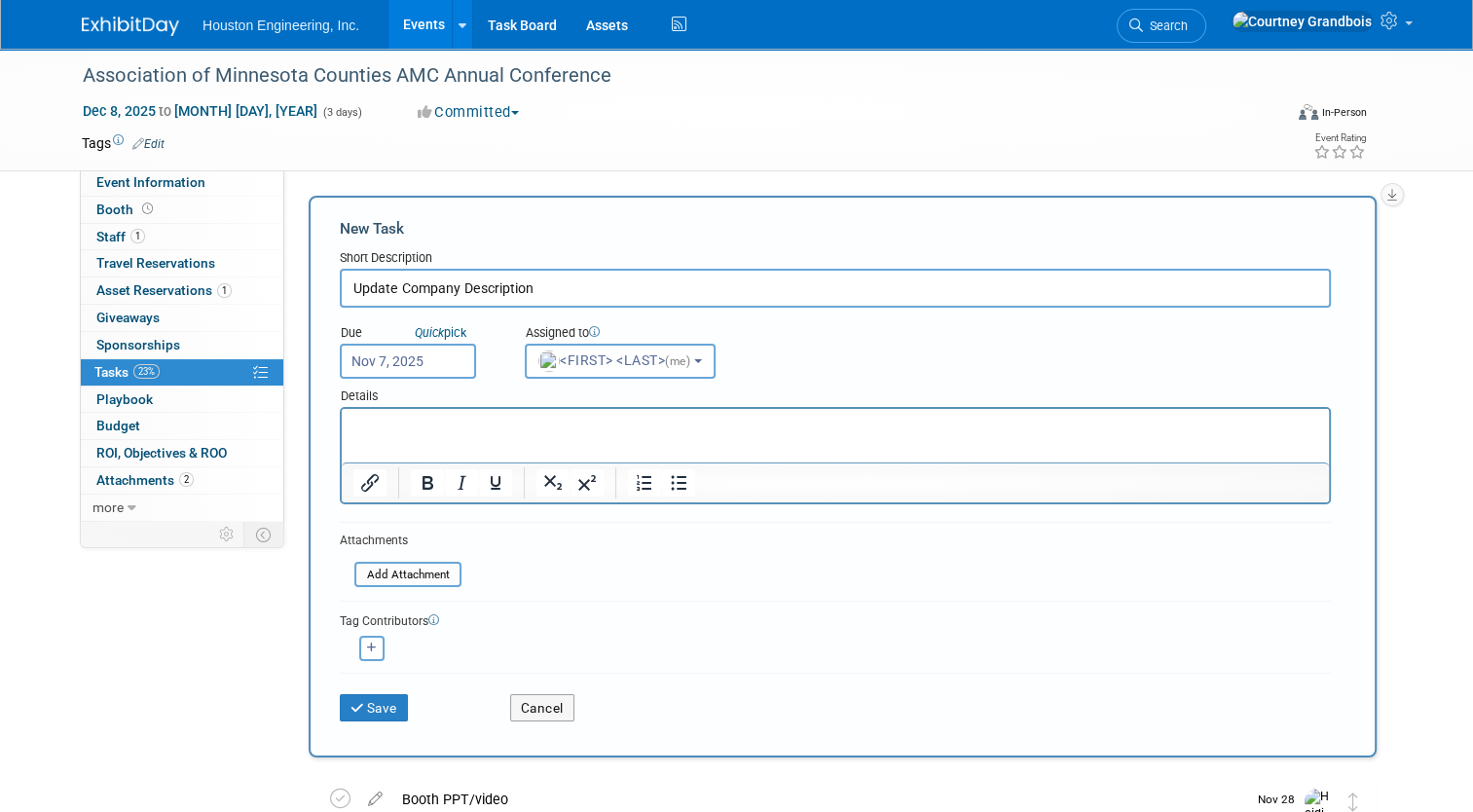 click at bounding box center (835, 423) 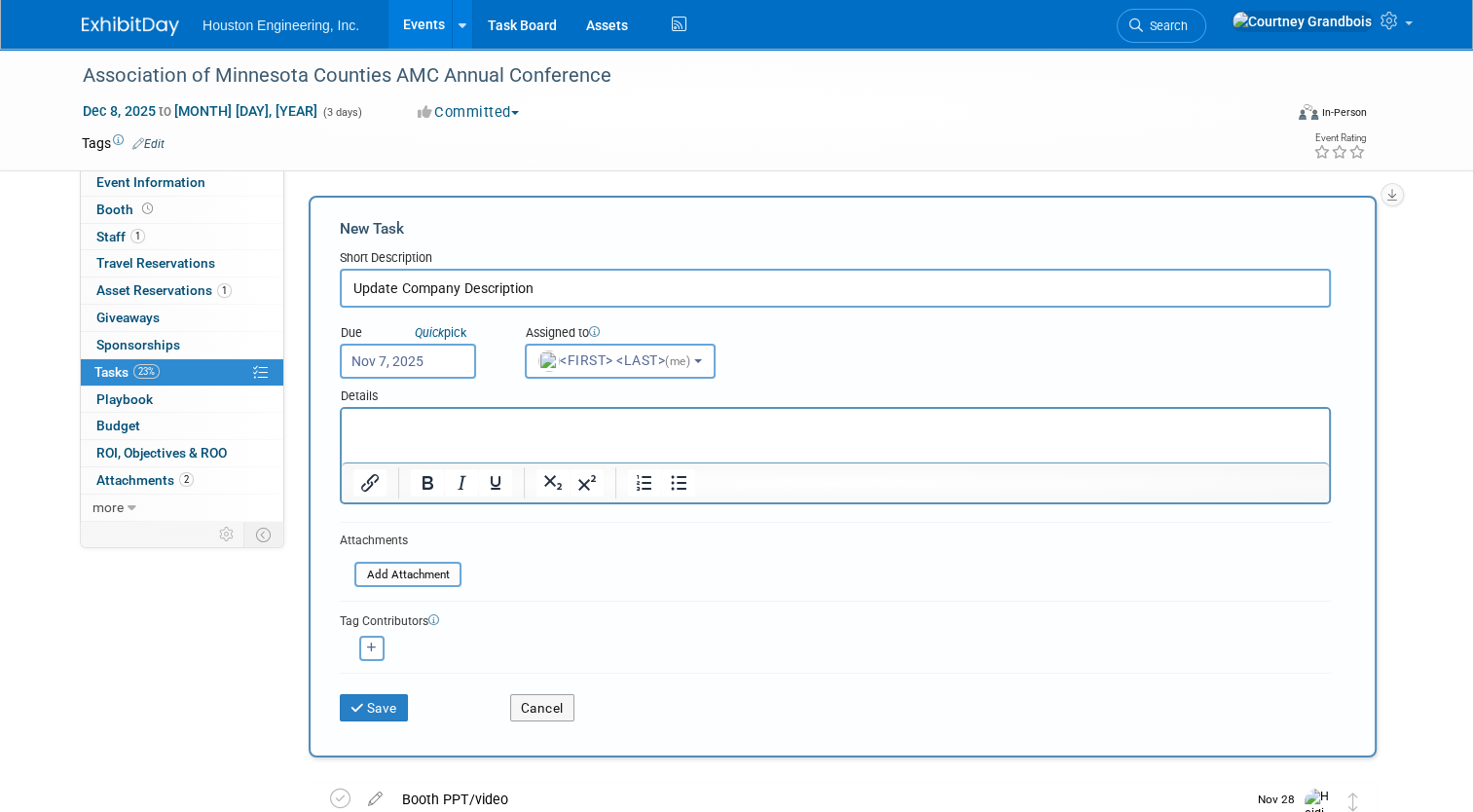 type 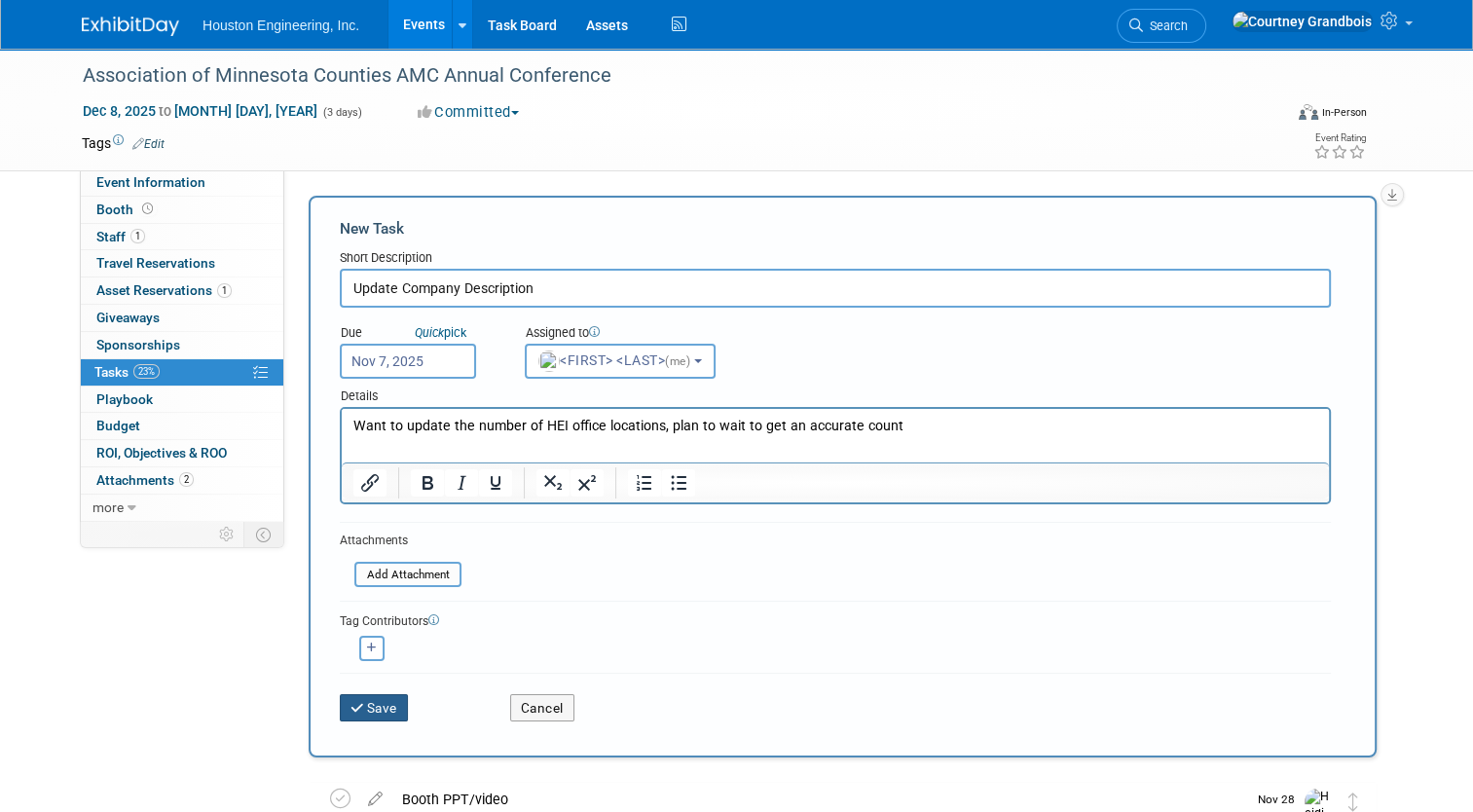 click at bounding box center (358, 709) 